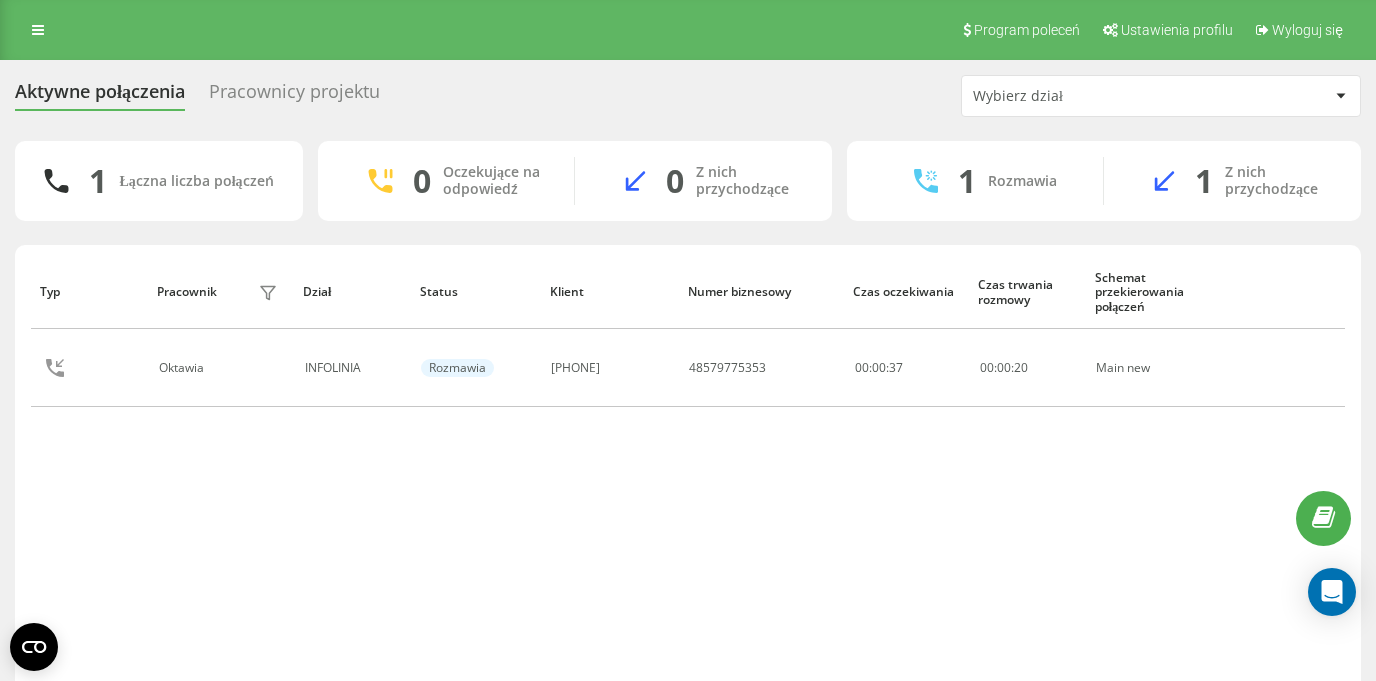 scroll, scrollTop: 0, scrollLeft: 0, axis: both 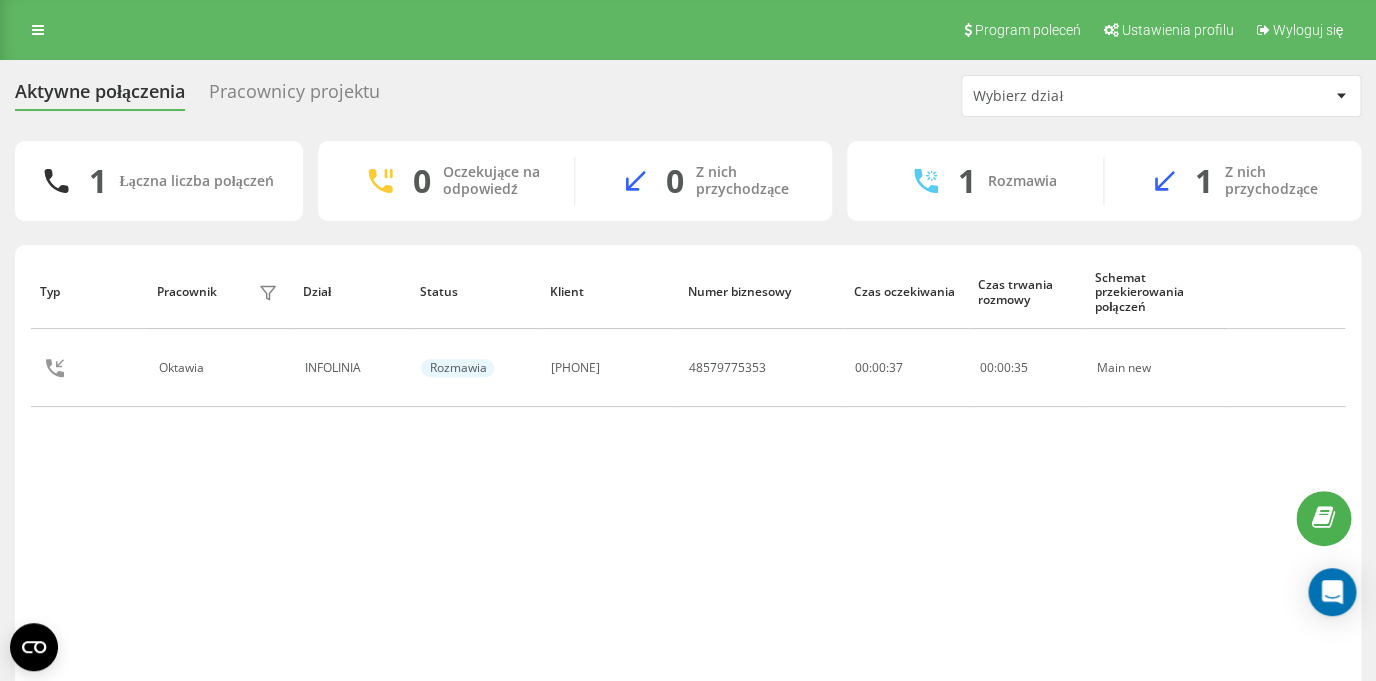click on "Pracownicy projektu" at bounding box center [294, 96] 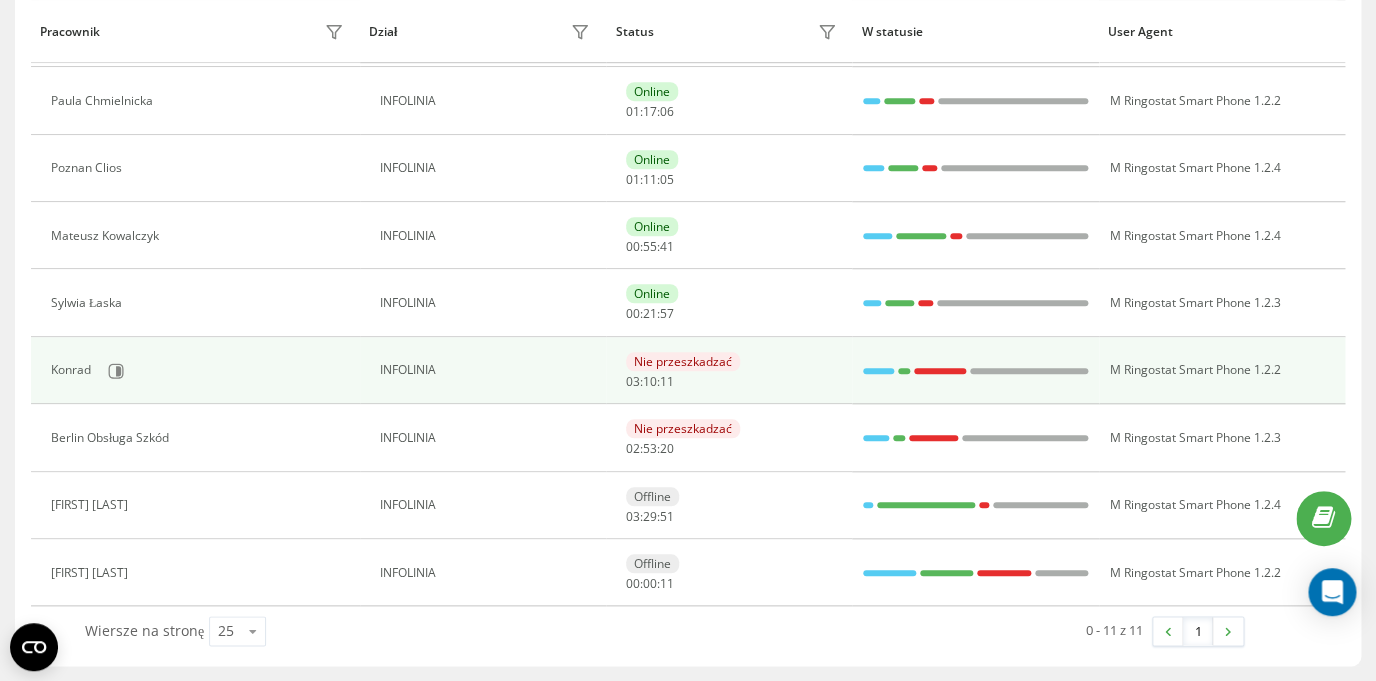 scroll, scrollTop: 386, scrollLeft: 0, axis: vertical 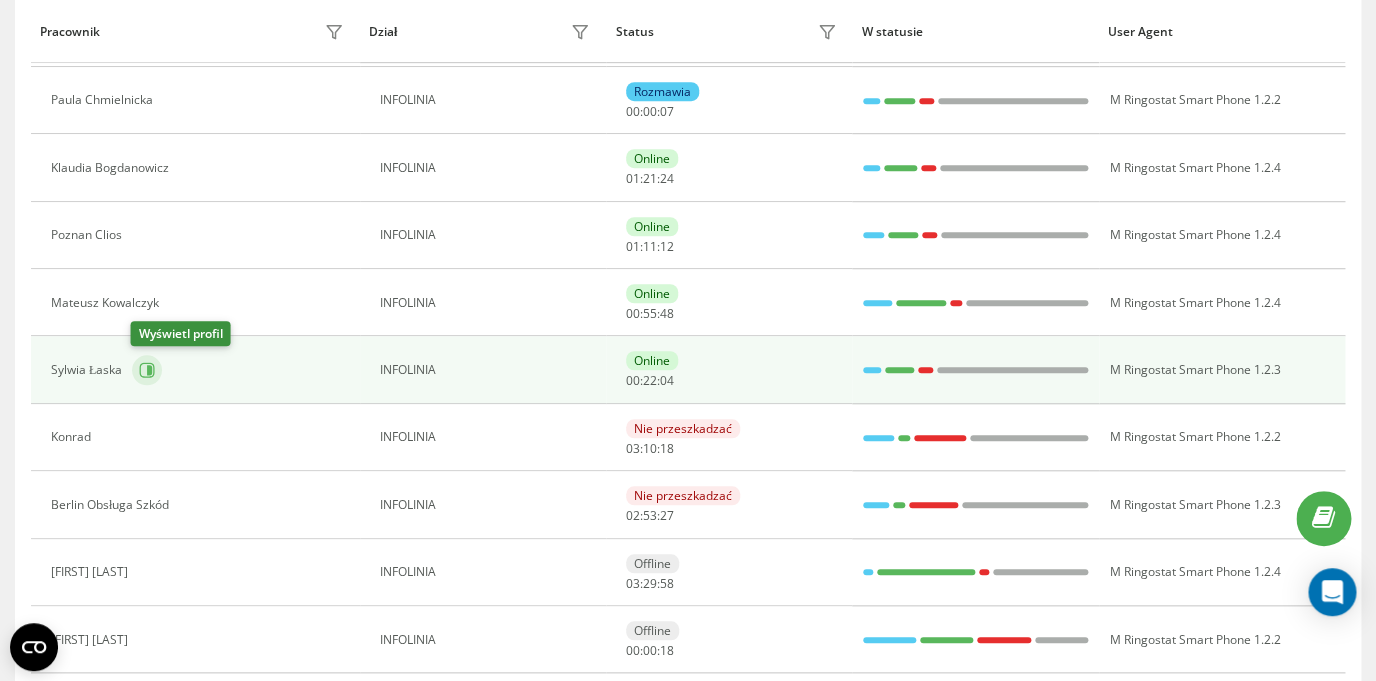 click 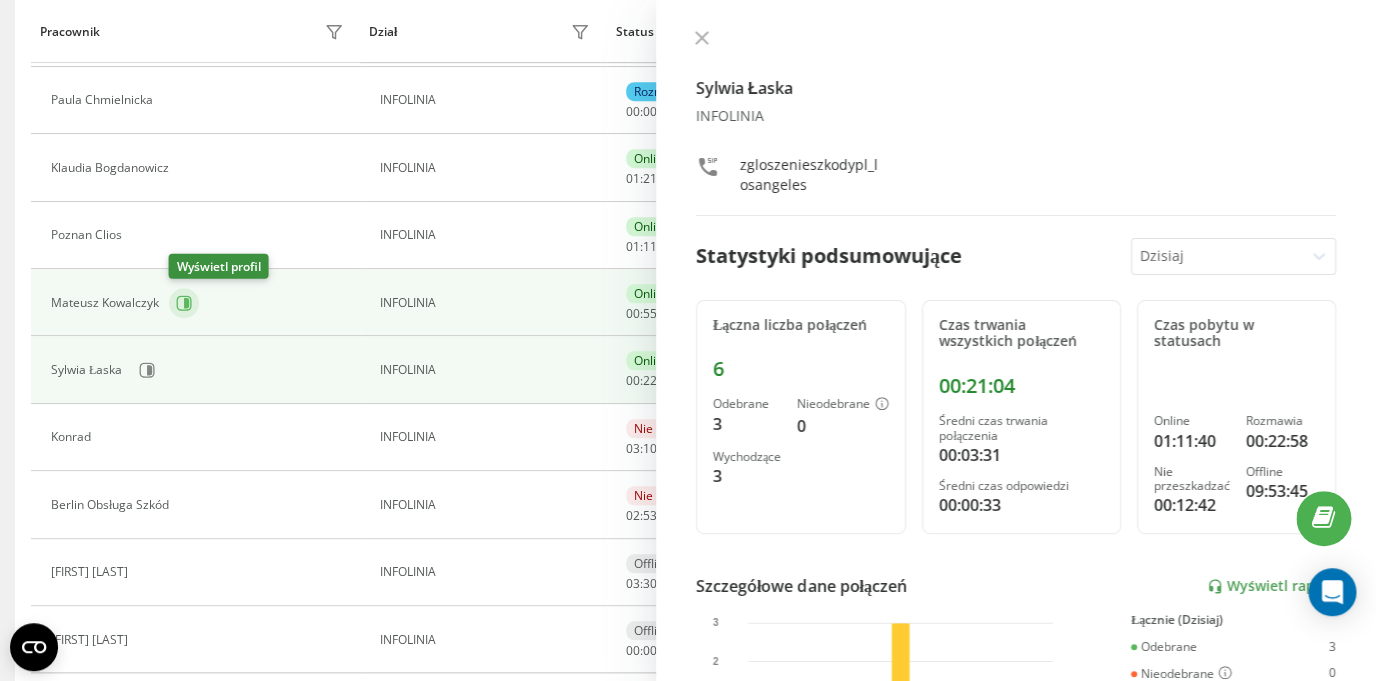 click 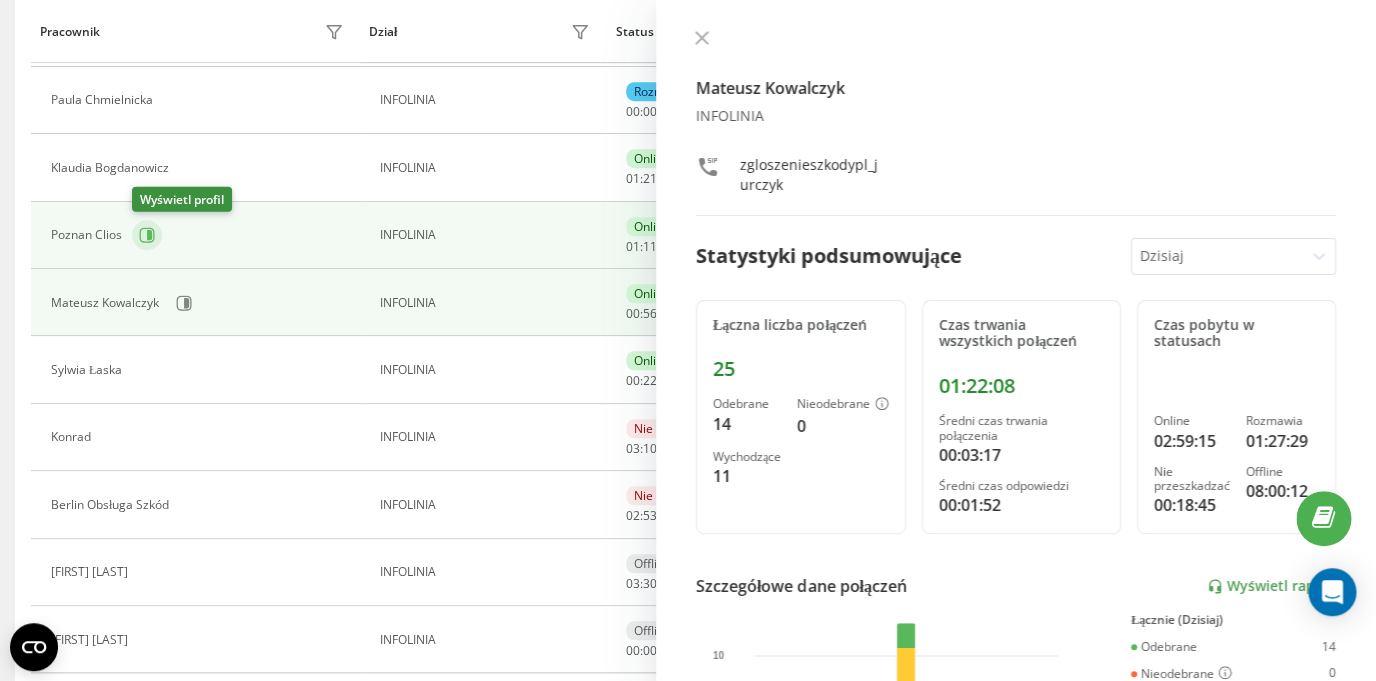 click 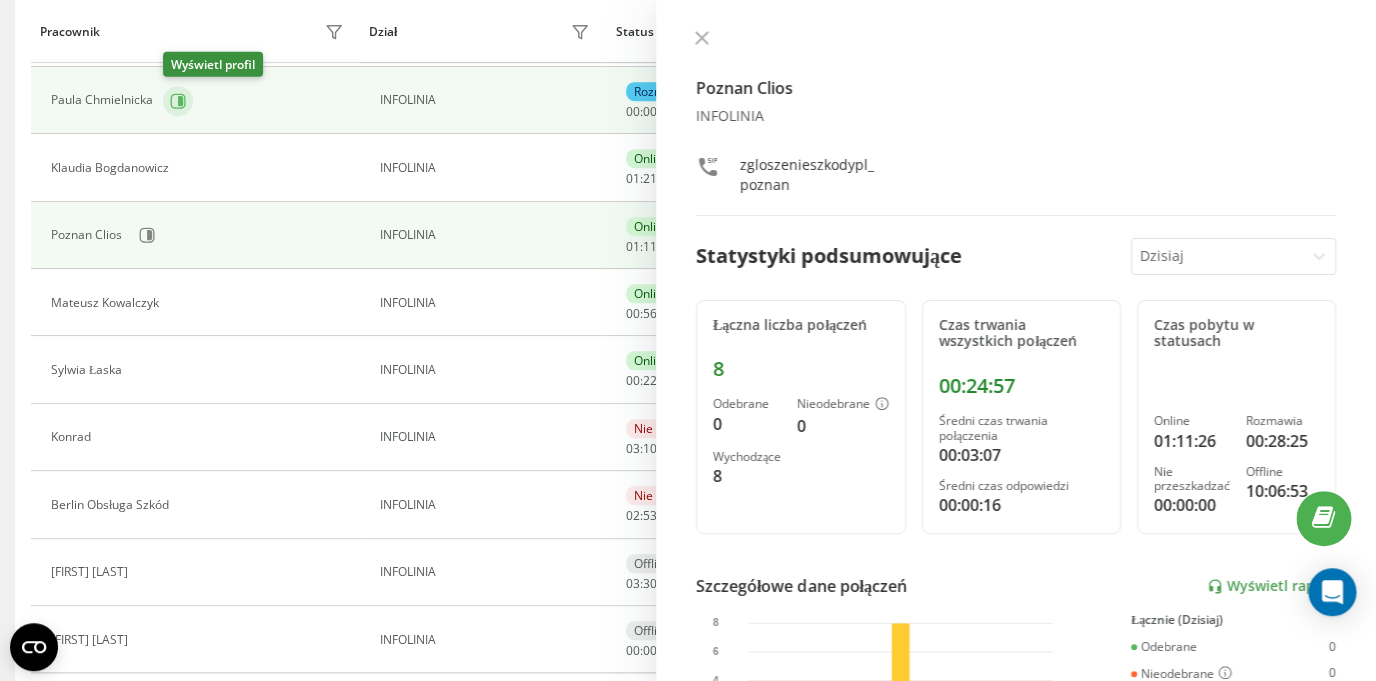 click 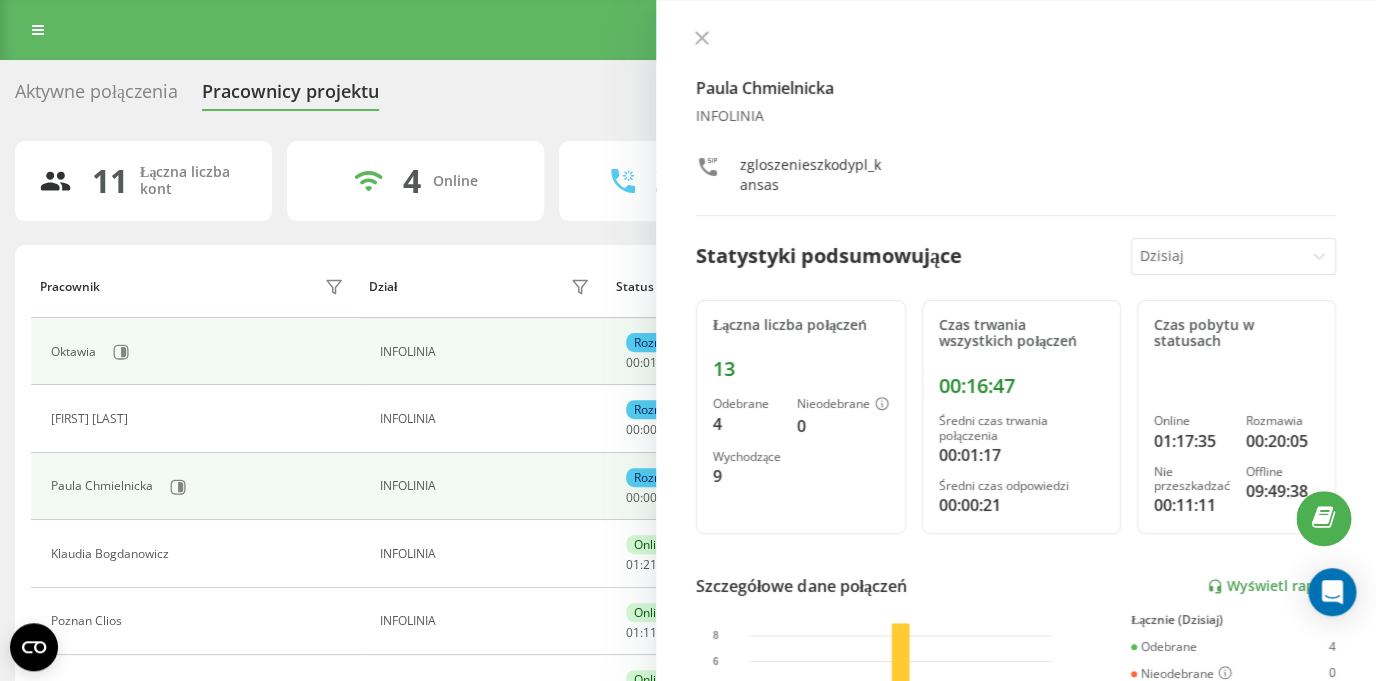 scroll, scrollTop: 0, scrollLeft: 0, axis: both 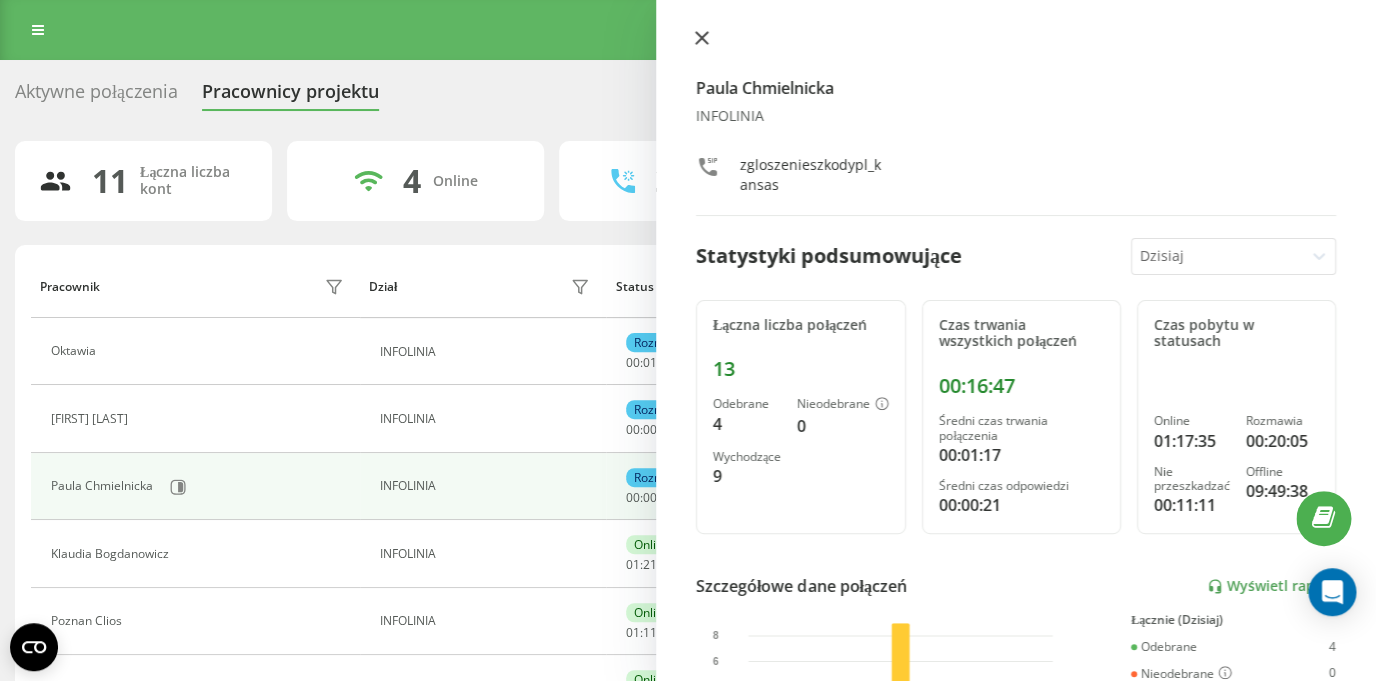 click 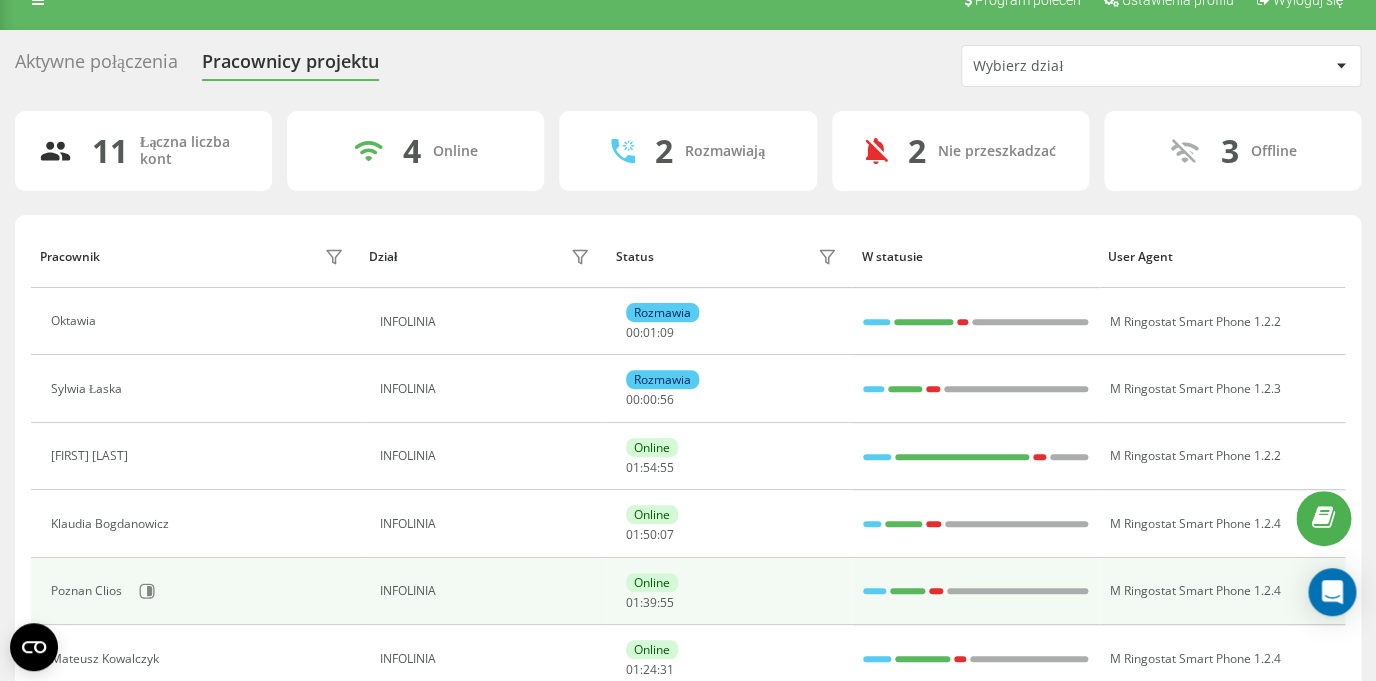 scroll, scrollTop: 0, scrollLeft: 0, axis: both 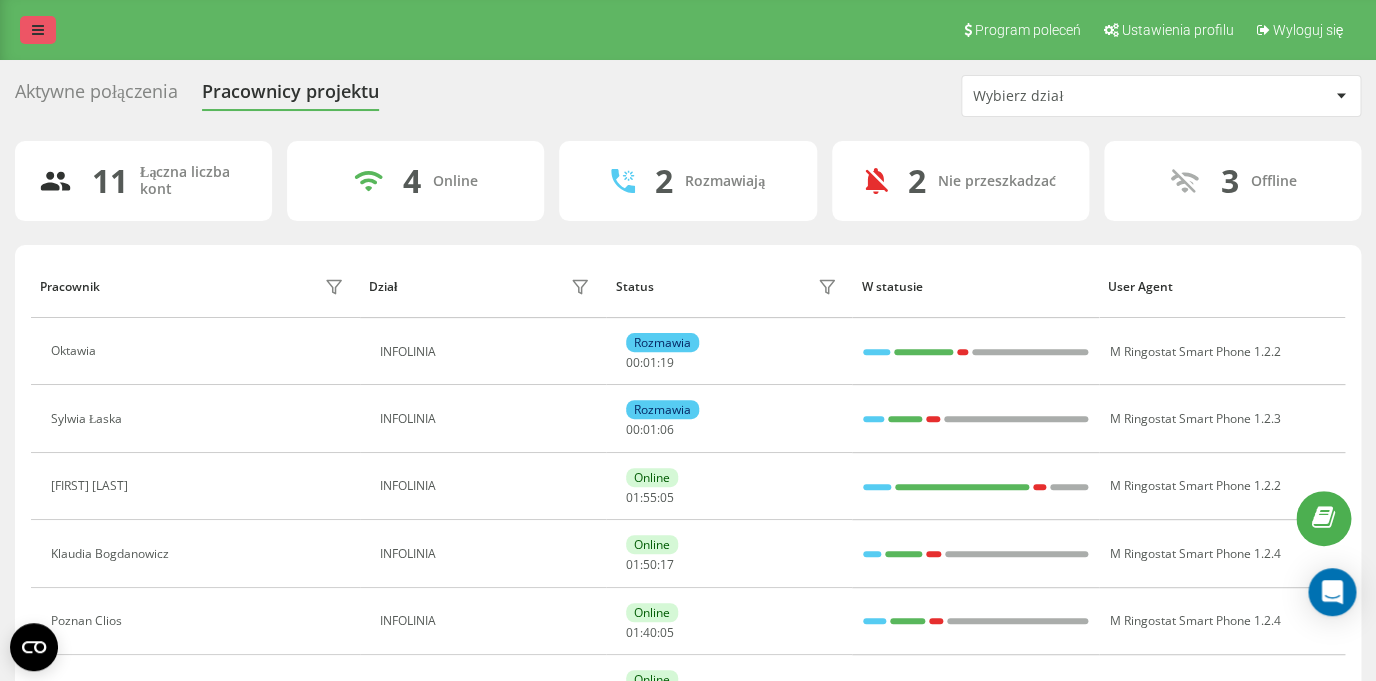 click at bounding box center [38, 30] 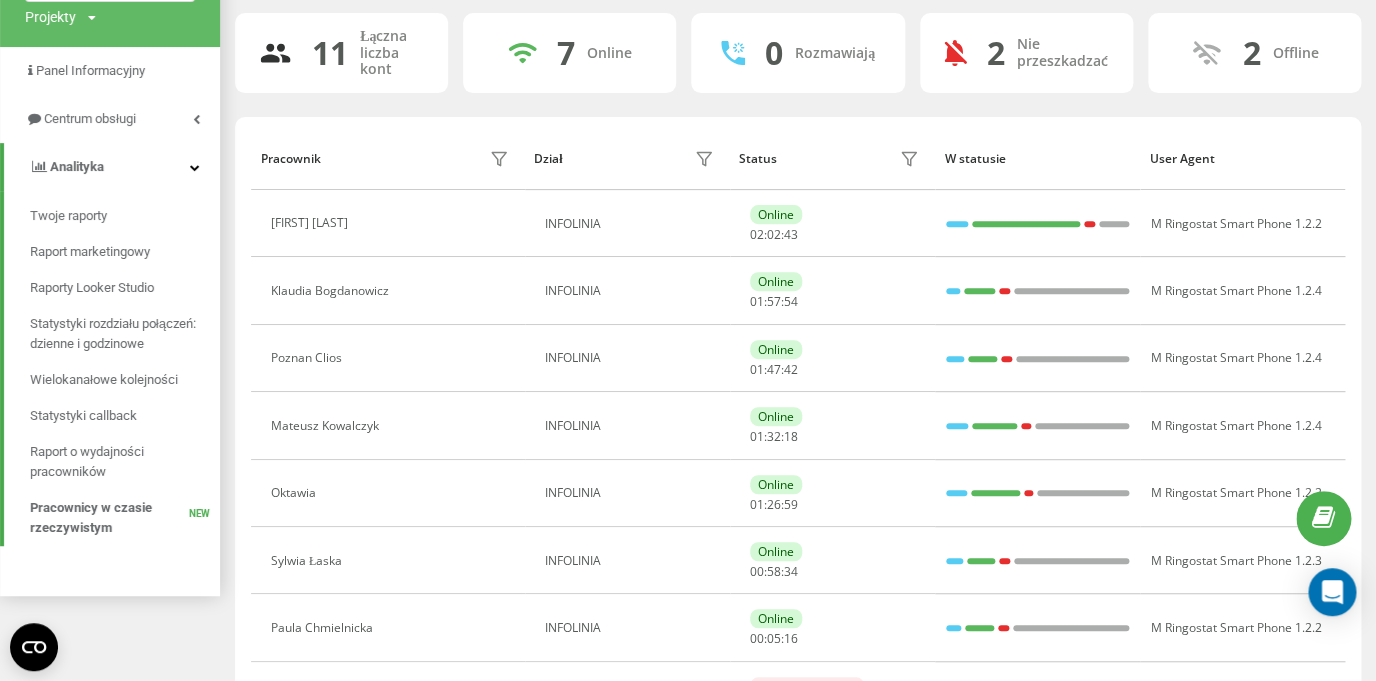 scroll, scrollTop: 82, scrollLeft: 0, axis: vertical 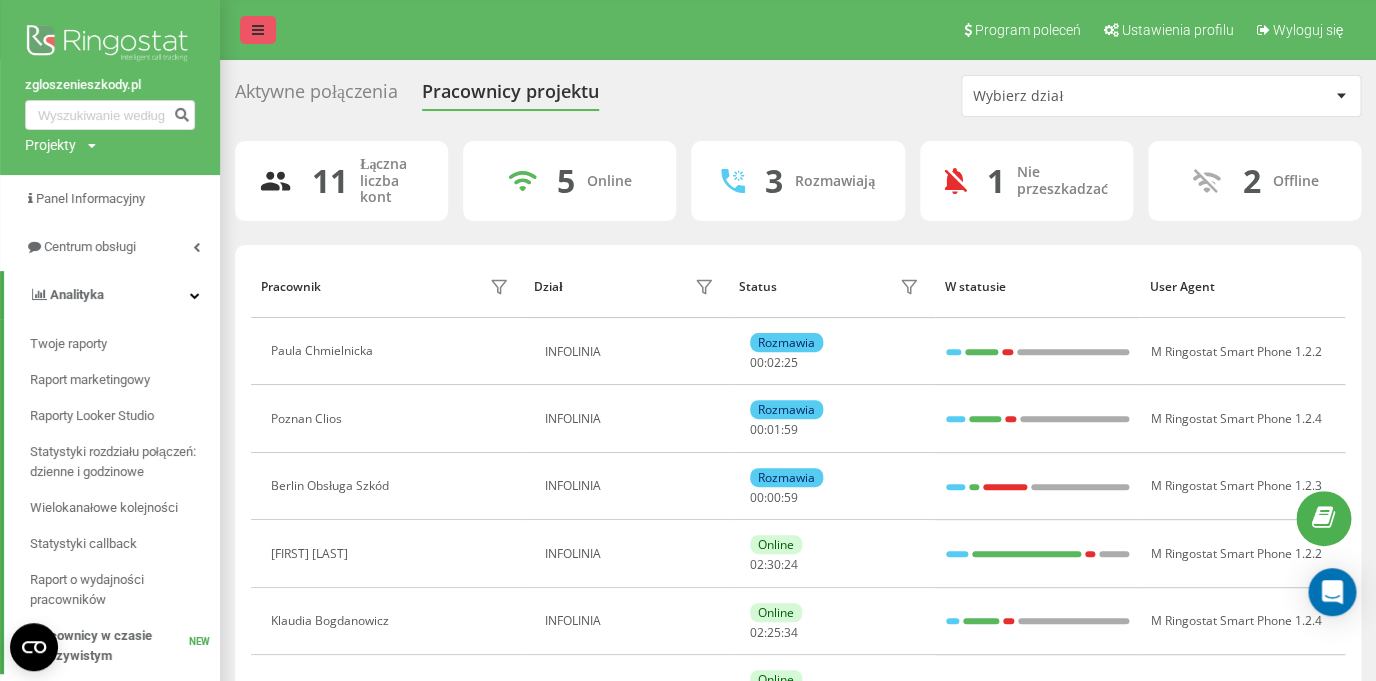 click at bounding box center [258, 30] 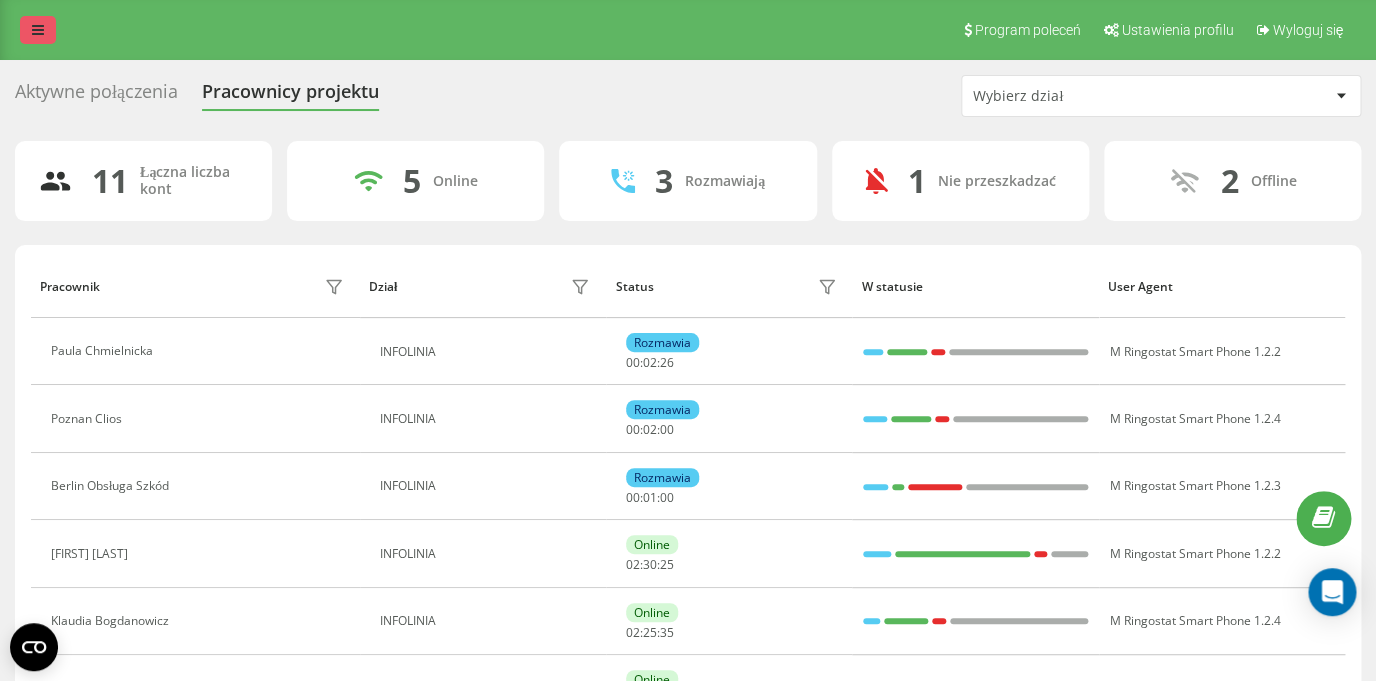 click at bounding box center (38, 30) 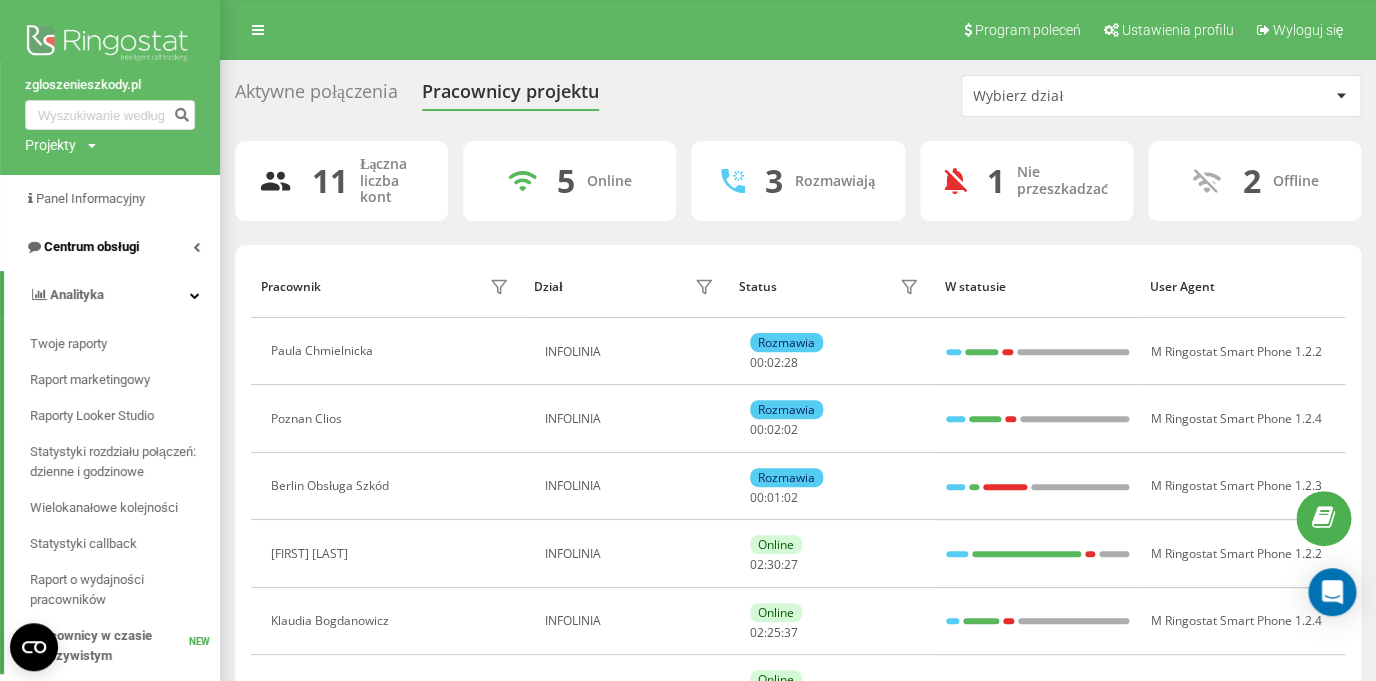 click on "Centrum obsługi" at bounding box center [91, 246] 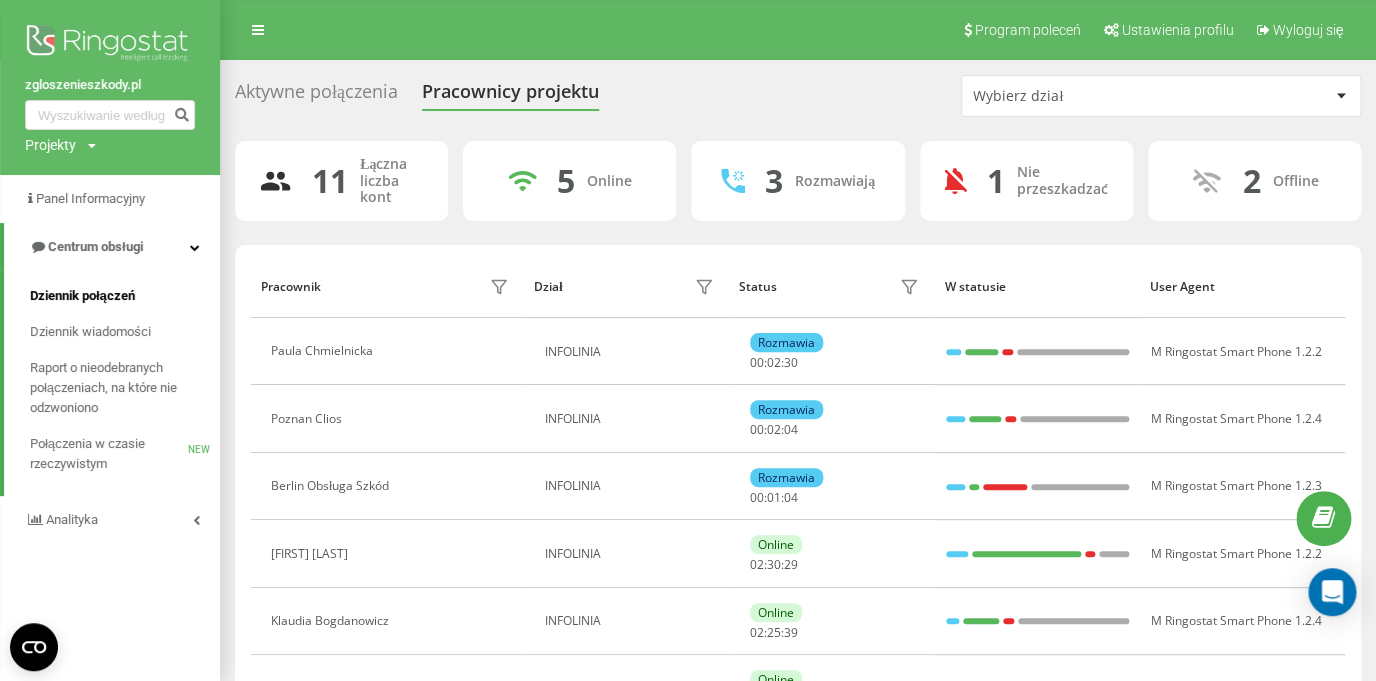 click on "Dziennik połączeń" at bounding box center (82, 296) 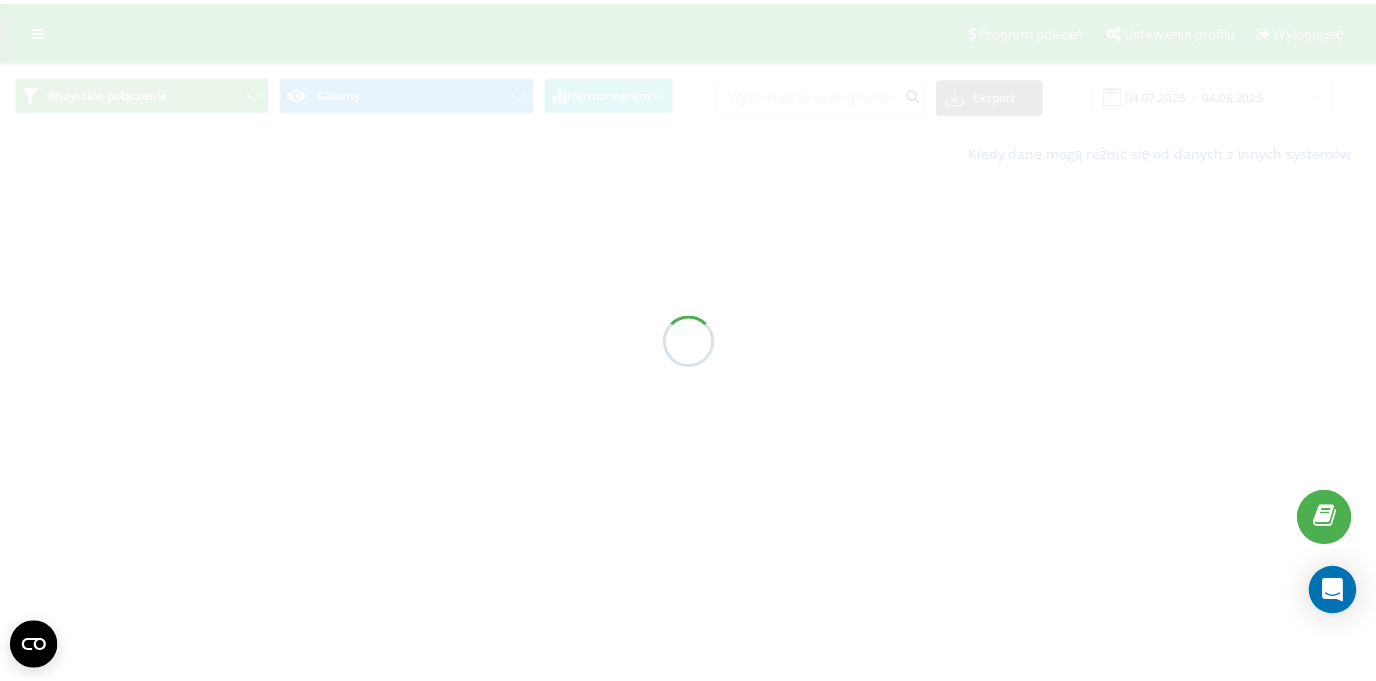 scroll, scrollTop: 0, scrollLeft: 0, axis: both 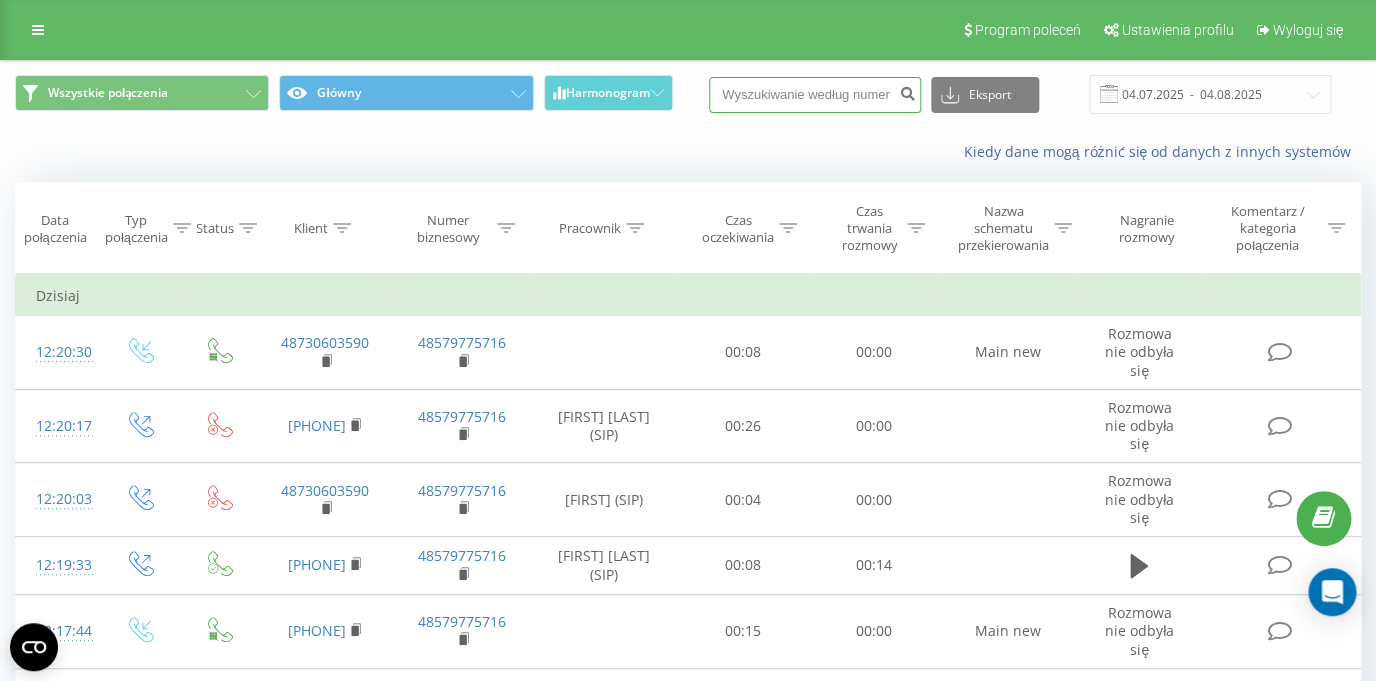click at bounding box center [815, 95] 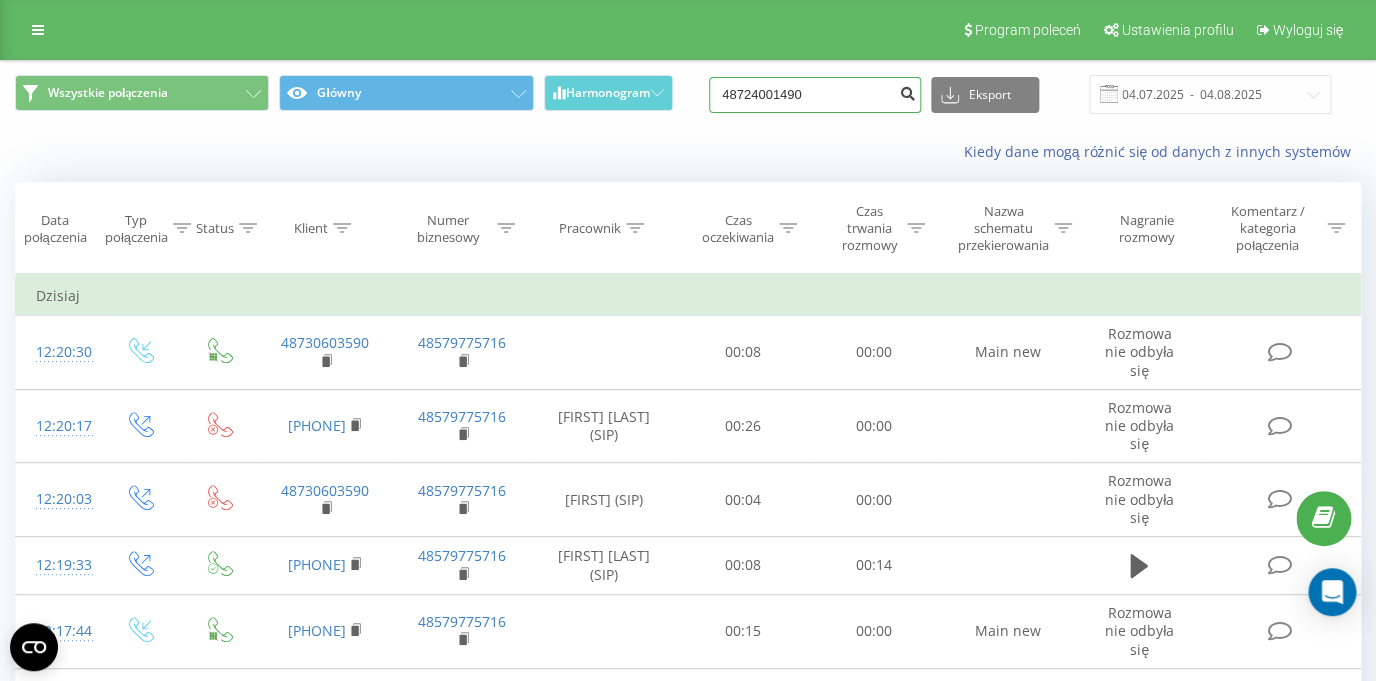 type on "48724001490" 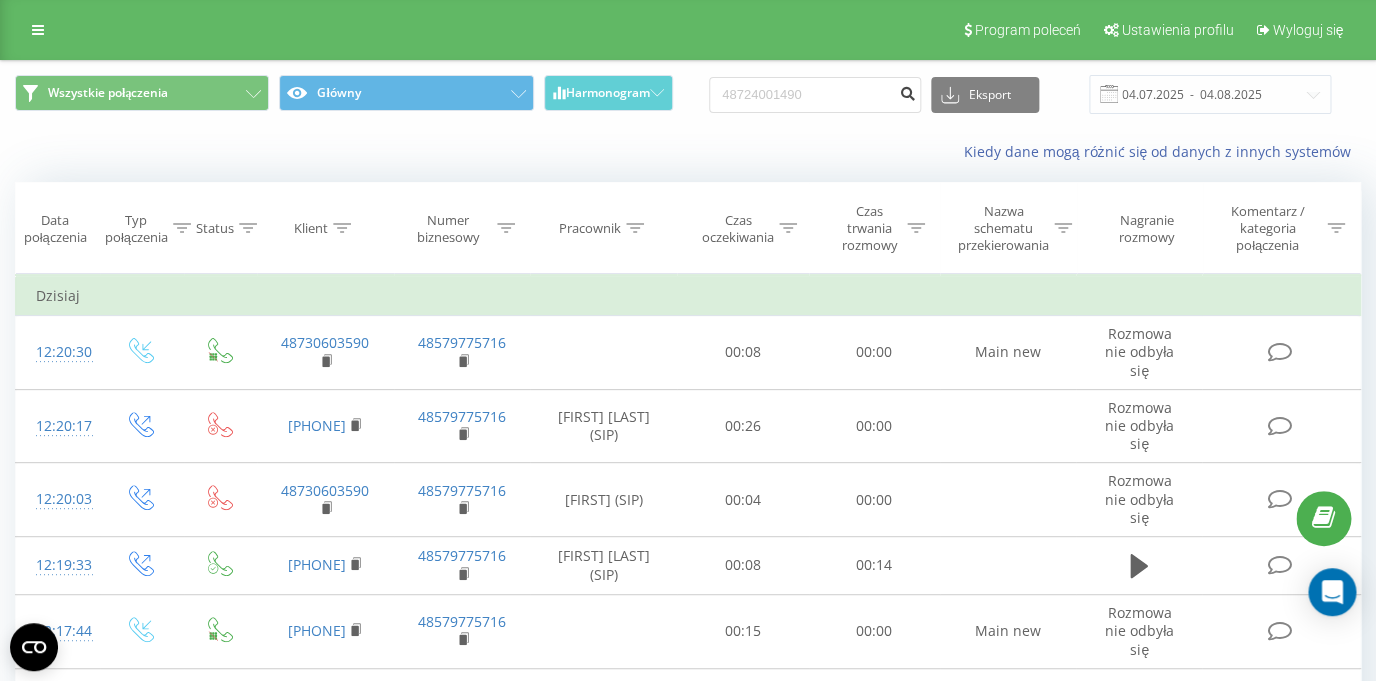click at bounding box center (907, 91) 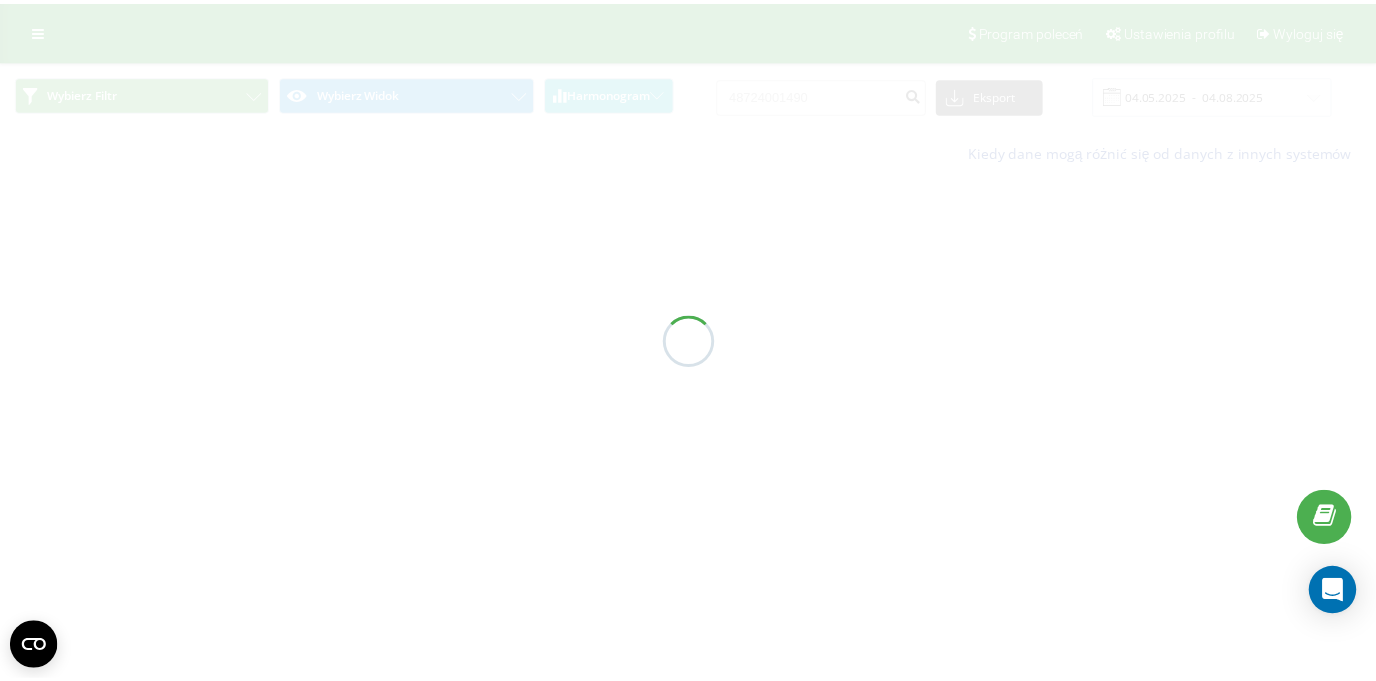 scroll, scrollTop: 0, scrollLeft: 0, axis: both 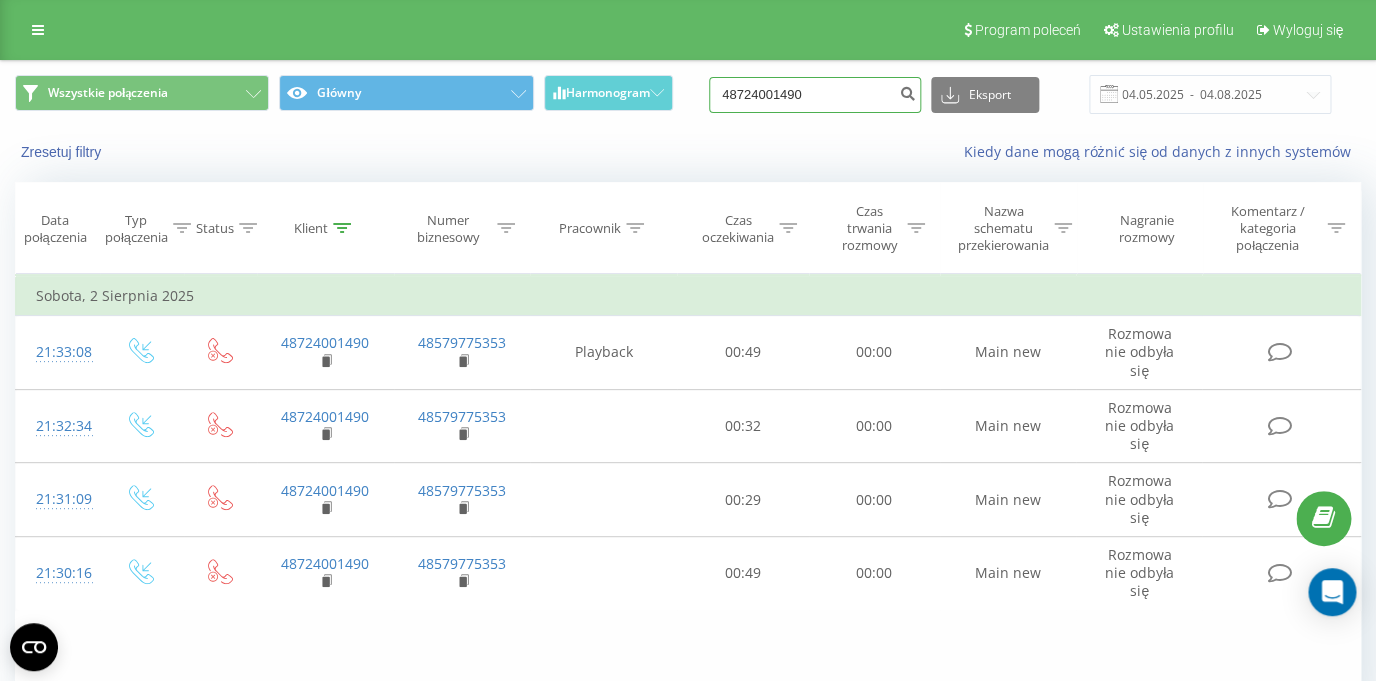 drag, startPoint x: 832, startPoint y: 102, endPoint x: 702, endPoint y: 96, distance: 130.13838 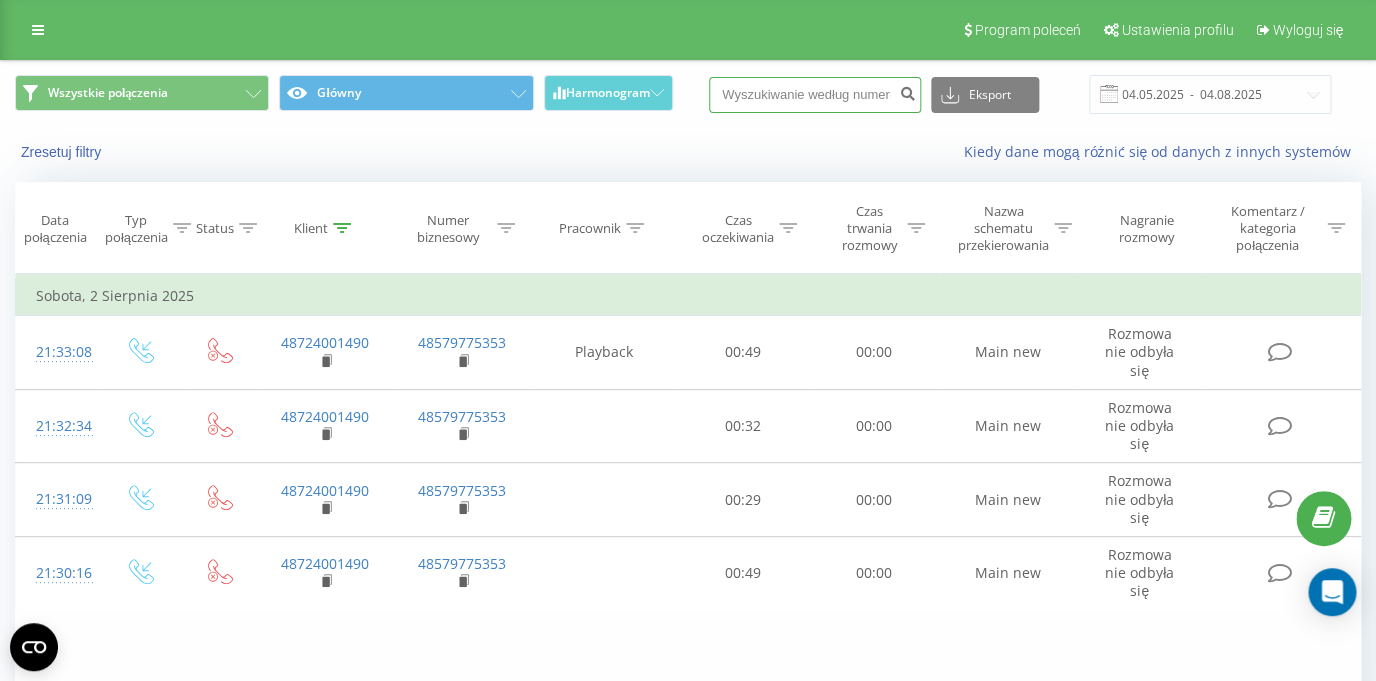 paste on "48501076484" 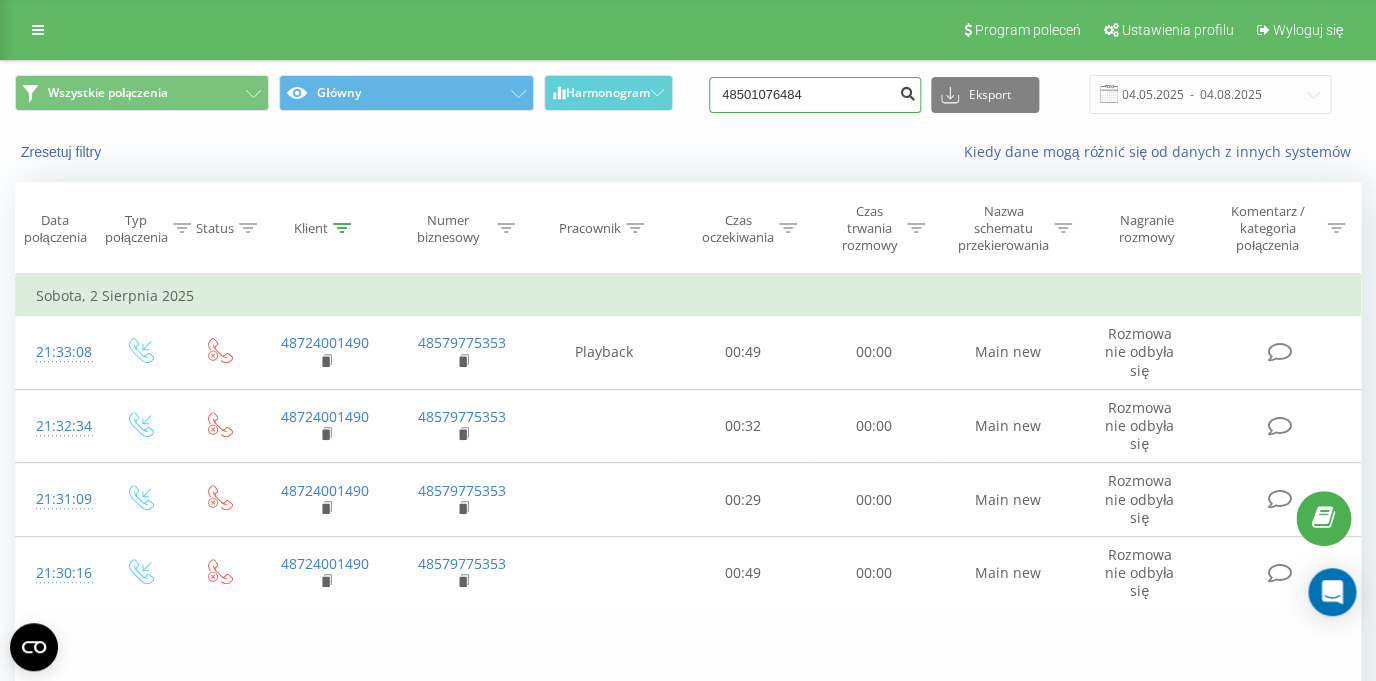 type on "48501076484" 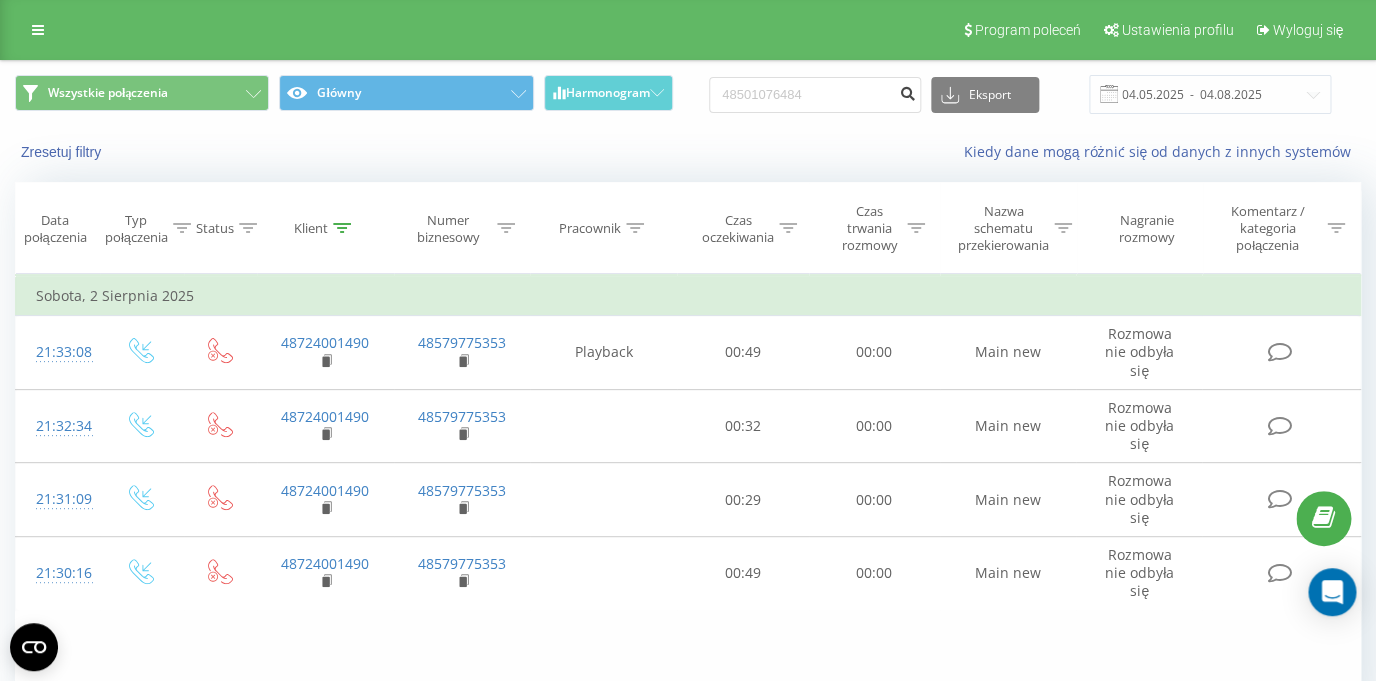 click at bounding box center (907, 91) 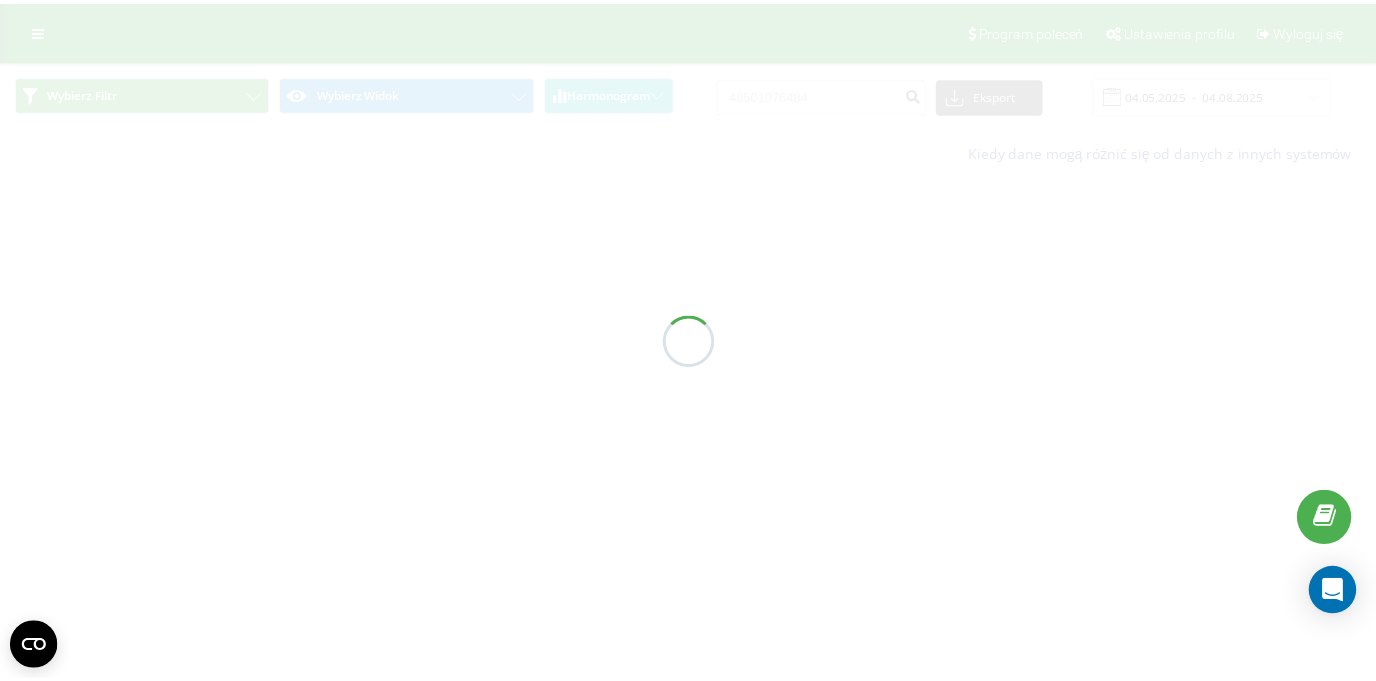 scroll, scrollTop: 0, scrollLeft: 0, axis: both 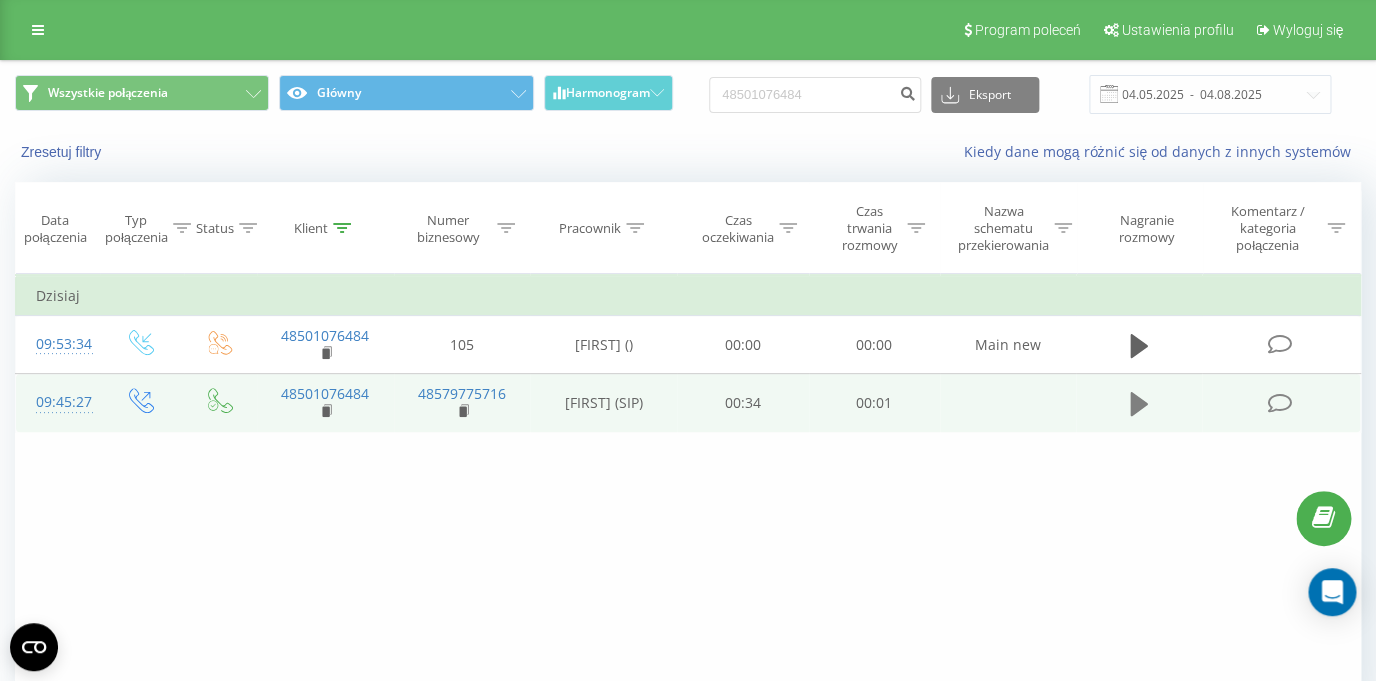 click 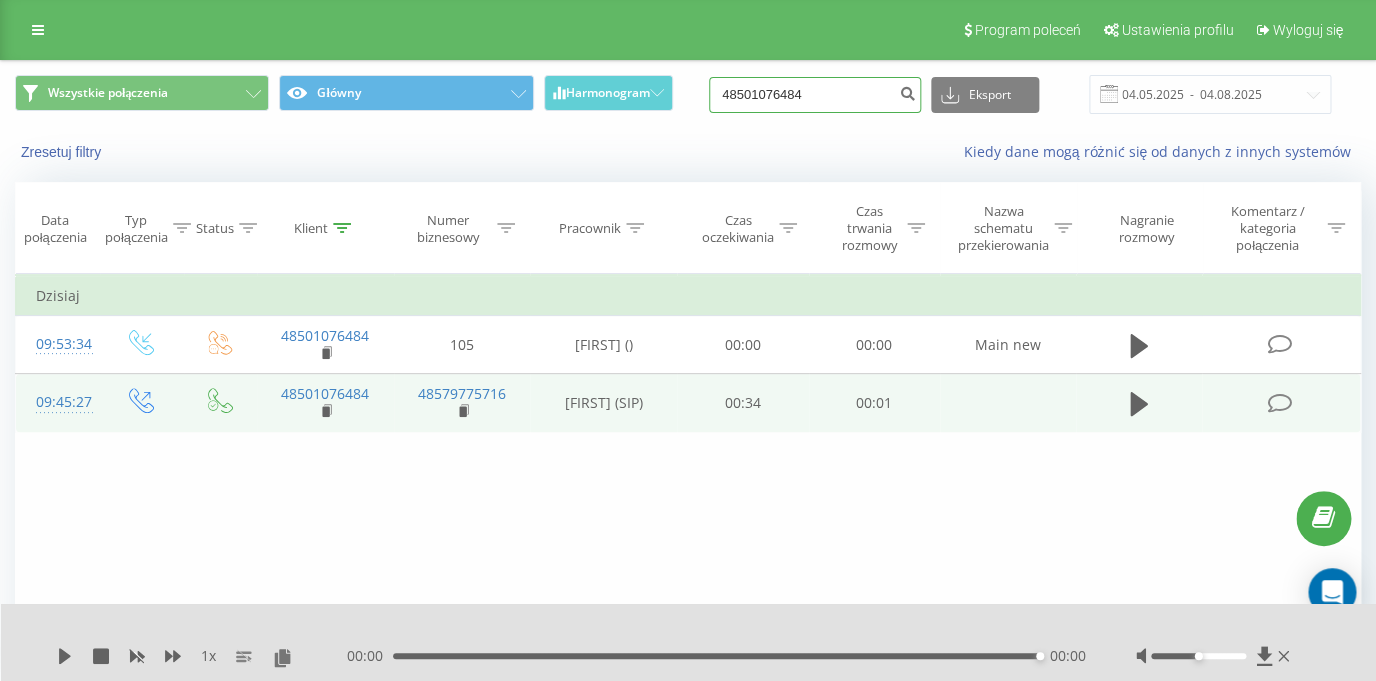 drag, startPoint x: 846, startPoint y: 98, endPoint x: 651, endPoint y: 88, distance: 195.25624 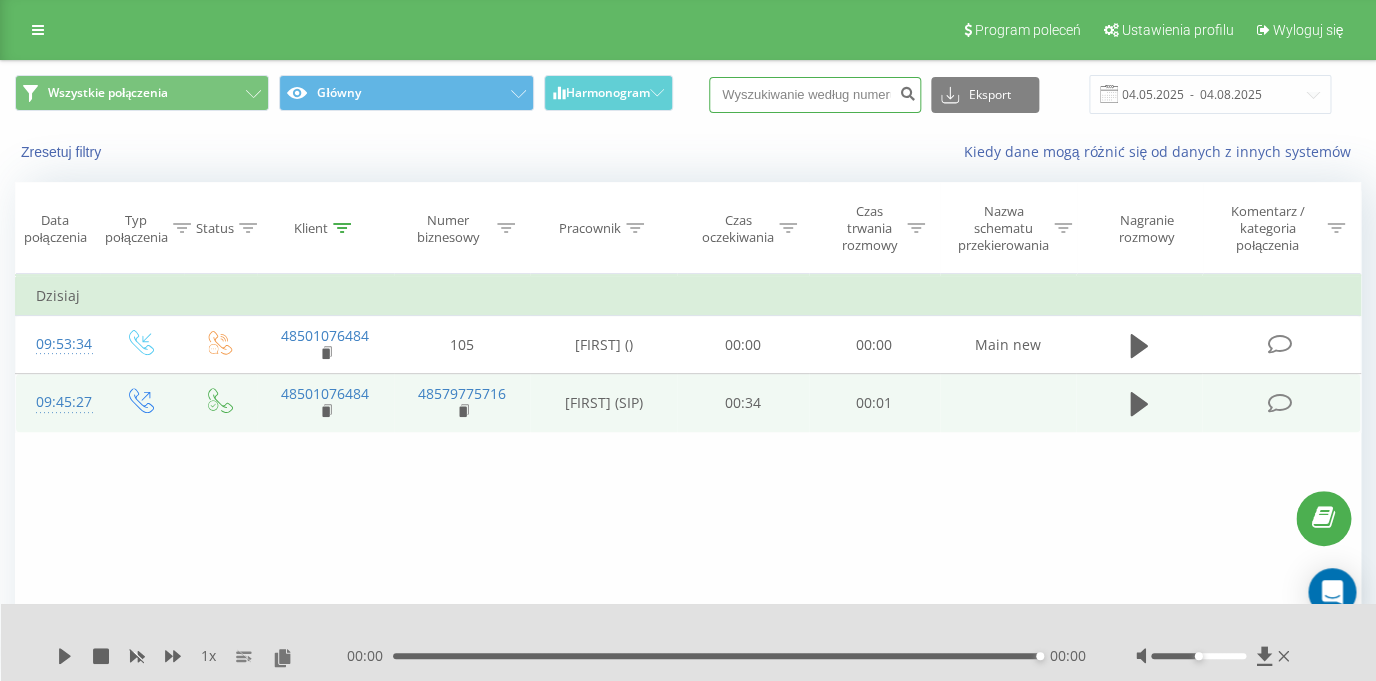 paste on "48534716824" 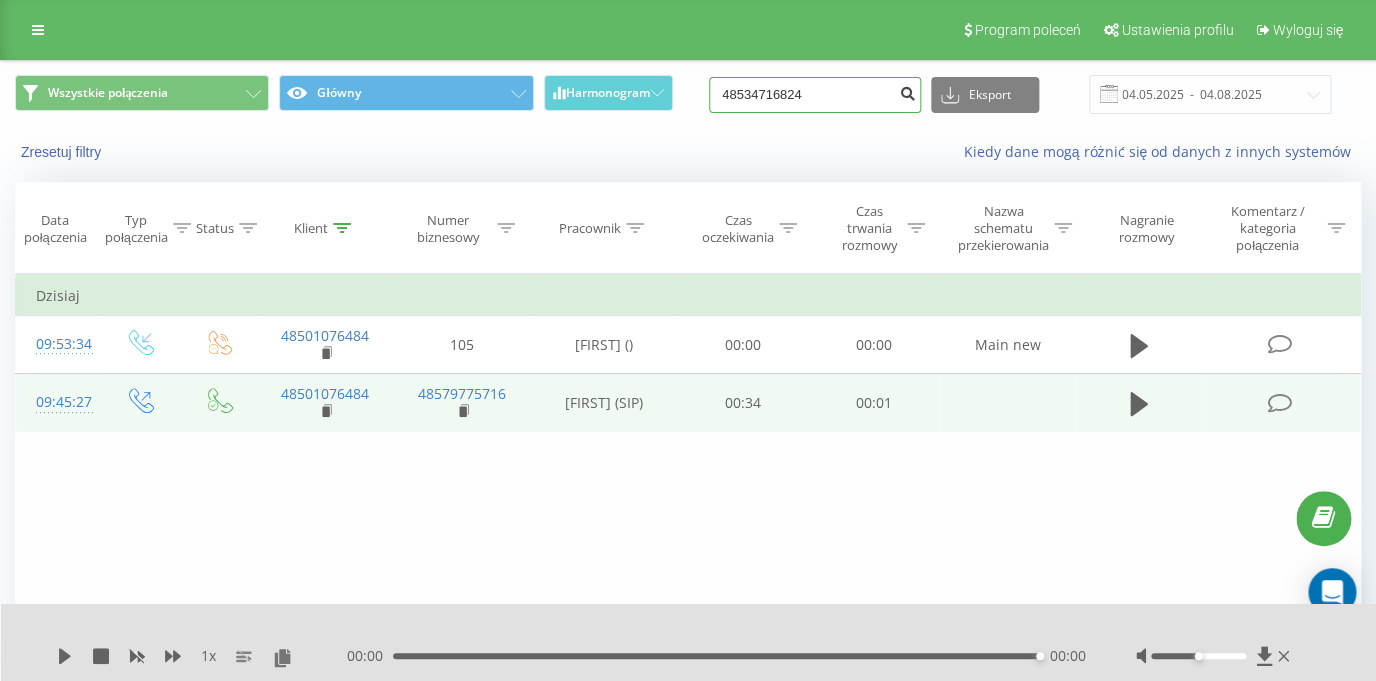 type on "48534716824" 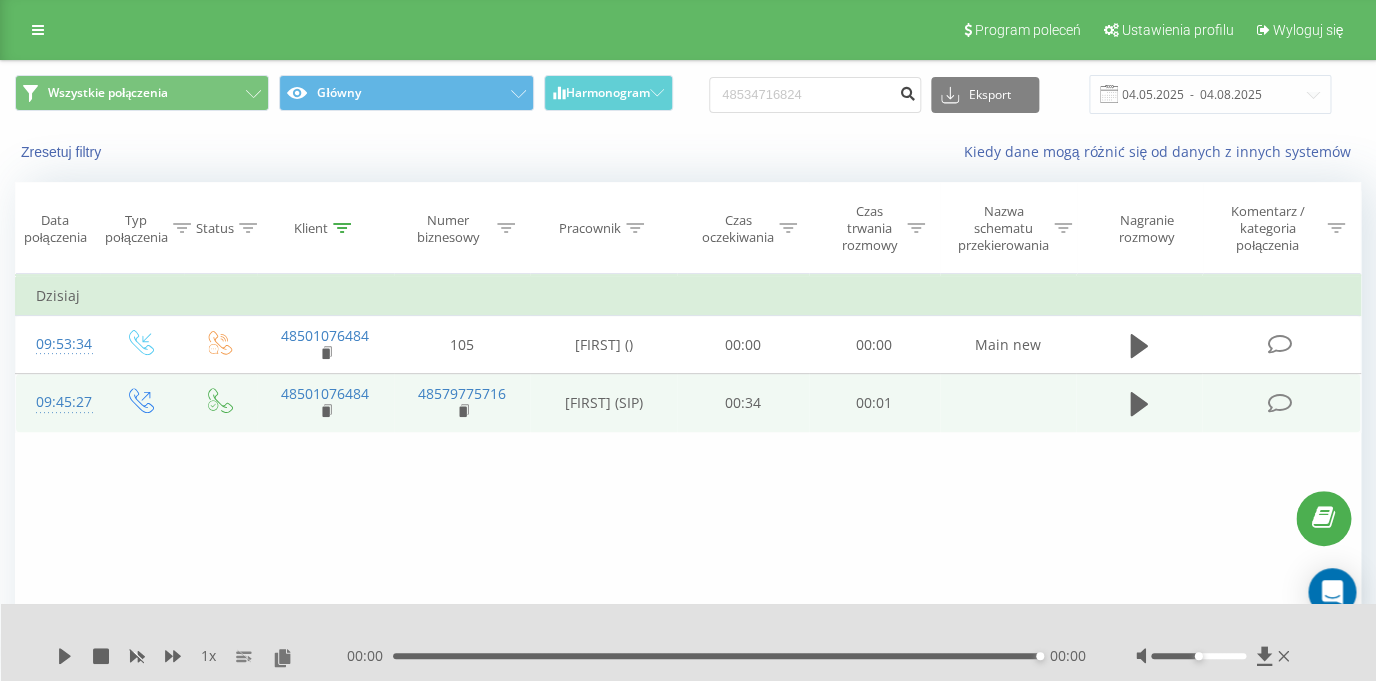 click at bounding box center [907, 91] 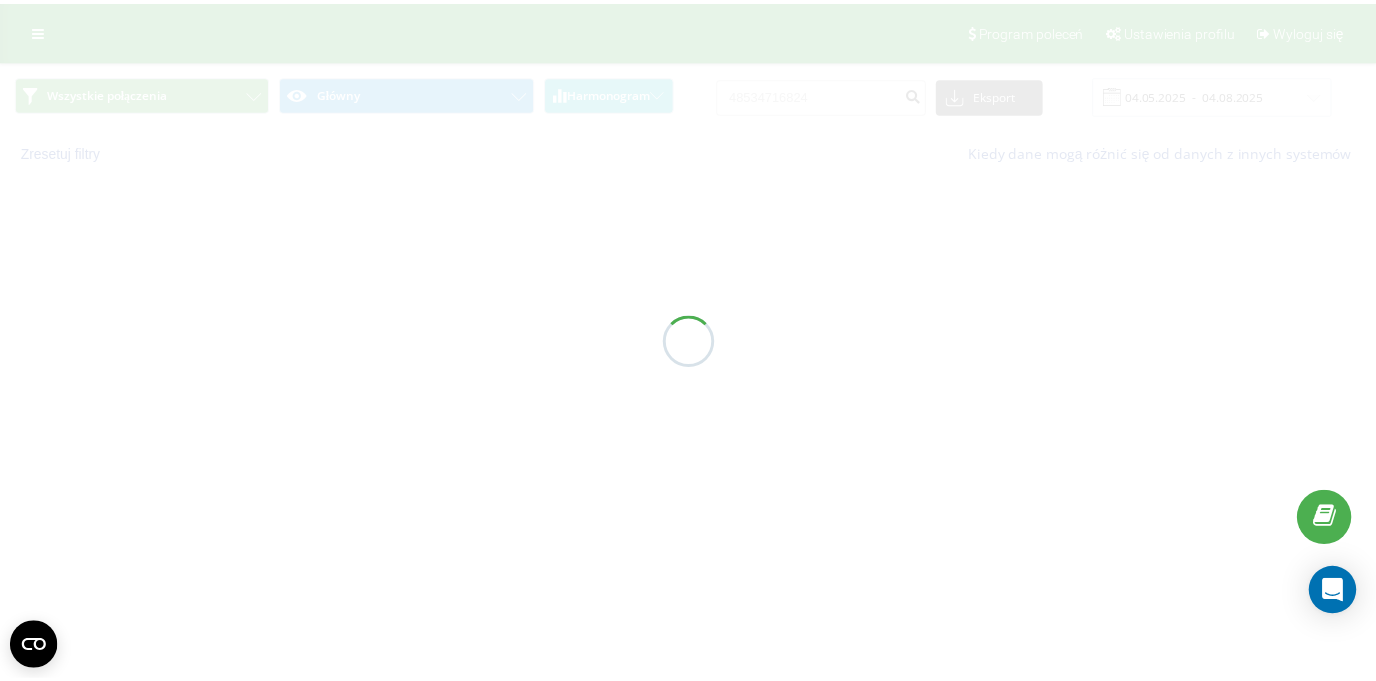scroll, scrollTop: 0, scrollLeft: 0, axis: both 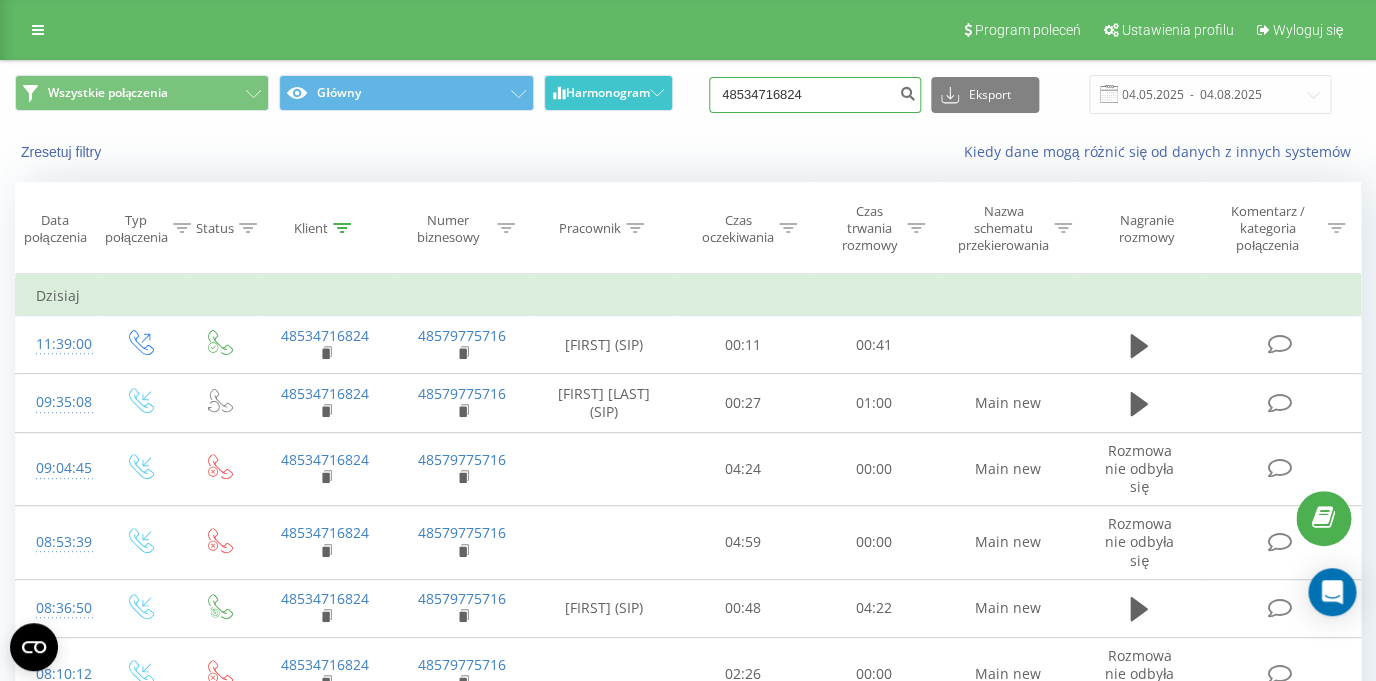 drag, startPoint x: 851, startPoint y: 101, endPoint x: 637, endPoint y: 86, distance: 214.52505 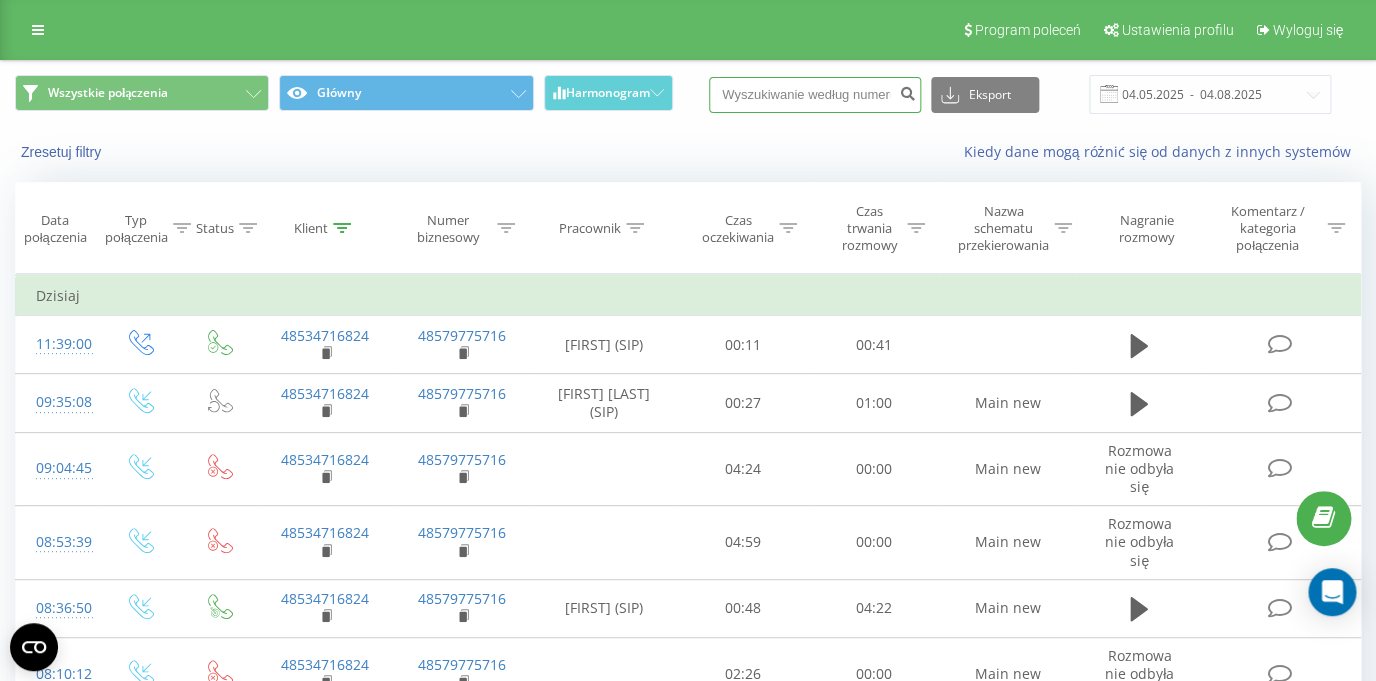 paste on "48888159796" 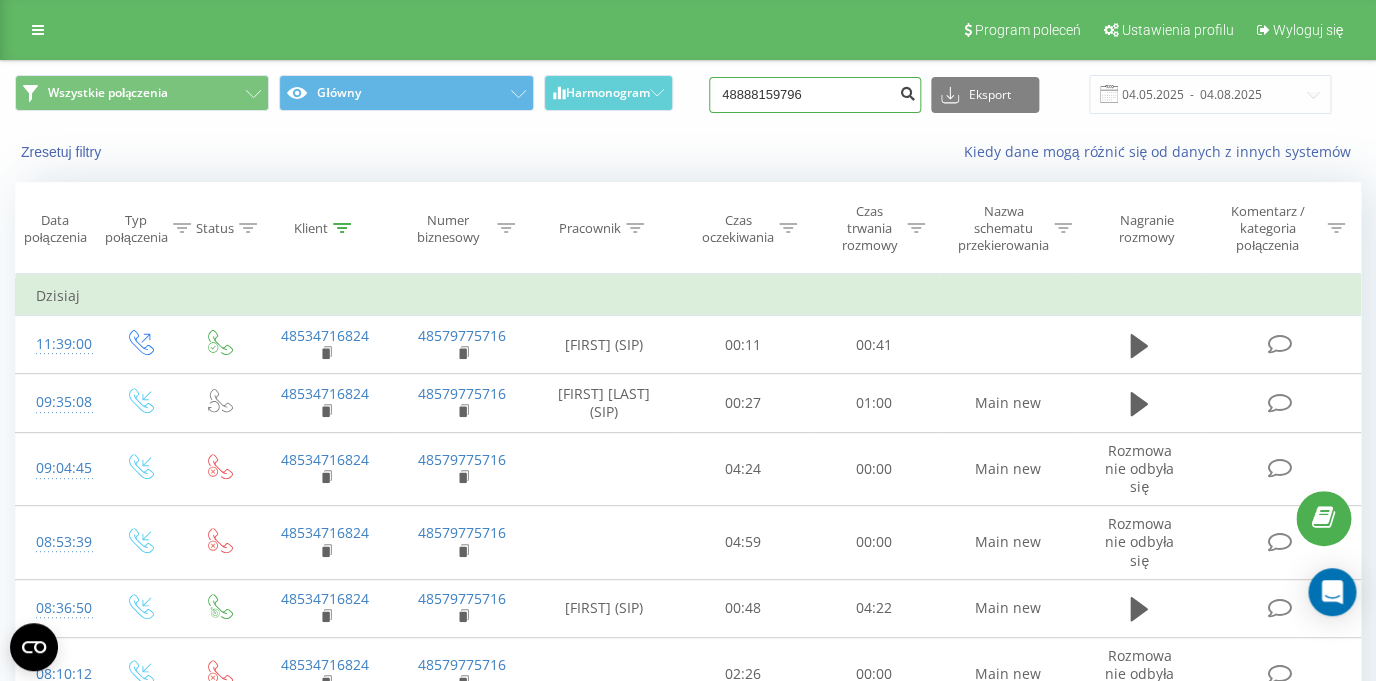 type on "48888159796" 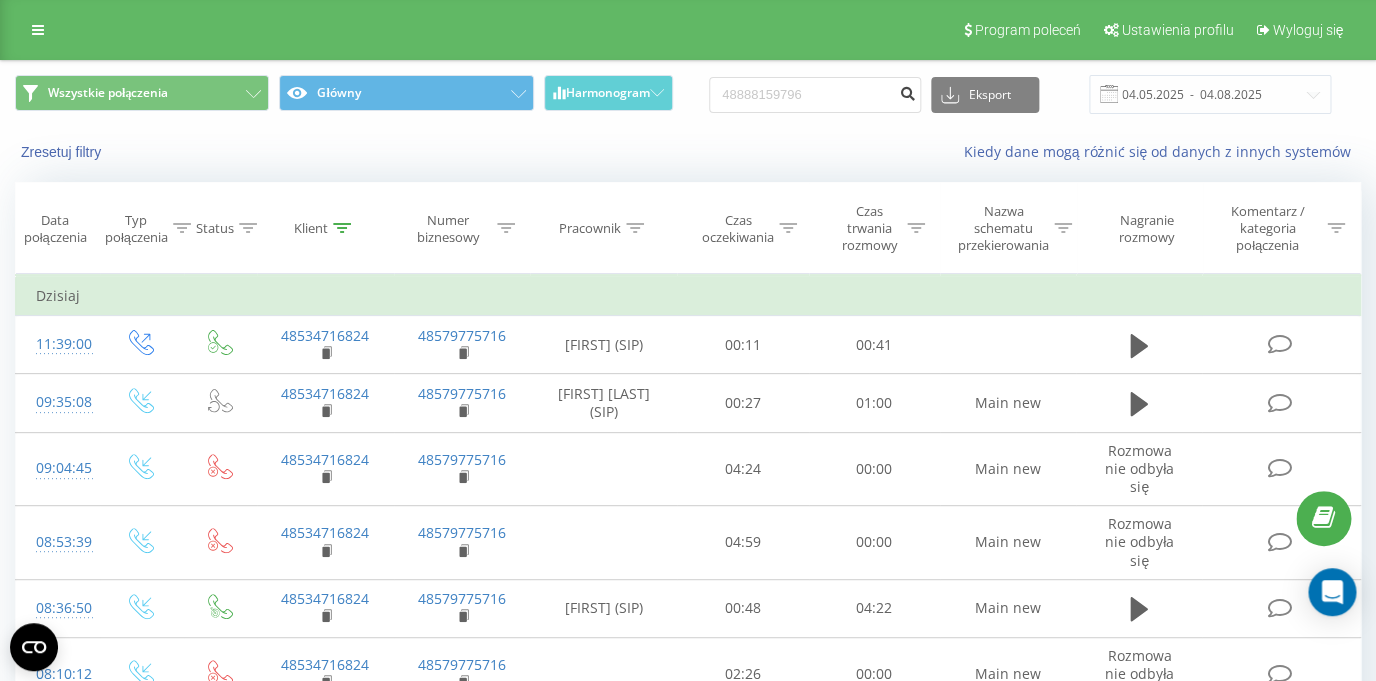 click at bounding box center [907, 91] 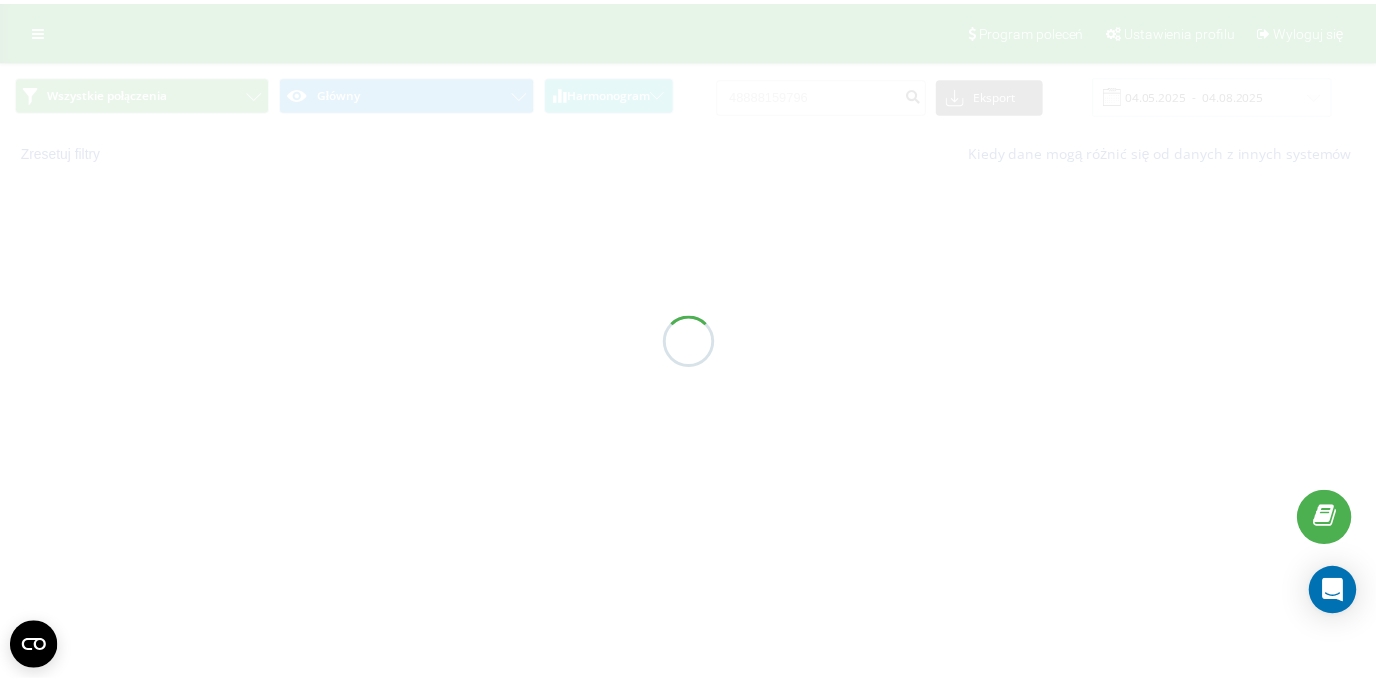 scroll, scrollTop: 0, scrollLeft: 0, axis: both 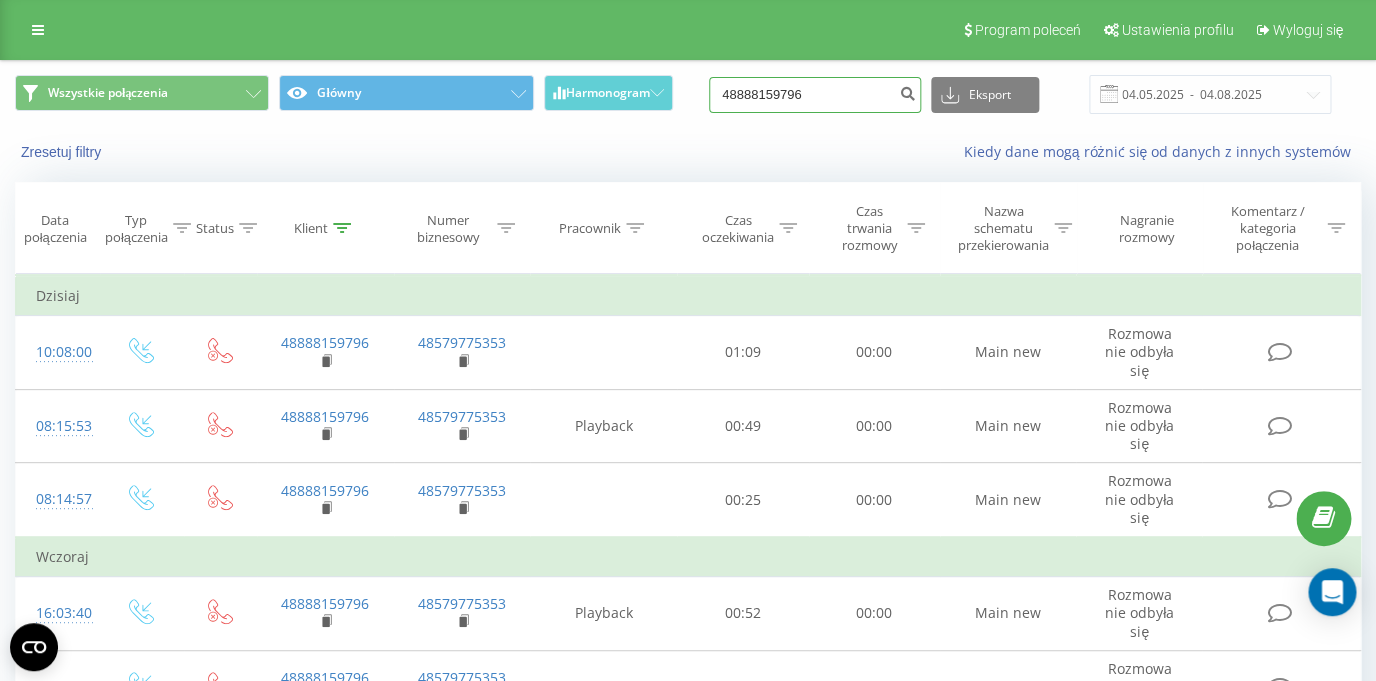 drag, startPoint x: 829, startPoint y: 94, endPoint x: 702, endPoint y: 97, distance: 127.03543 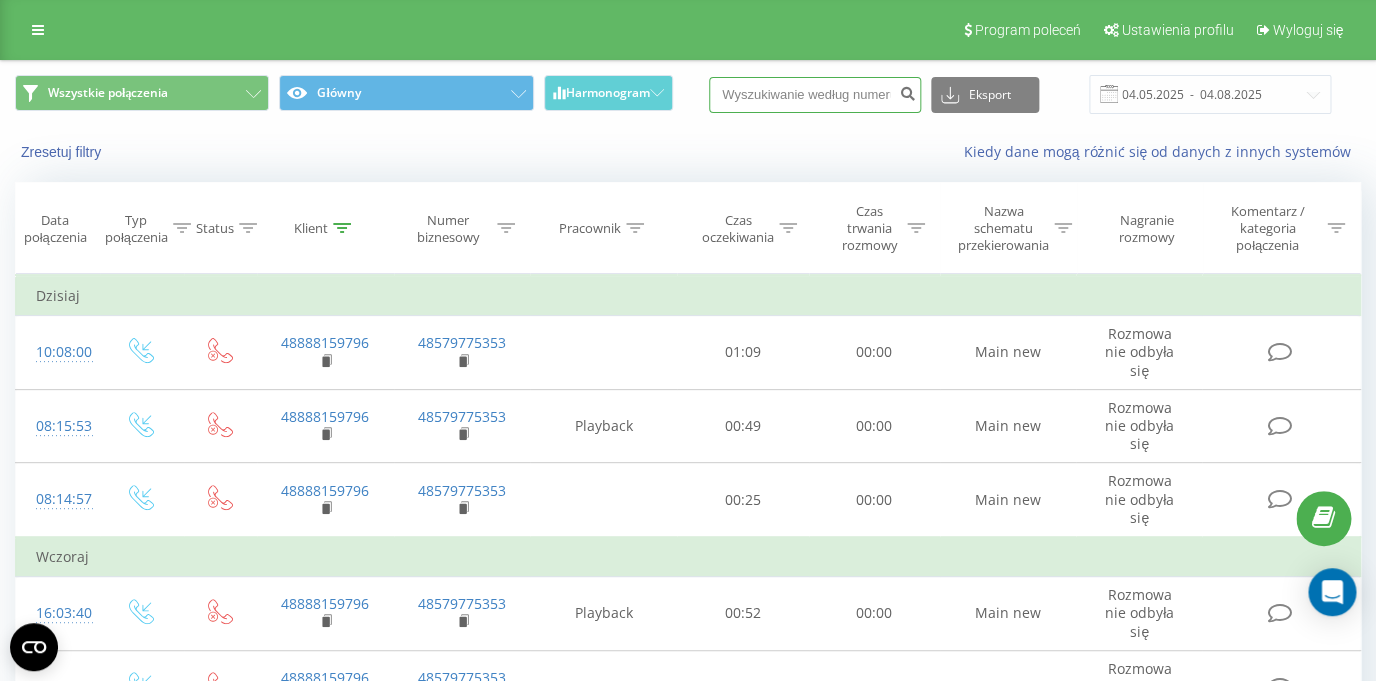 paste on "48506074290" 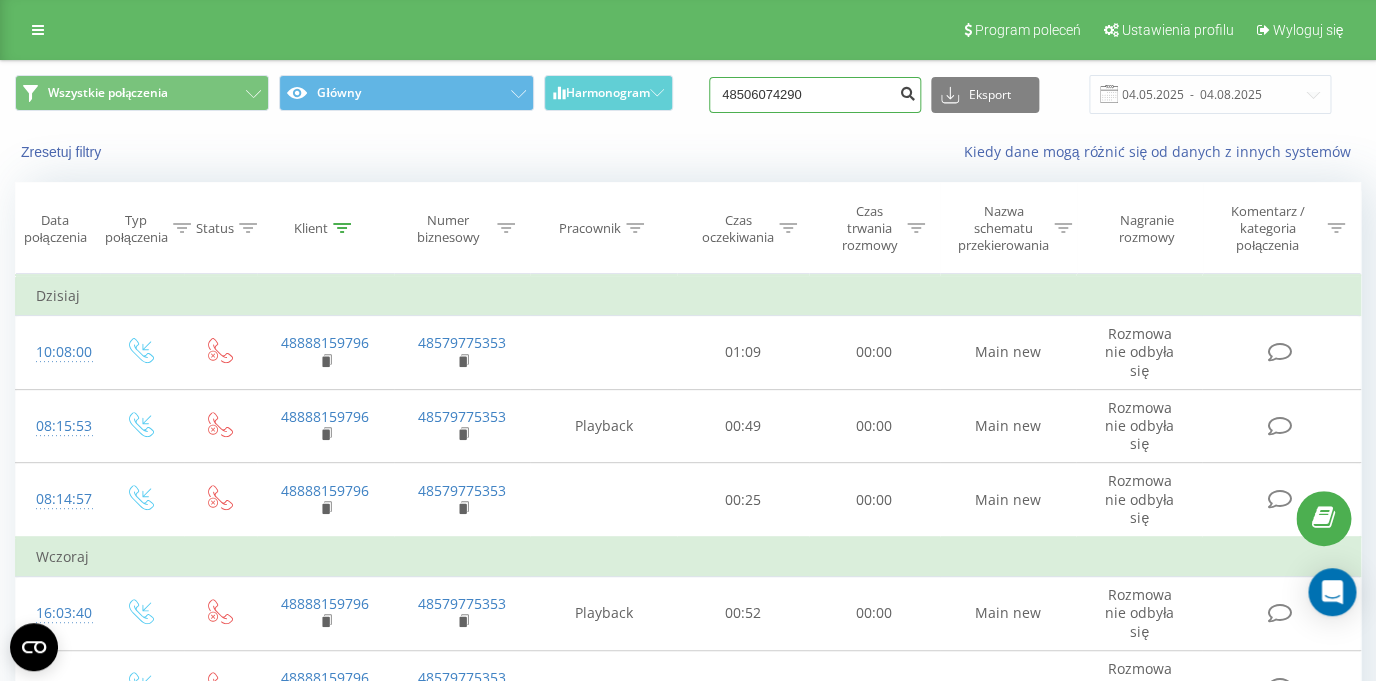 type on "48506074290" 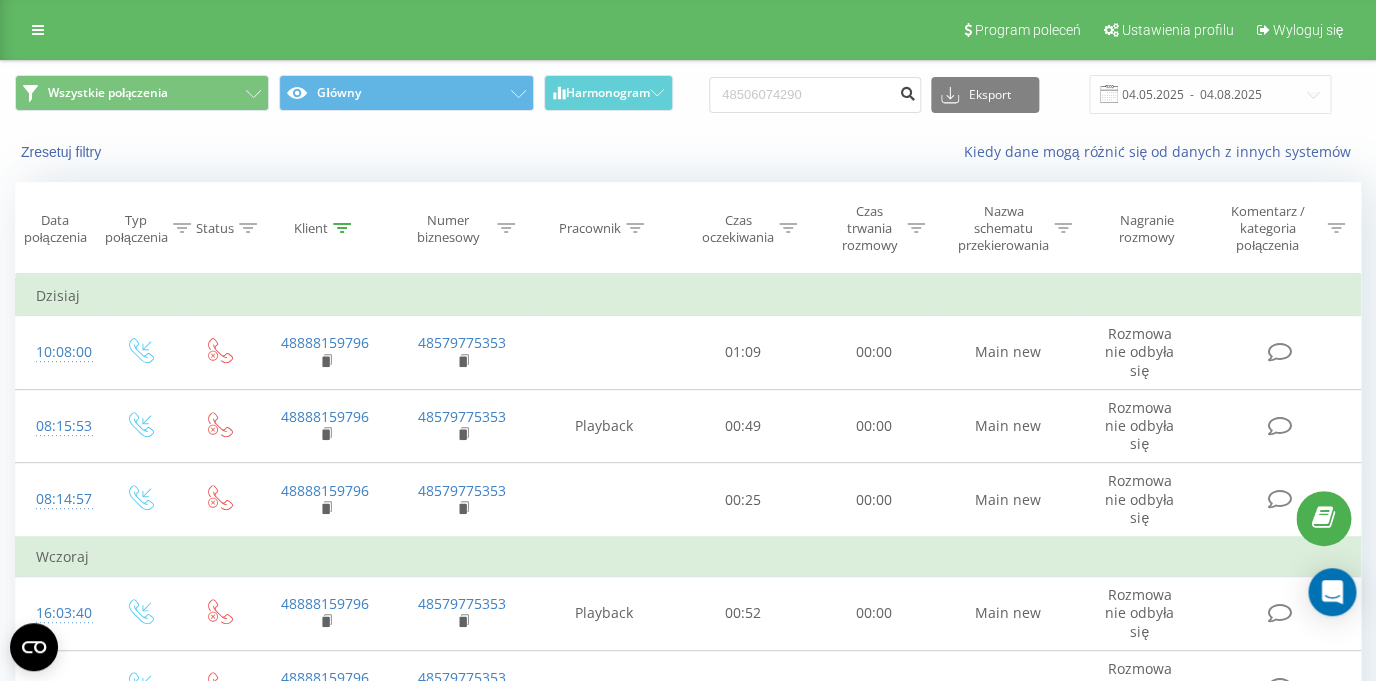 click at bounding box center (907, 91) 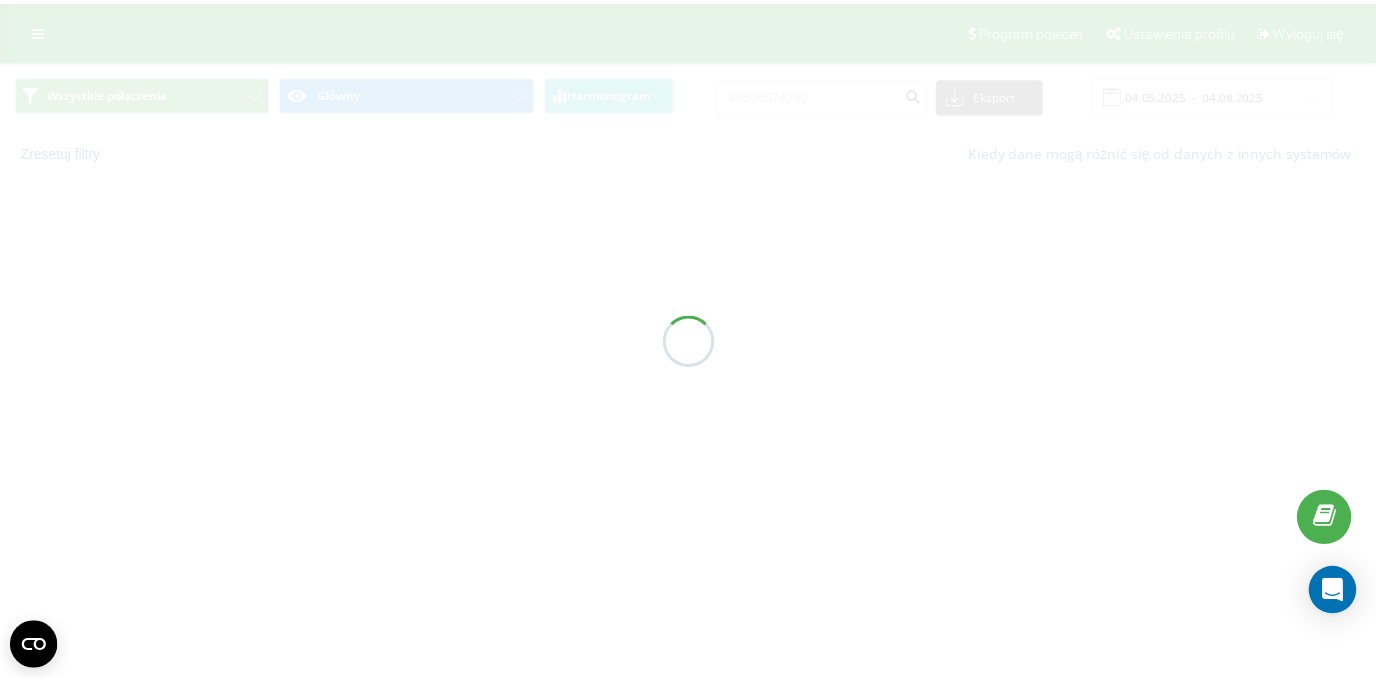 scroll, scrollTop: 0, scrollLeft: 0, axis: both 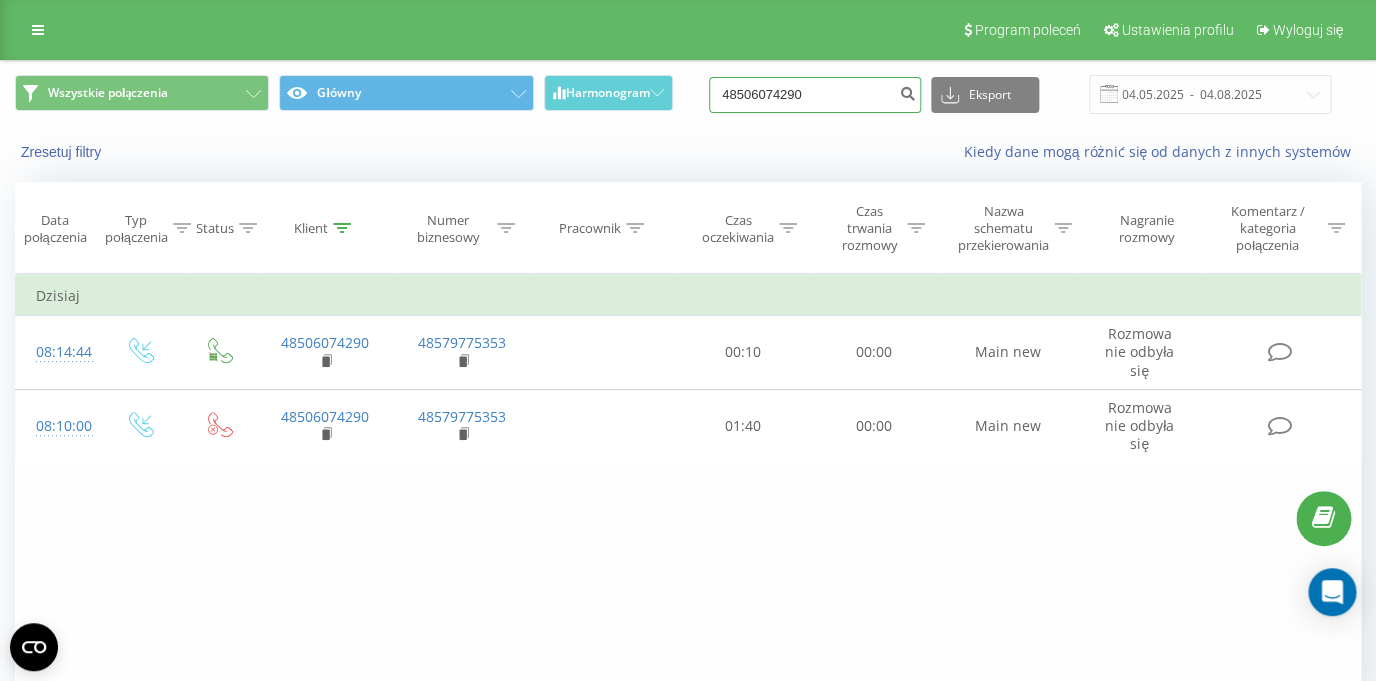 drag, startPoint x: 845, startPoint y: 101, endPoint x: 593, endPoint y: 105, distance: 252.03174 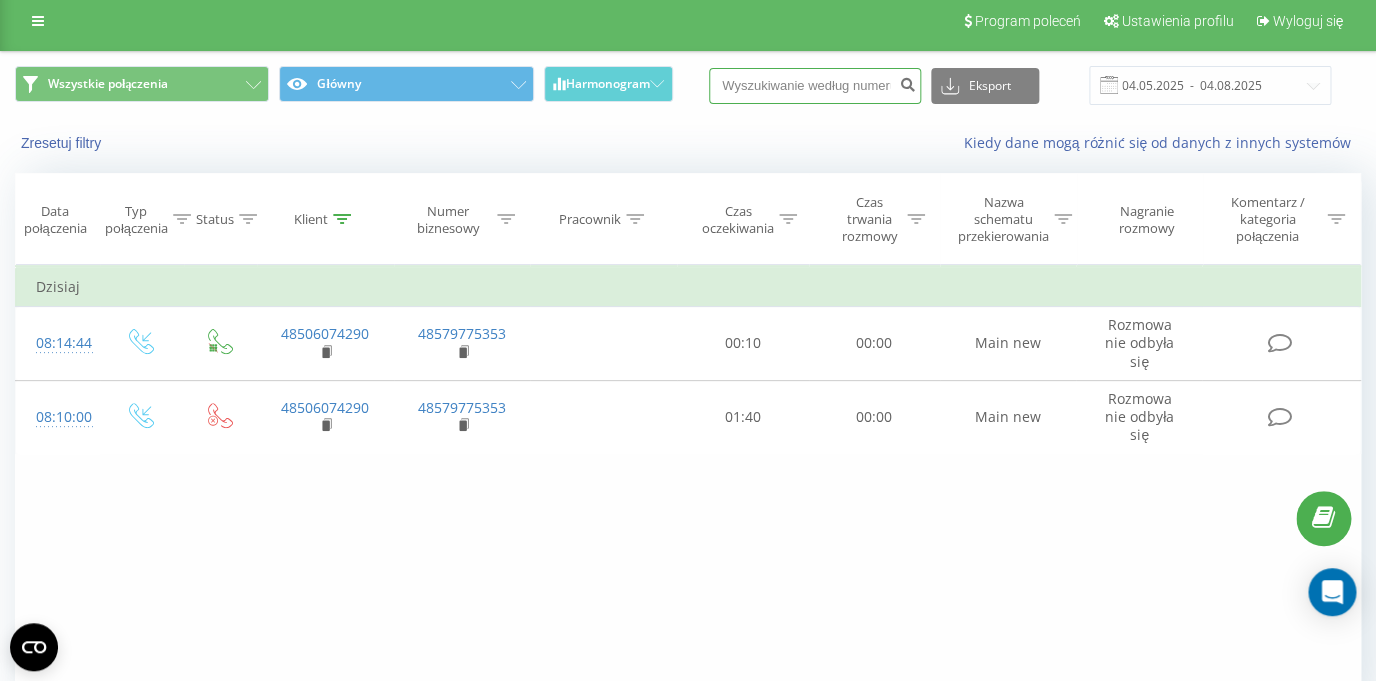 scroll, scrollTop: 16, scrollLeft: 0, axis: vertical 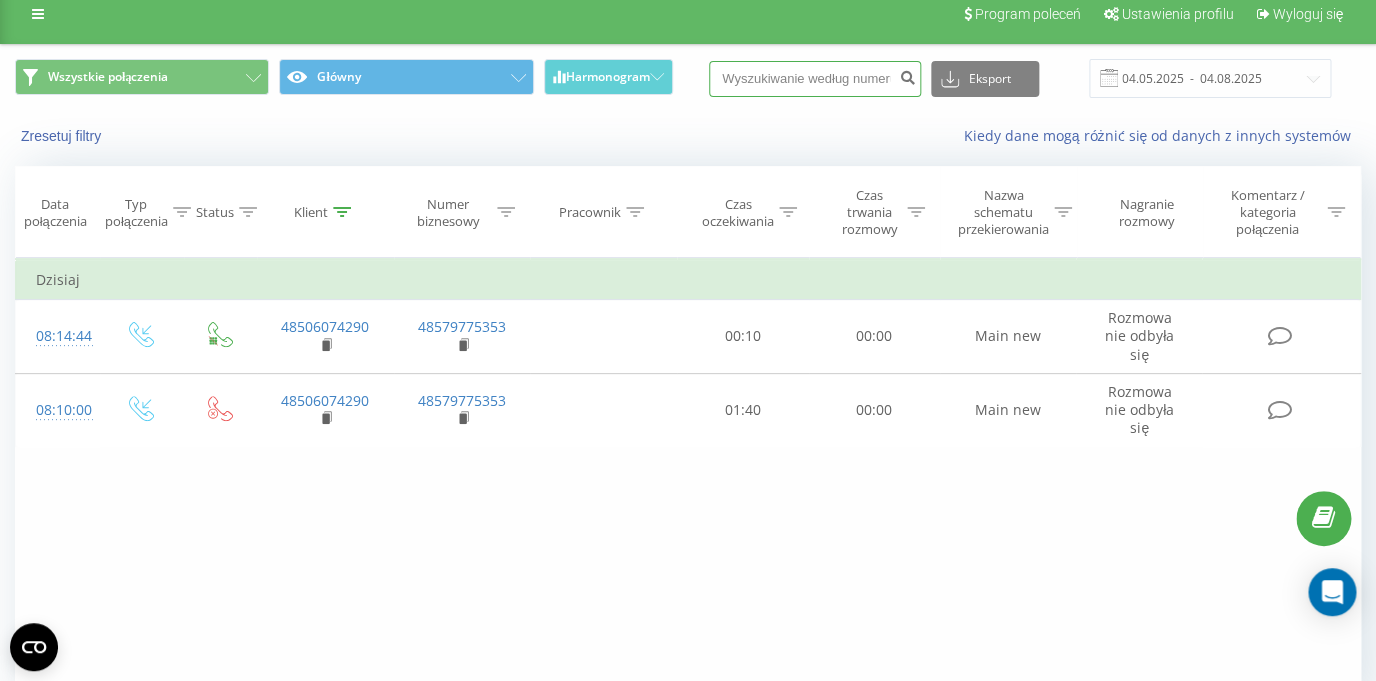 paste on "48793690222" 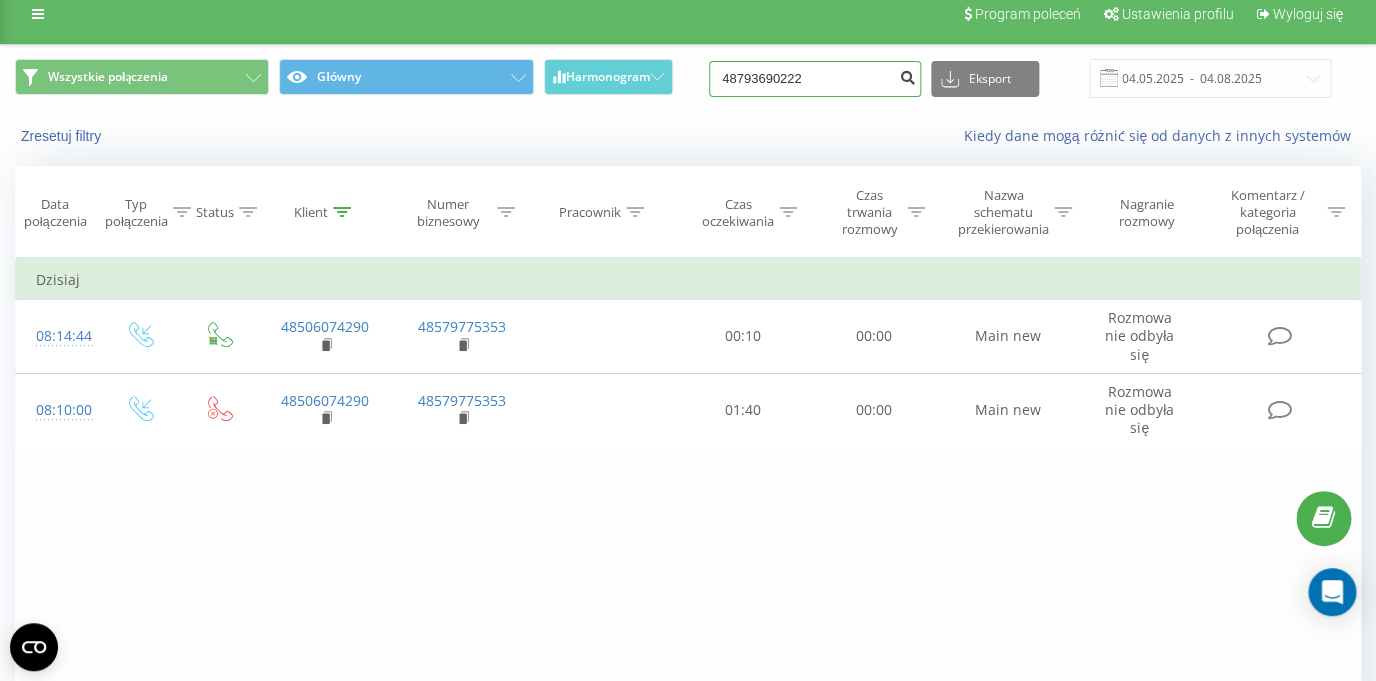 type on "48793690222" 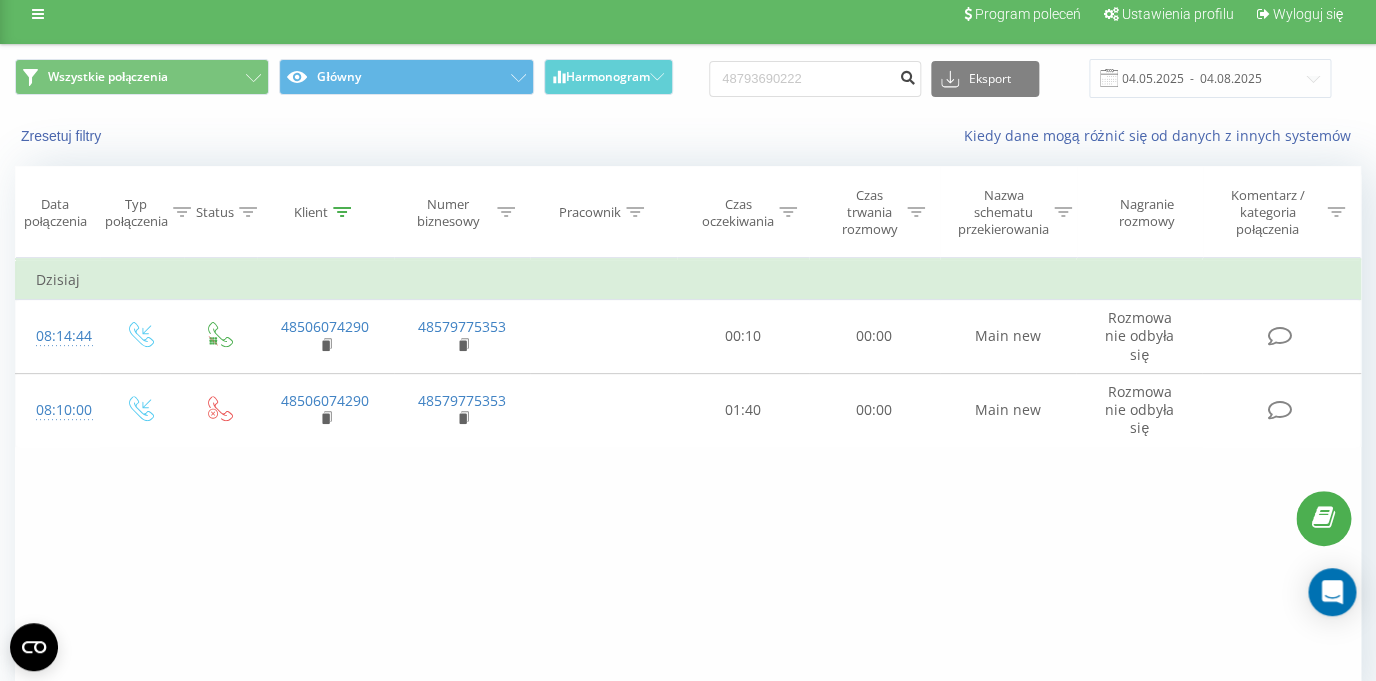 click at bounding box center (907, 75) 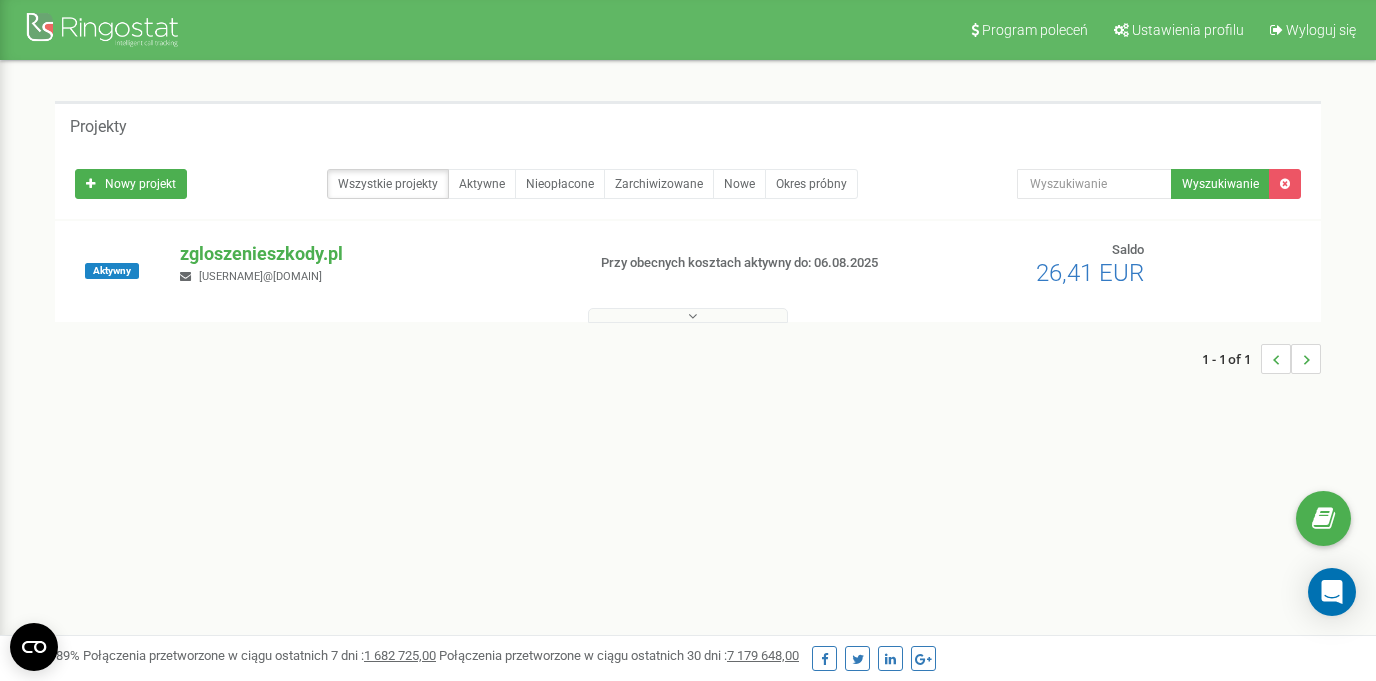 scroll, scrollTop: 0, scrollLeft: 0, axis: both 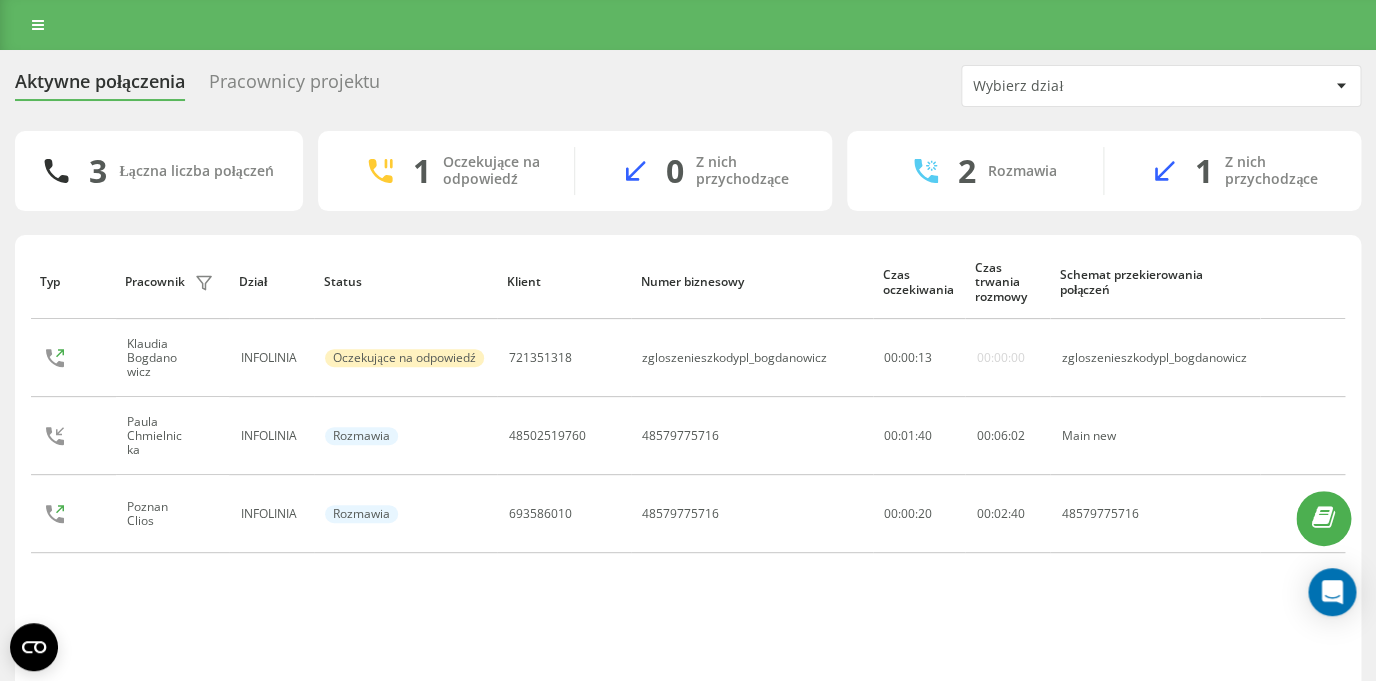 click at bounding box center (38, 25) 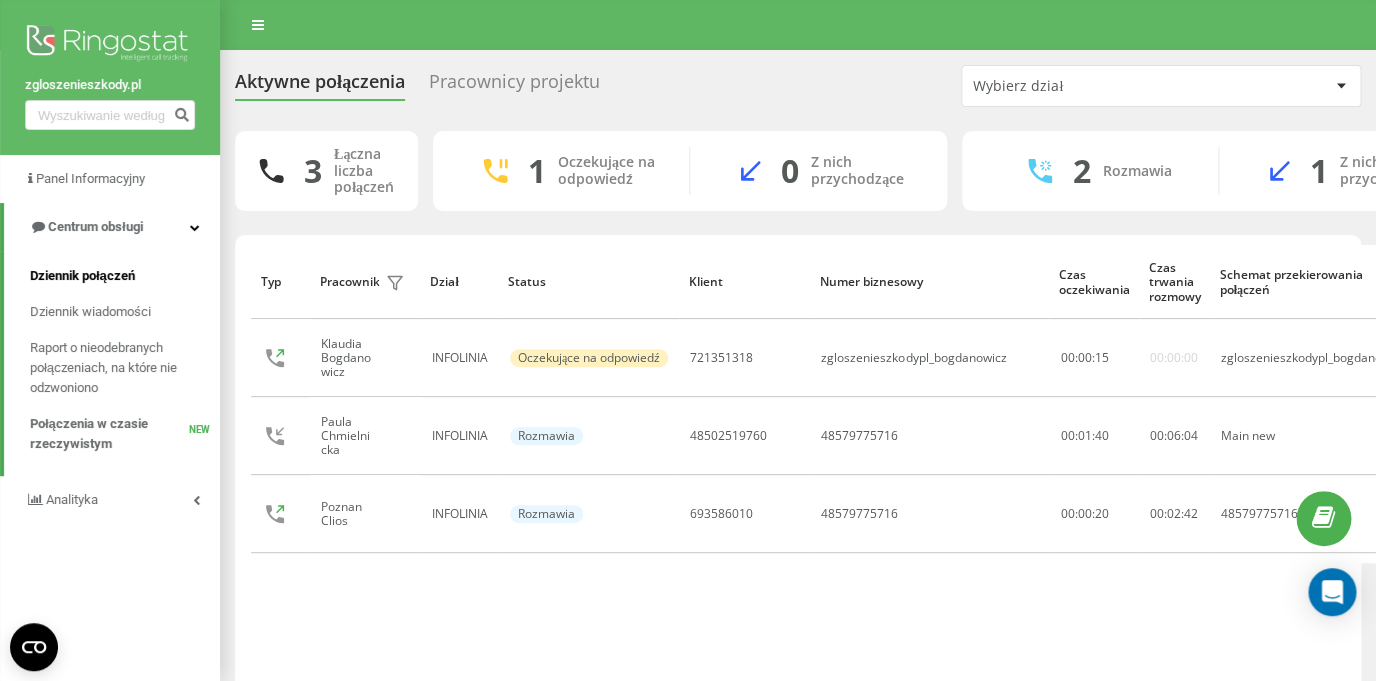 click on "Dziennik połączeń" at bounding box center [82, 276] 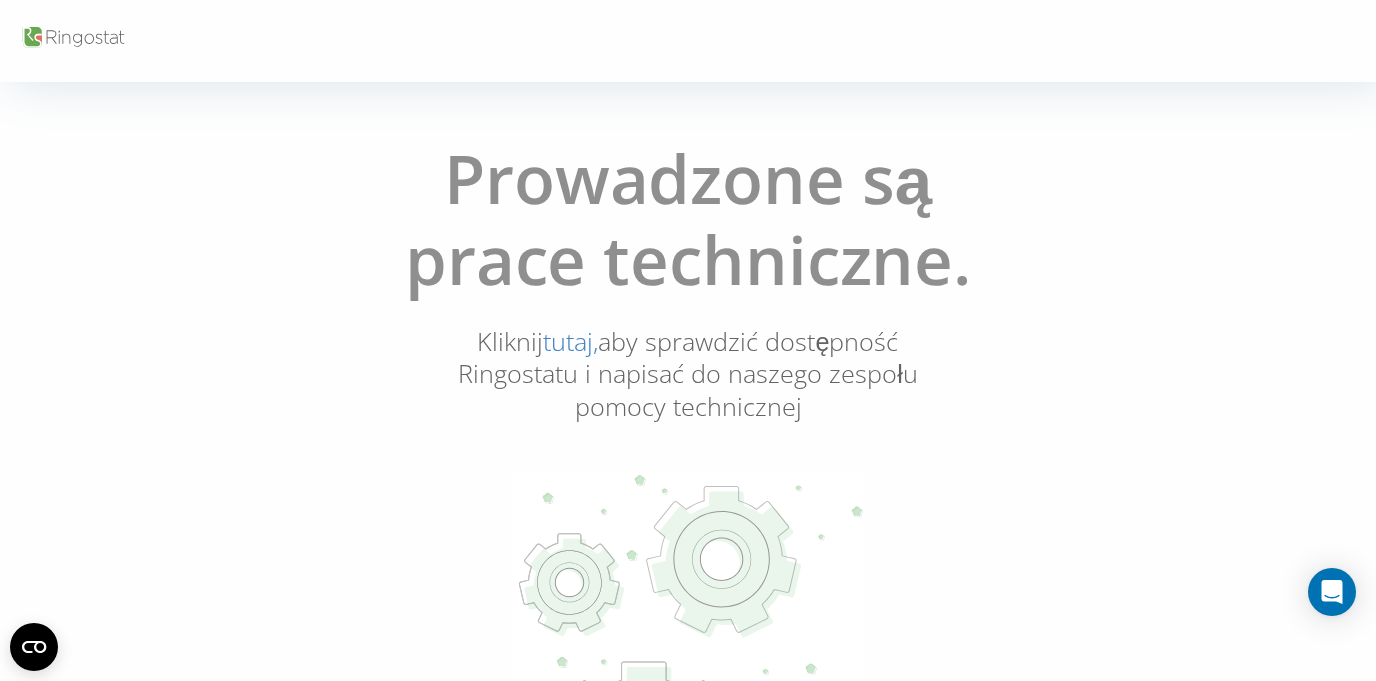 scroll, scrollTop: 0, scrollLeft: 0, axis: both 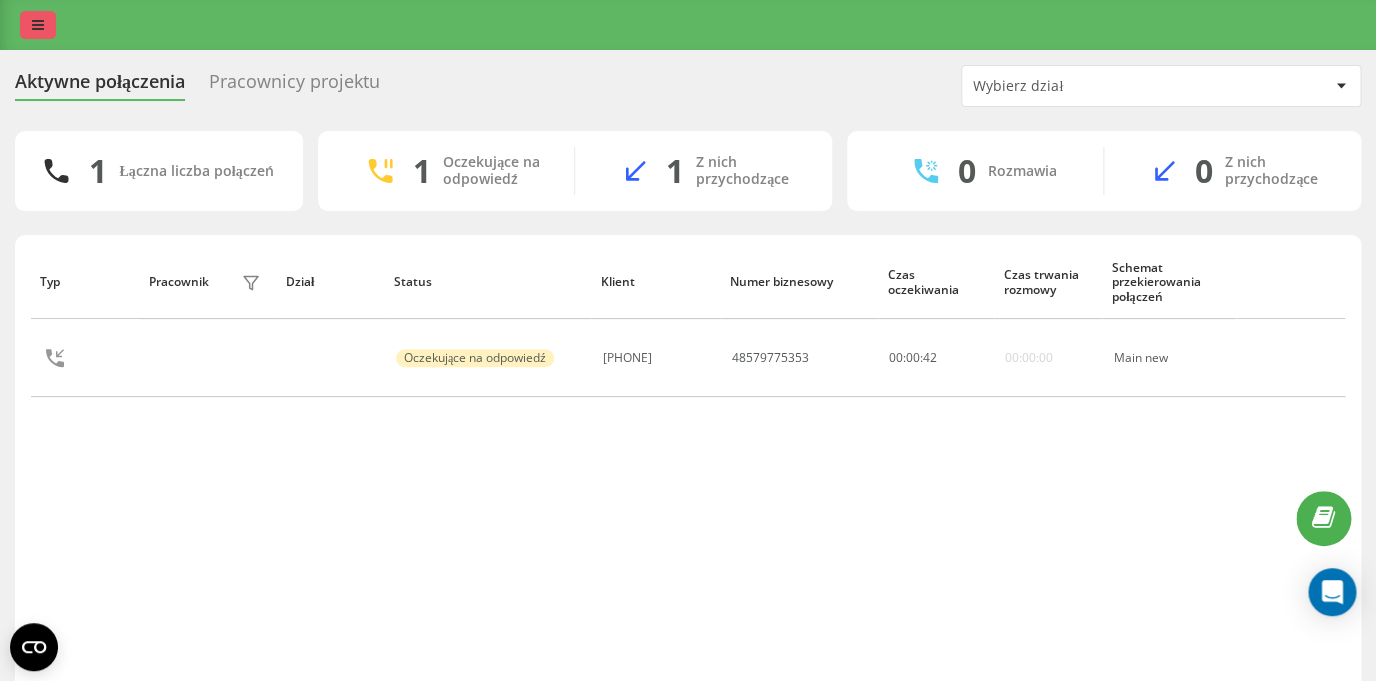 click at bounding box center [38, 25] 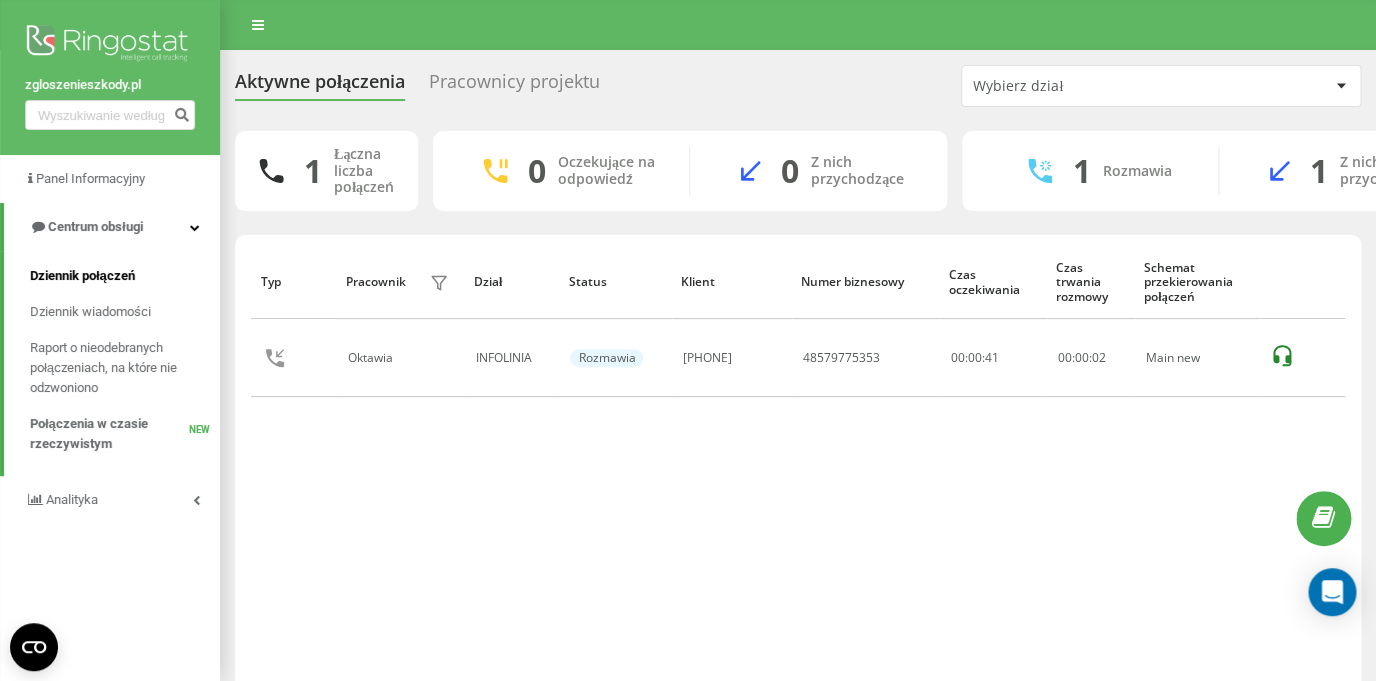 click on "Dziennik połączeń" at bounding box center [82, 276] 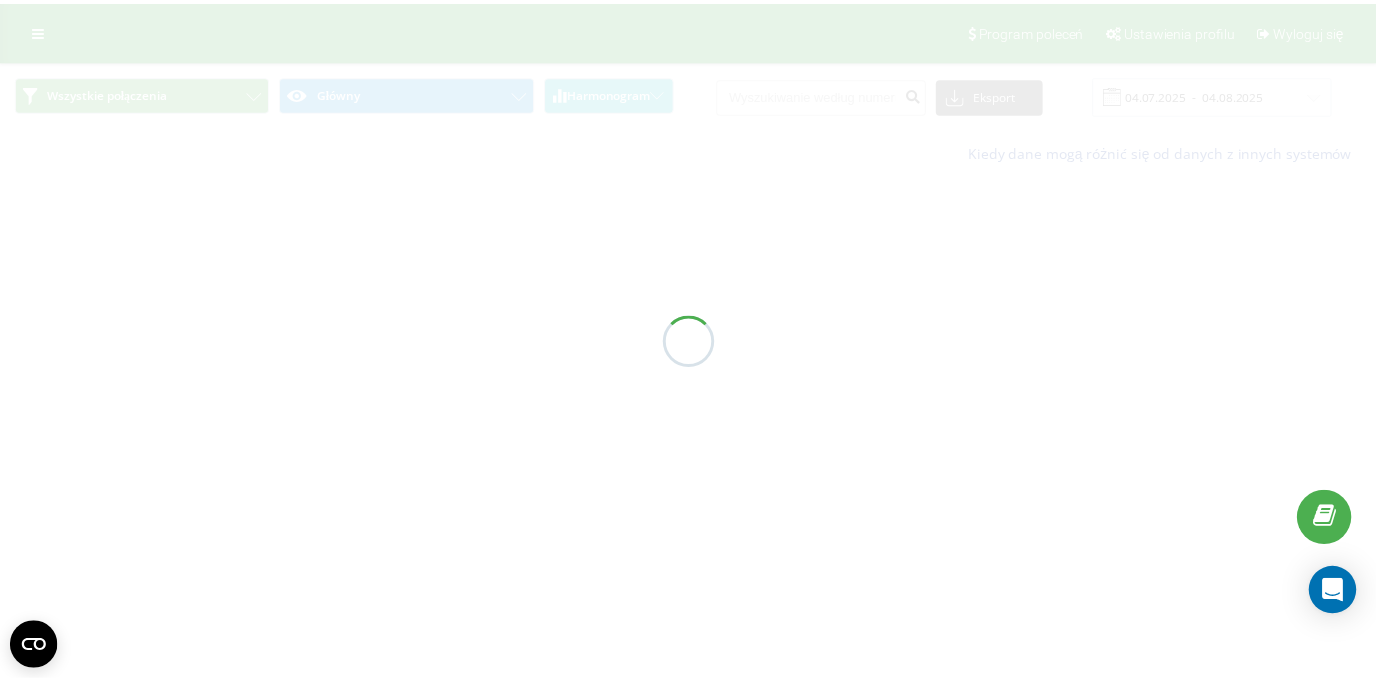 scroll, scrollTop: 0, scrollLeft: 0, axis: both 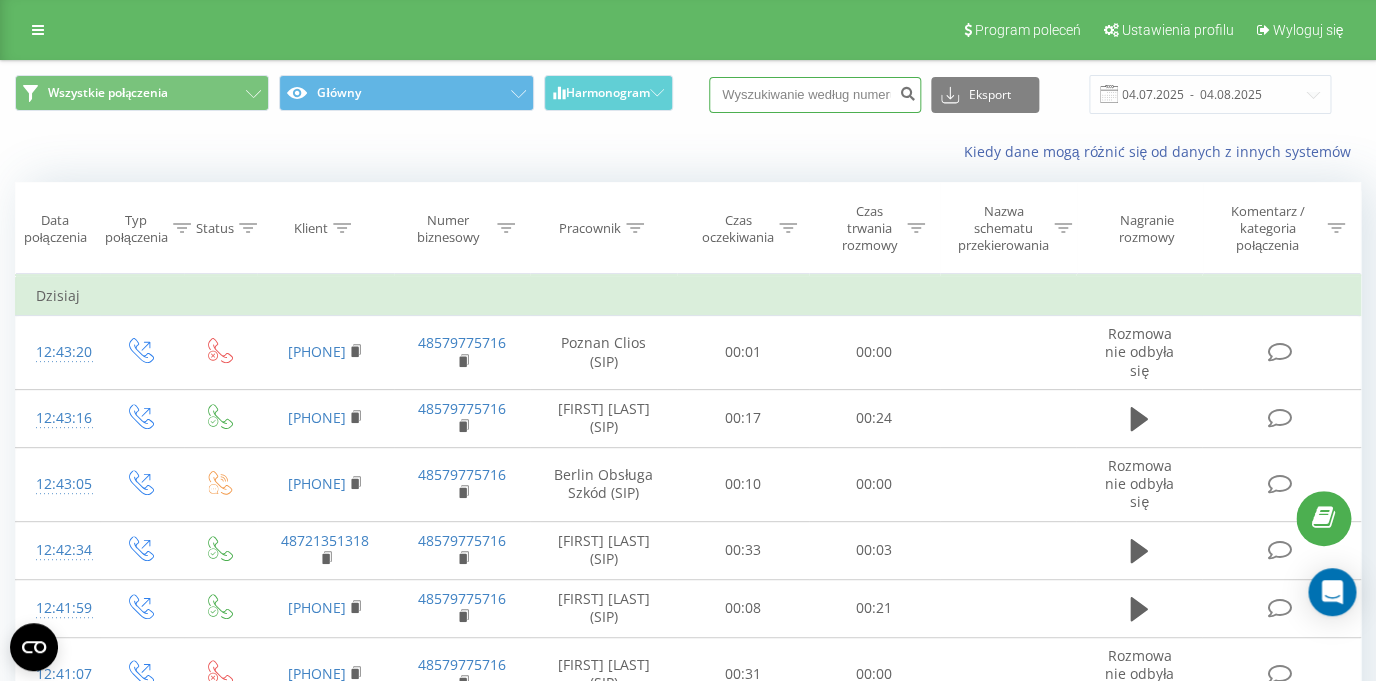 click at bounding box center [815, 95] 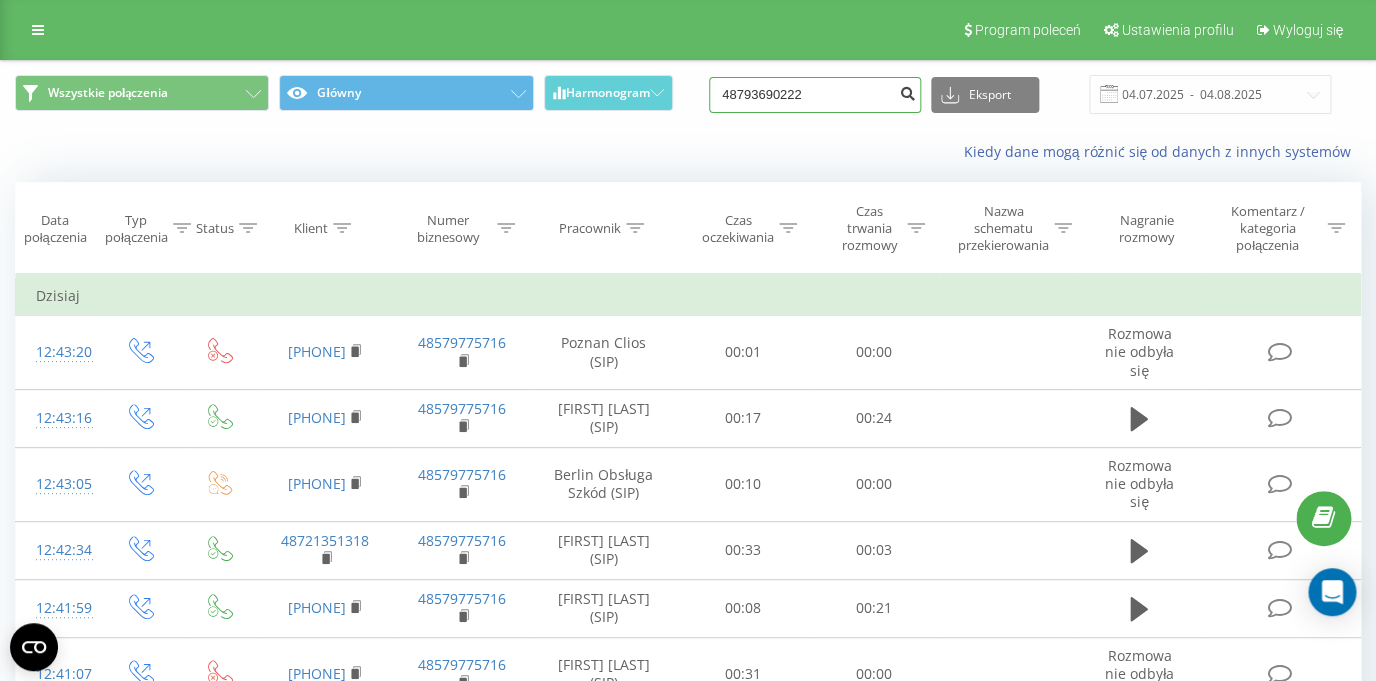 type on "48793690222" 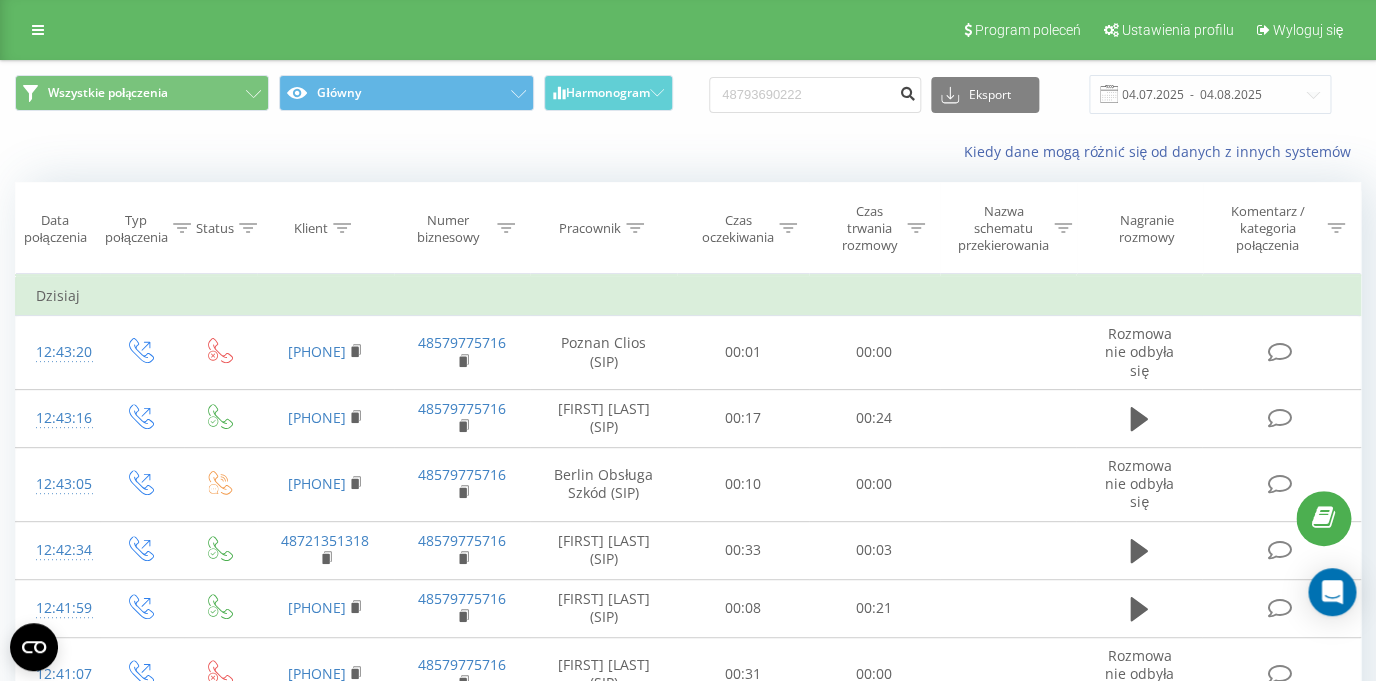 click at bounding box center [907, 91] 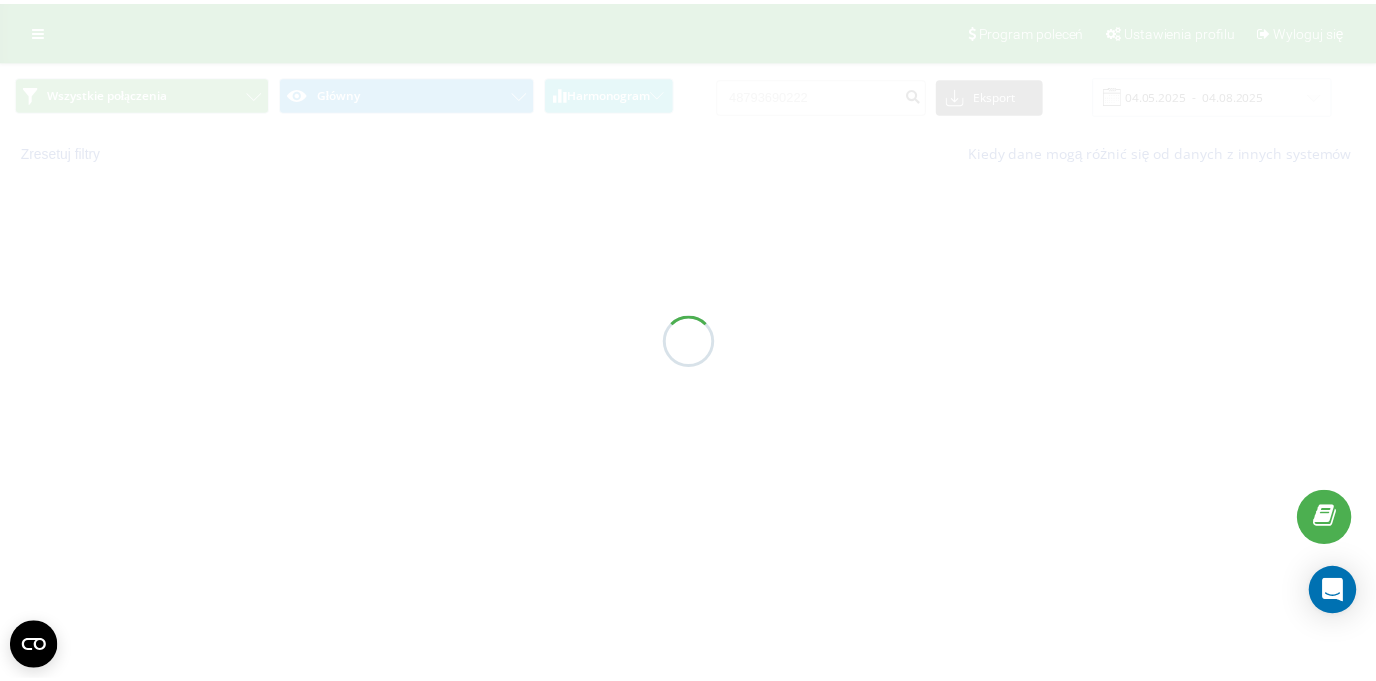 scroll, scrollTop: 0, scrollLeft: 0, axis: both 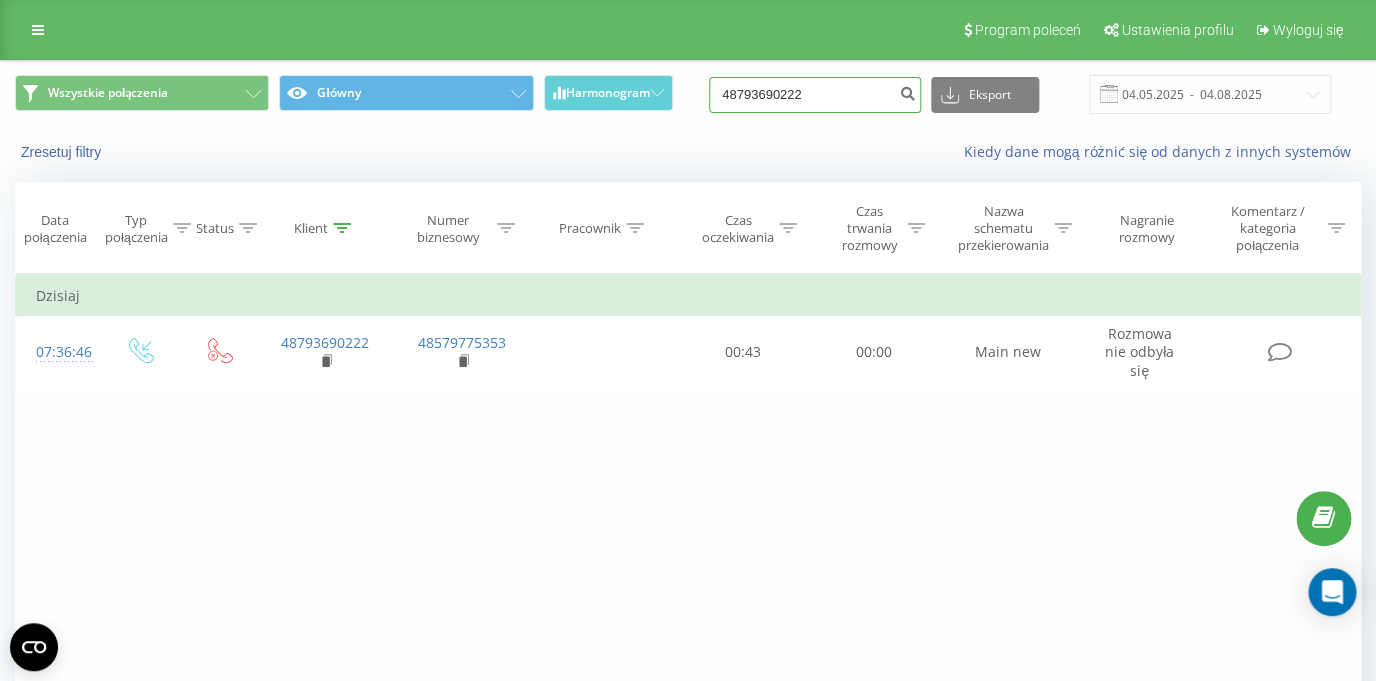 drag, startPoint x: 843, startPoint y: 98, endPoint x: 705, endPoint y: 78, distance: 139.44174 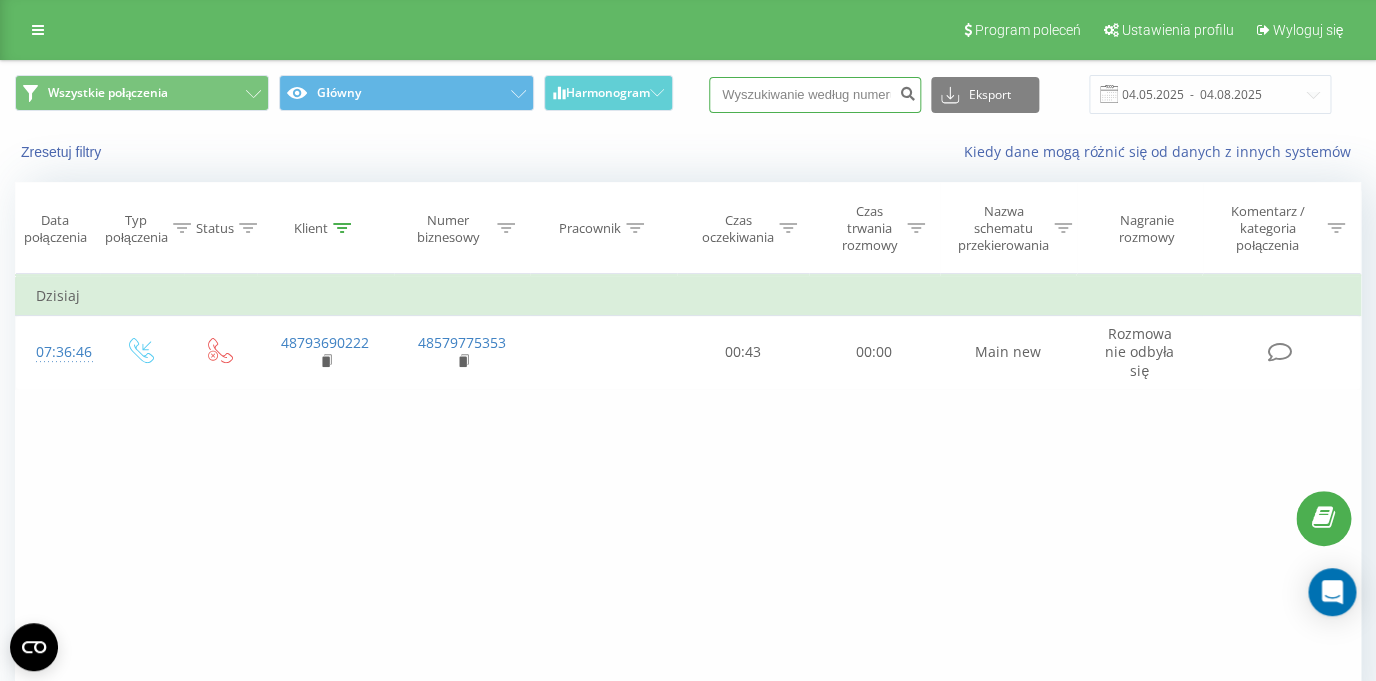 paste on "48505915506" 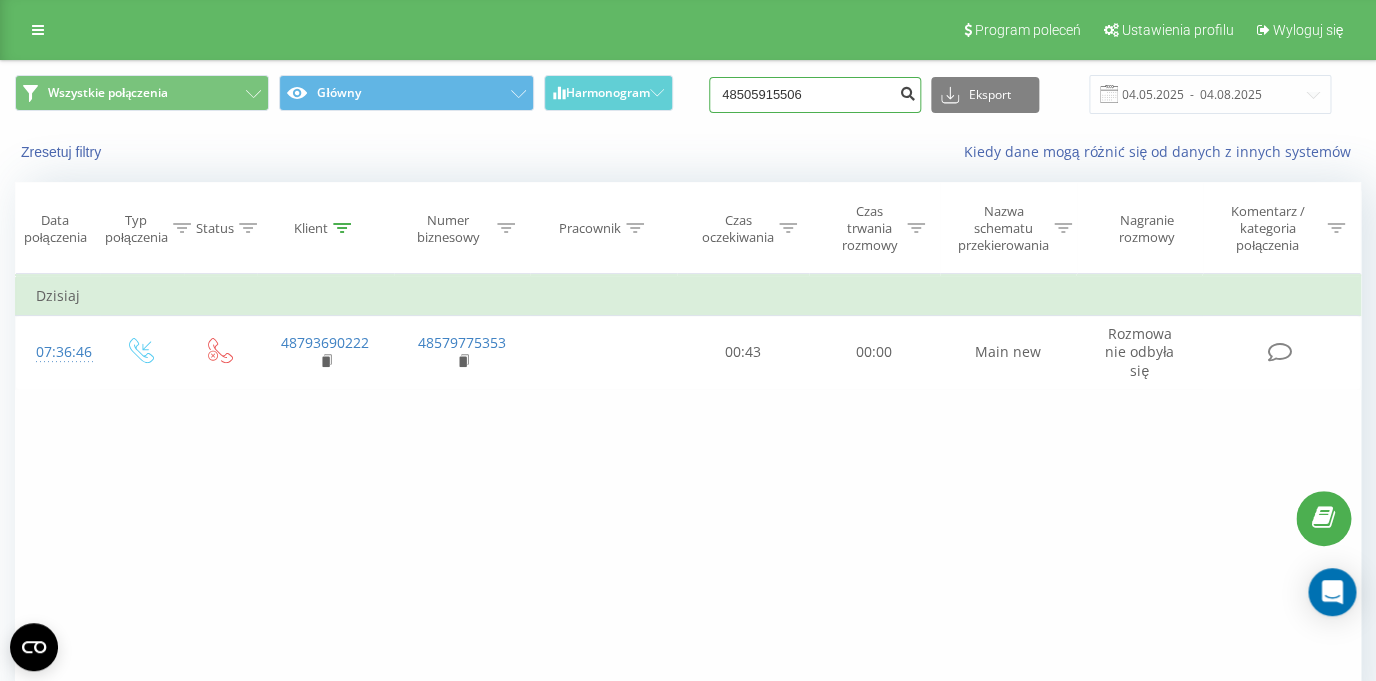 type on "48505915506" 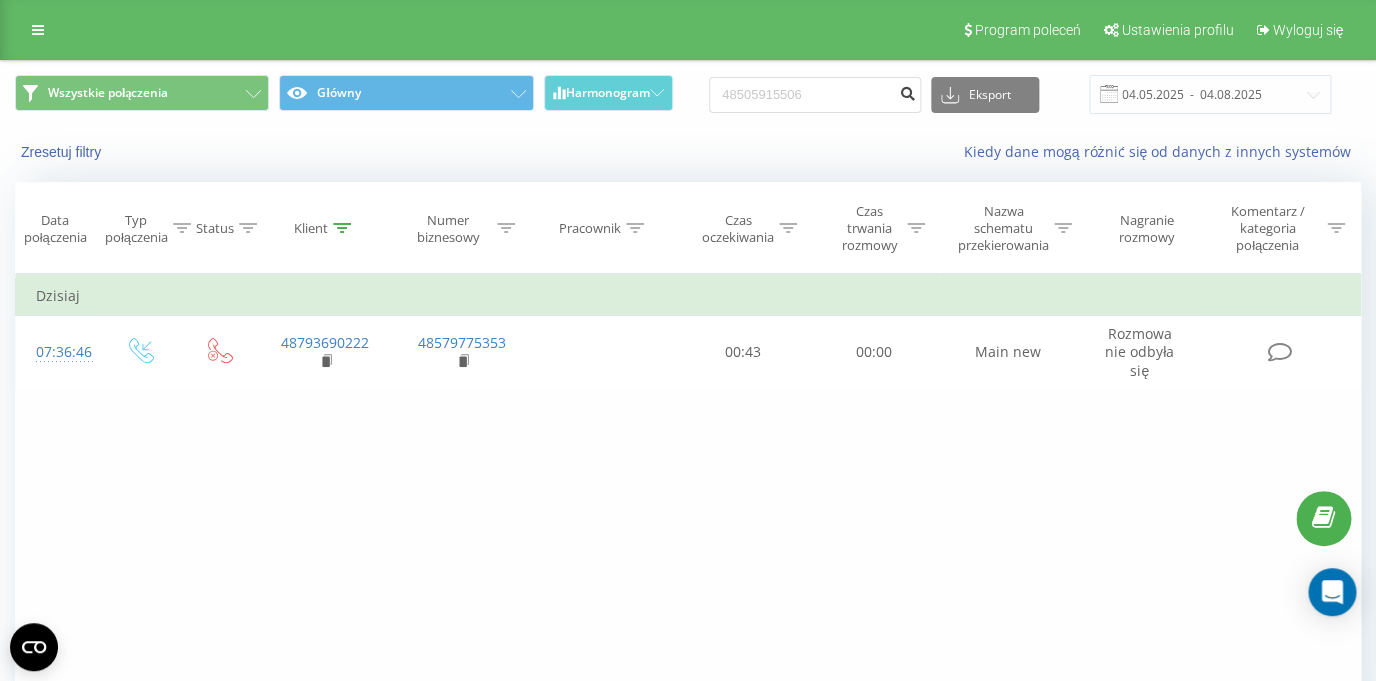 click at bounding box center [907, 91] 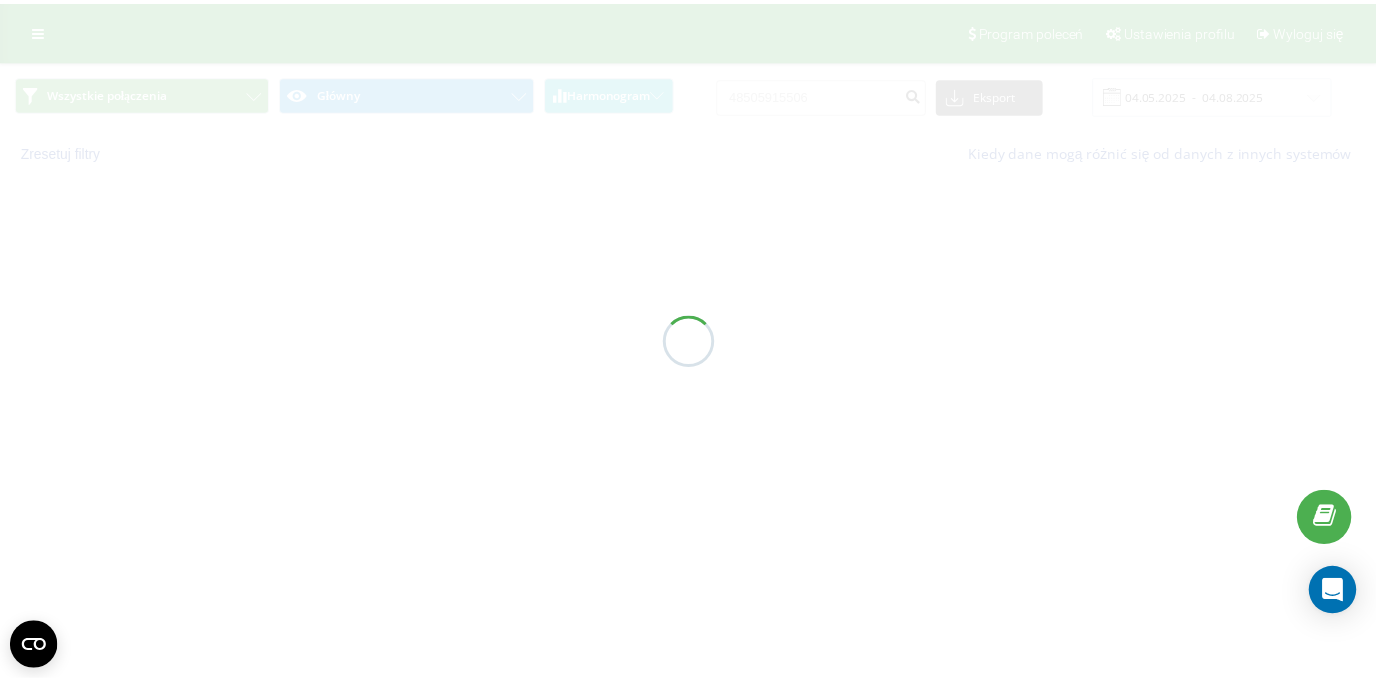scroll, scrollTop: 0, scrollLeft: 0, axis: both 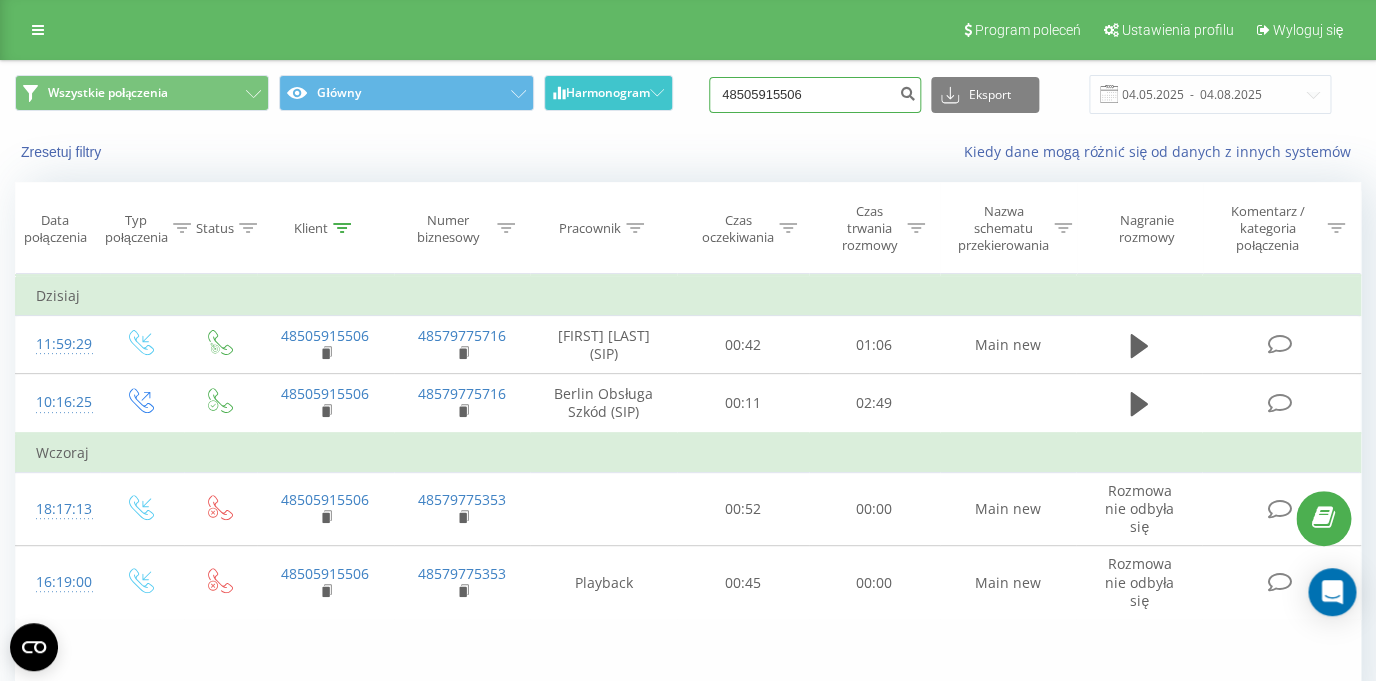 drag, startPoint x: 836, startPoint y: 98, endPoint x: 662, endPoint y: 101, distance: 174.02586 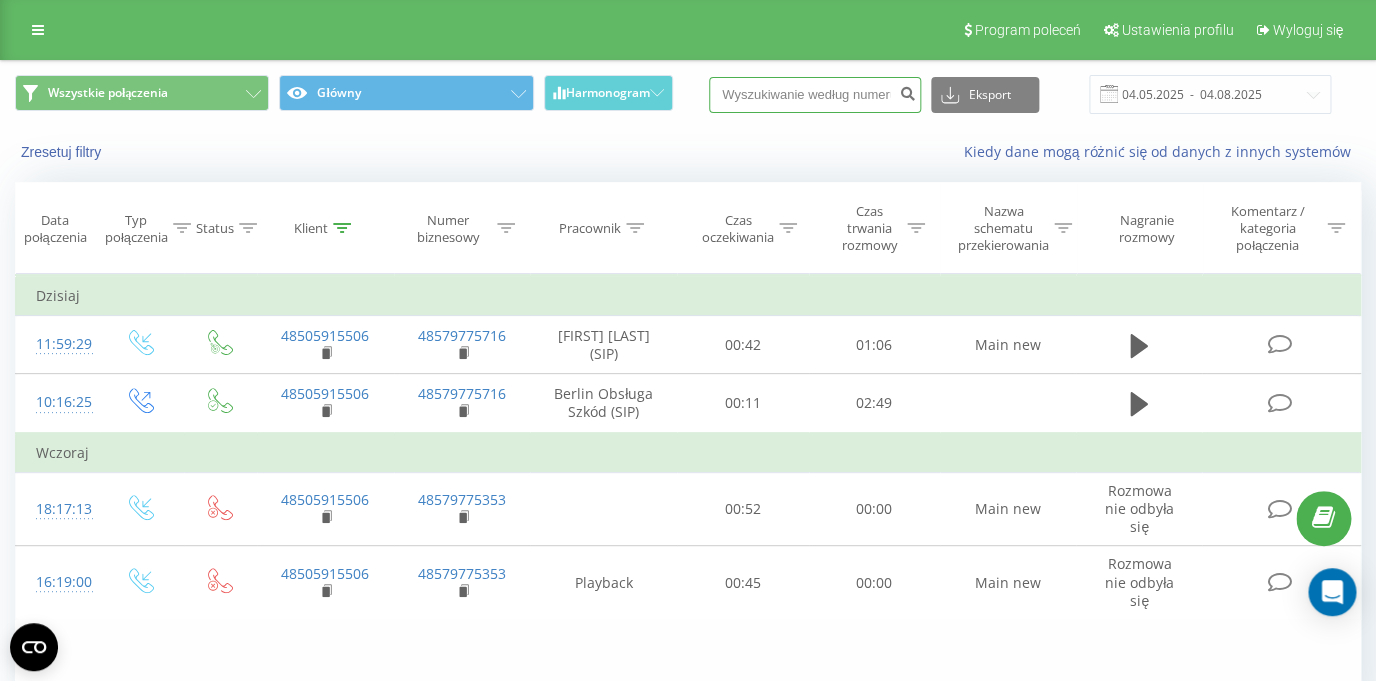 paste on "48512374314" 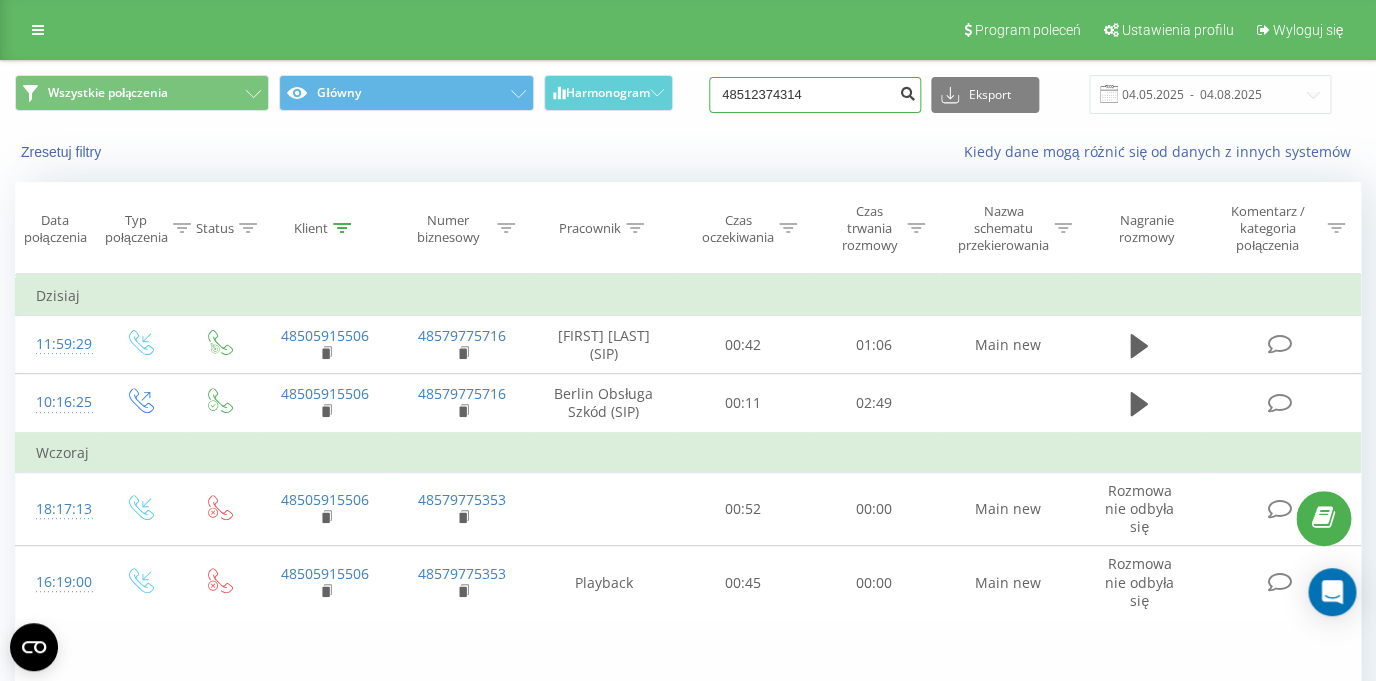 type on "48512374314" 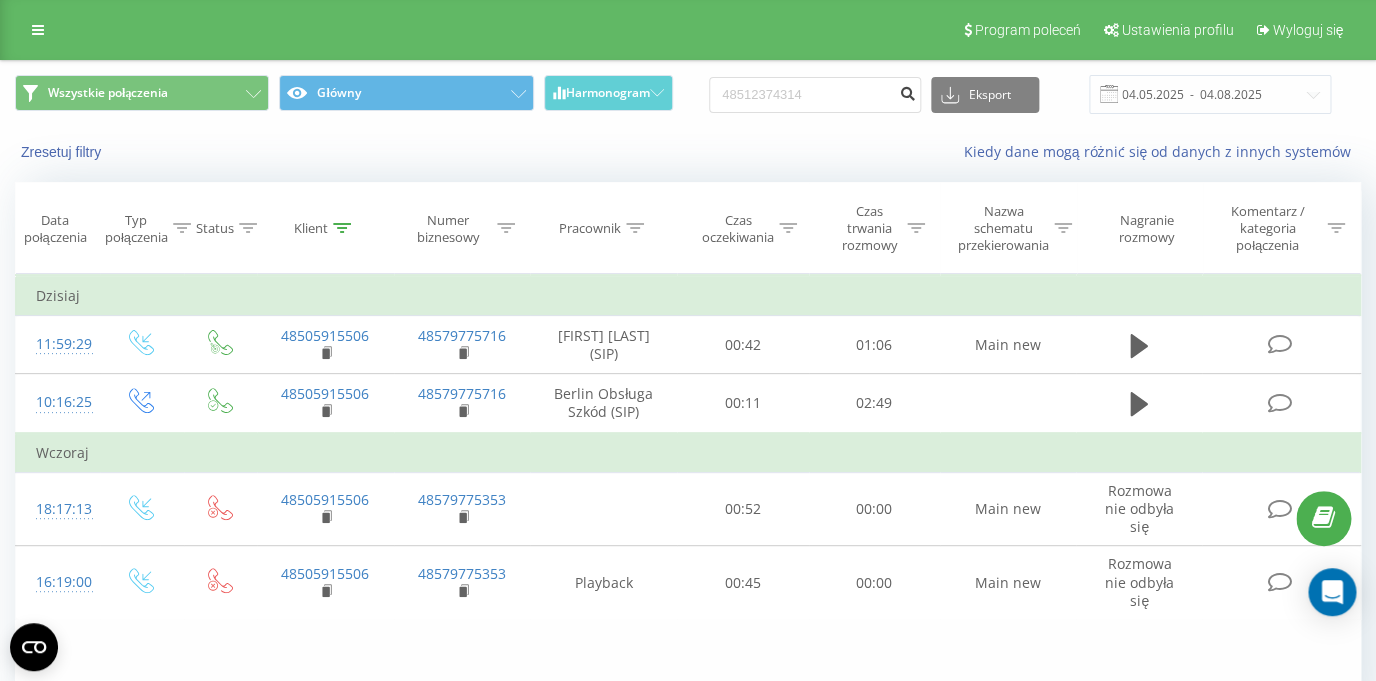 click at bounding box center (907, 91) 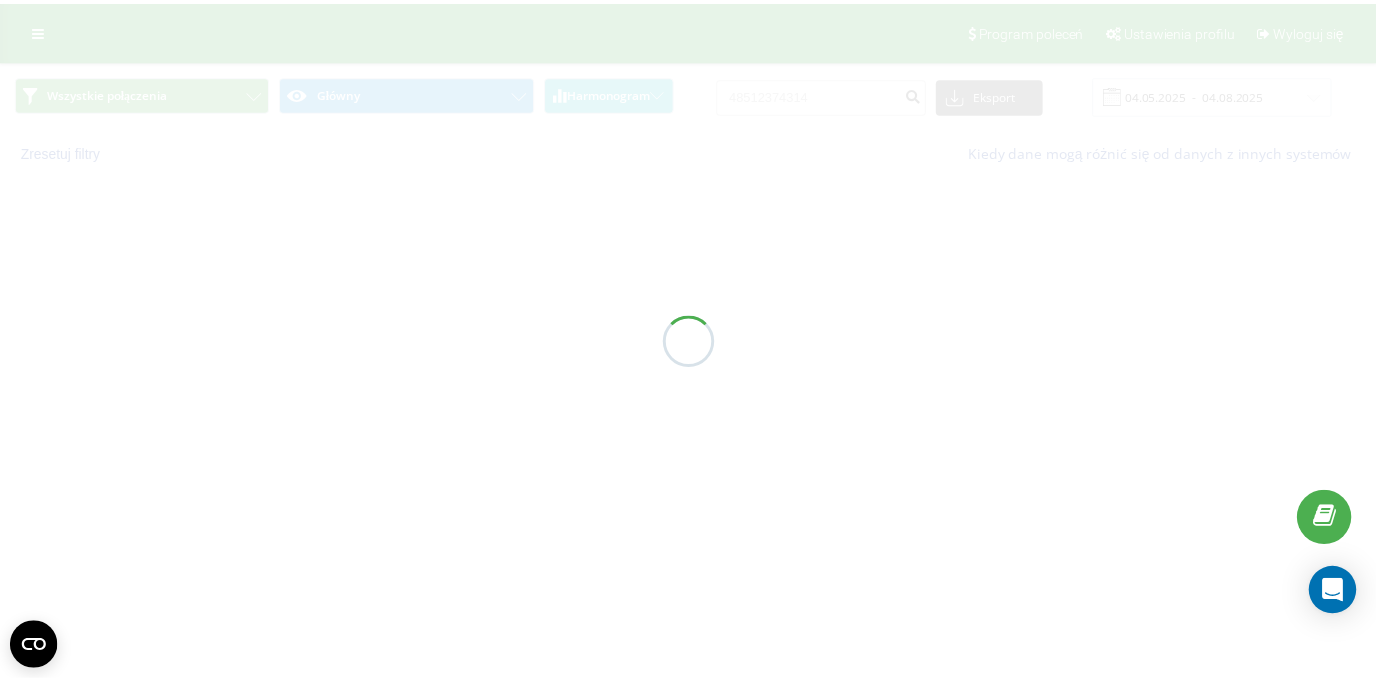 scroll, scrollTop: 0, scrollLeft: 0, axis: both 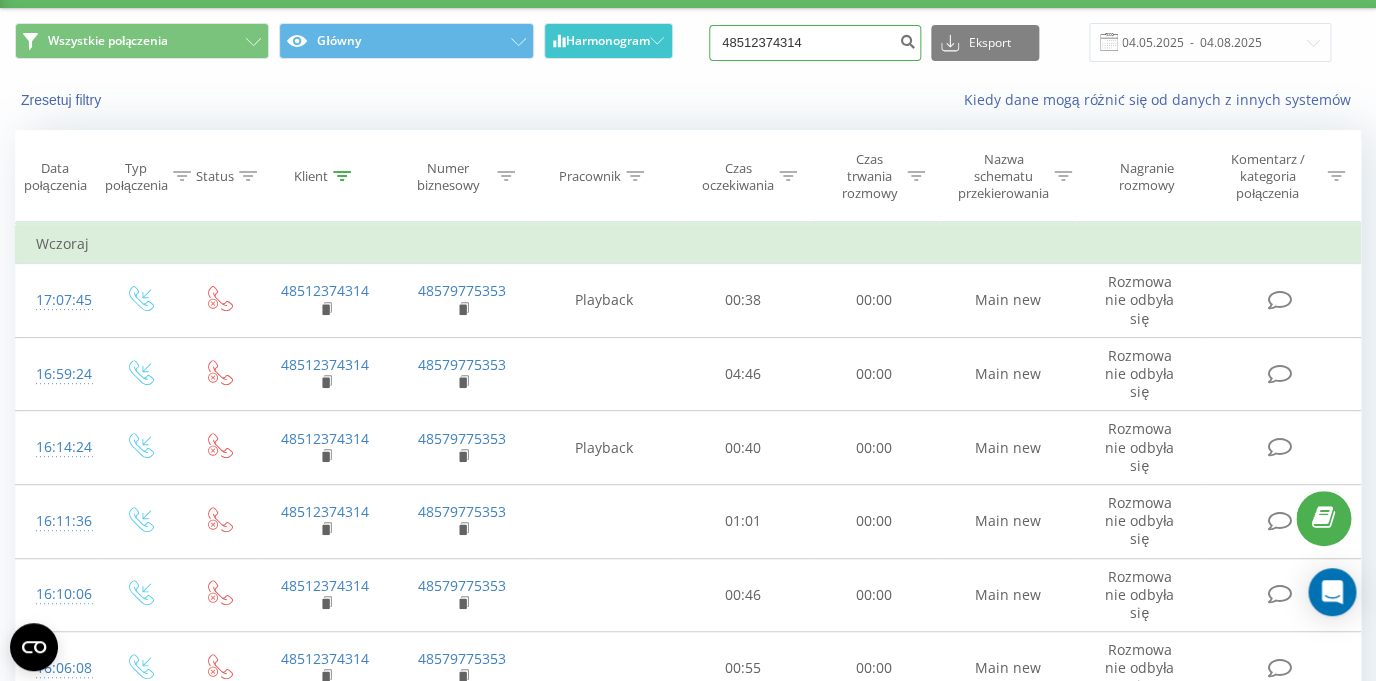 drag, startPoint x: 852, startPoint y: 46, endPoint x: 655, endPoint y: 41, distance: 197.06345 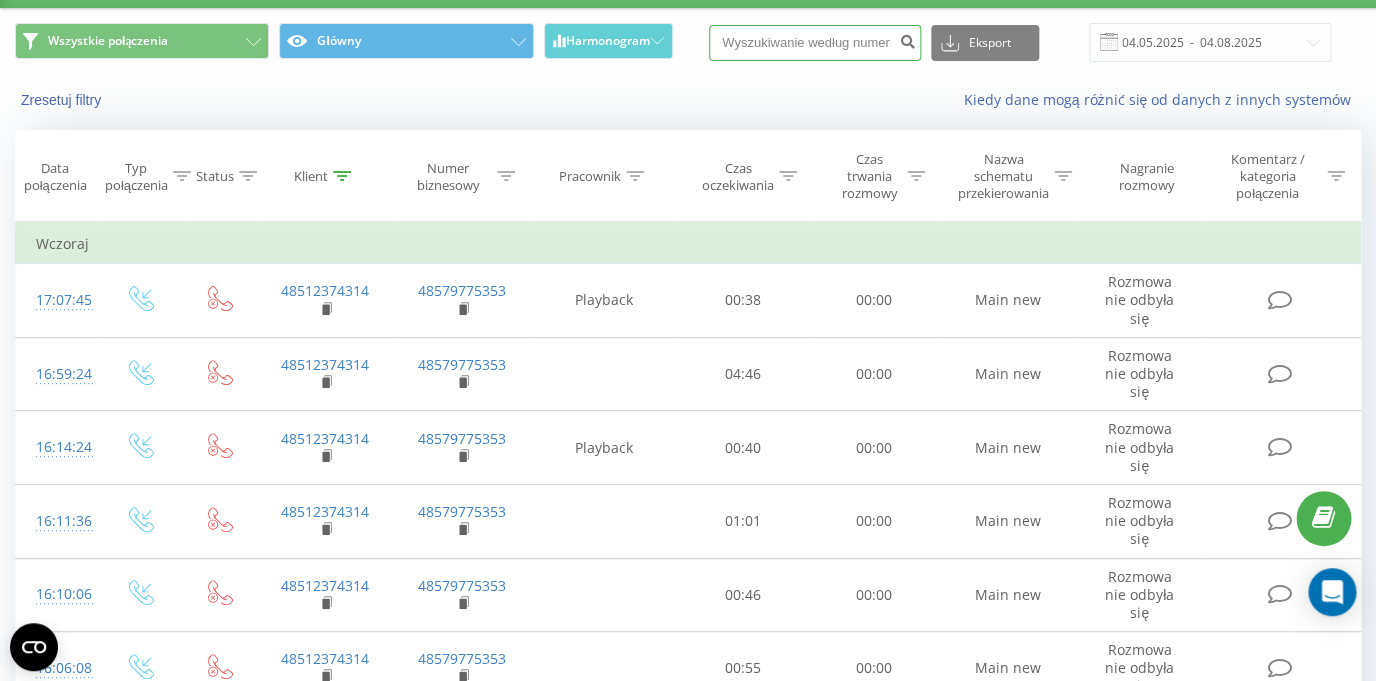 paste on "48606403551" 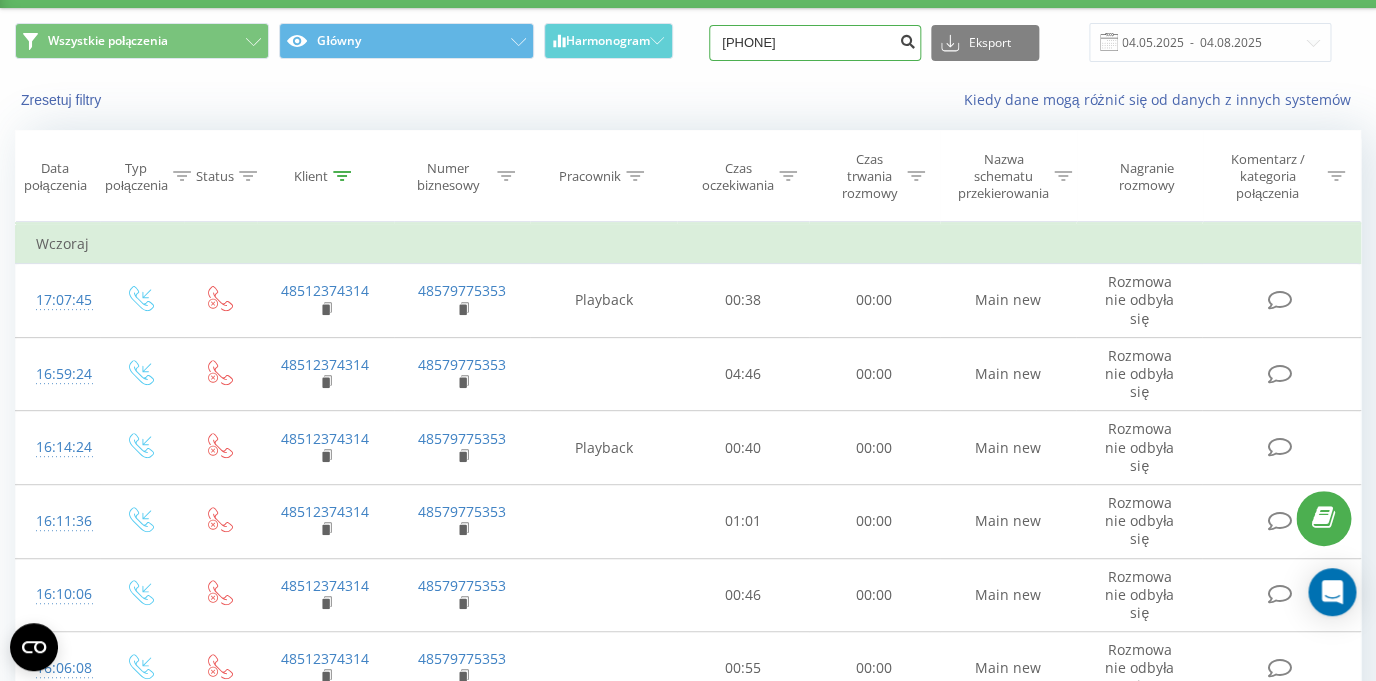 type on "48606403551" 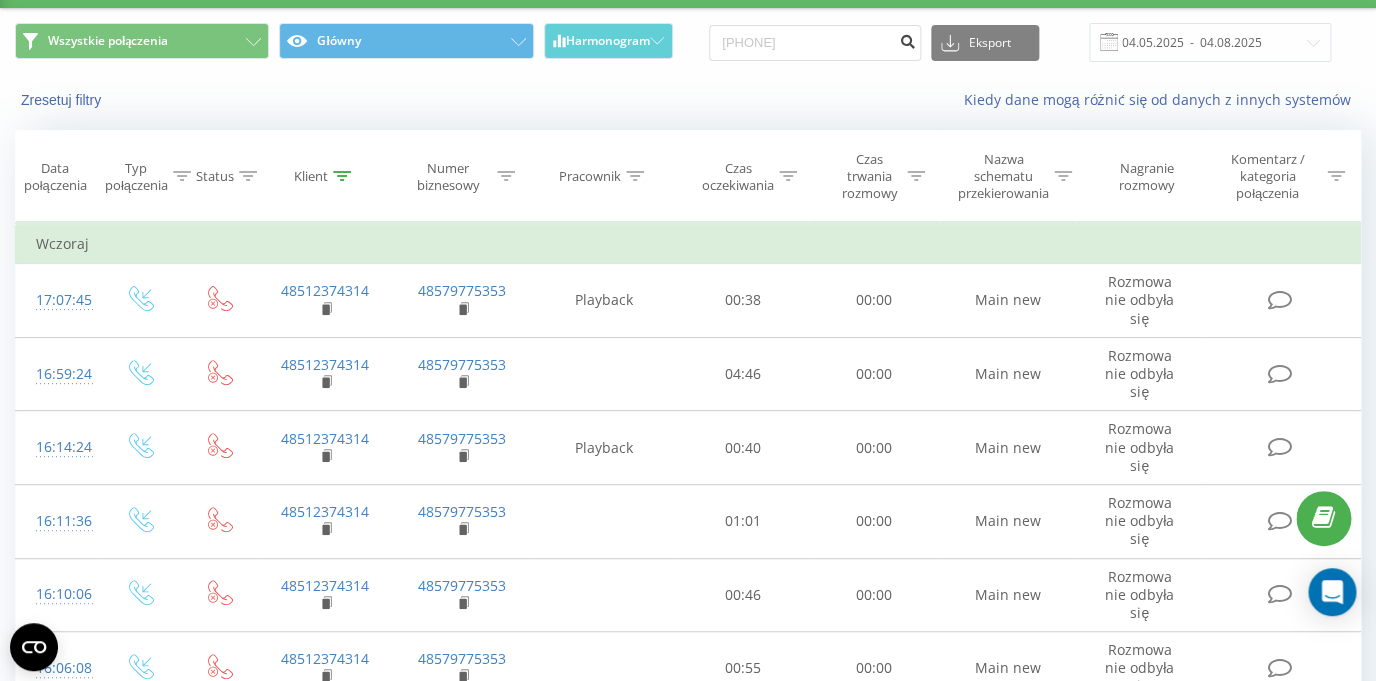 click at bounding box center [907, 39] 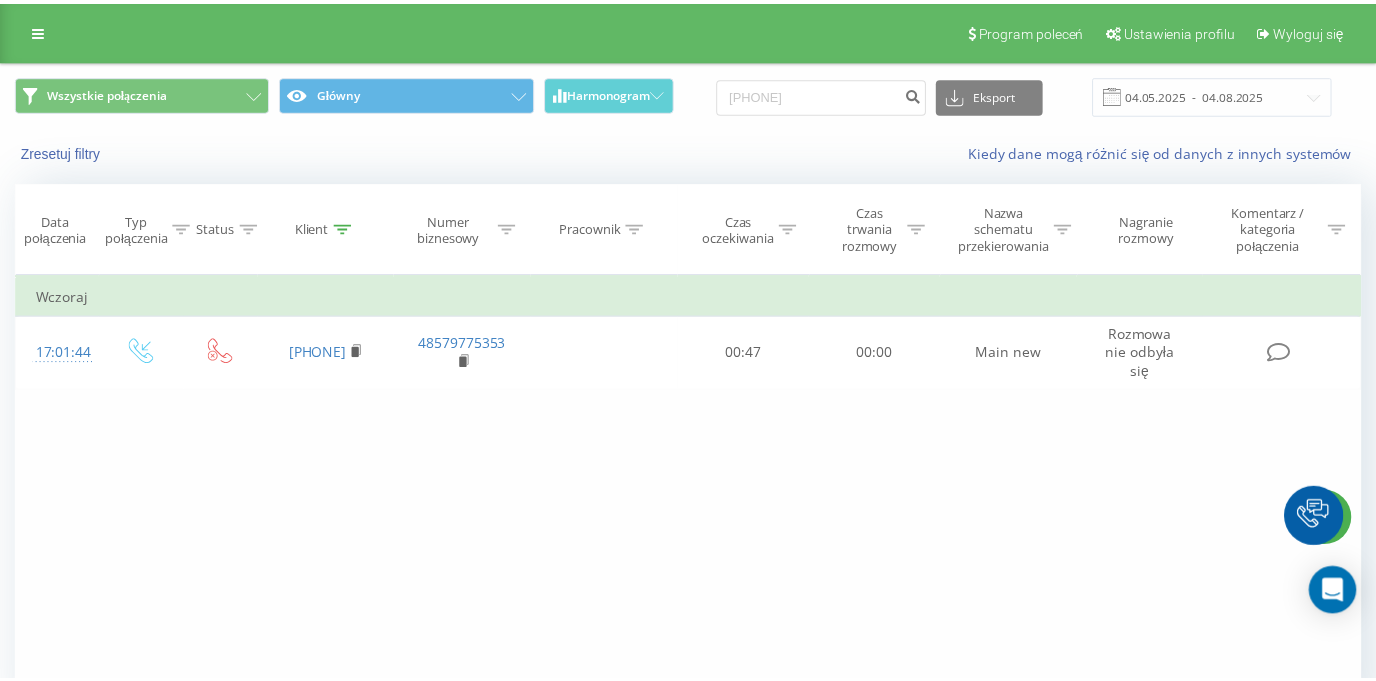 scroll, scrollTop: 0, scrollLeft: 0, axis: both 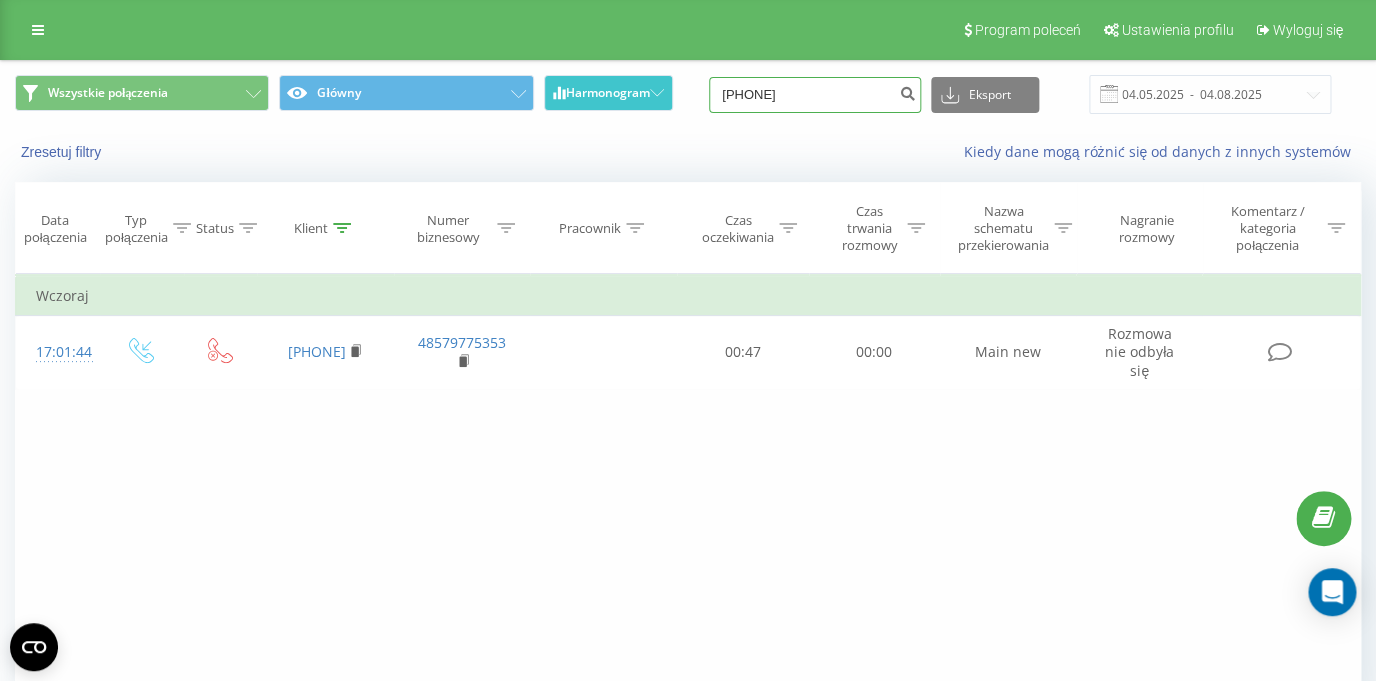drag, startPoint x: 847, startPoint y: 97, endPoint x: 671, endPoint y: 89, distance: 176.18172 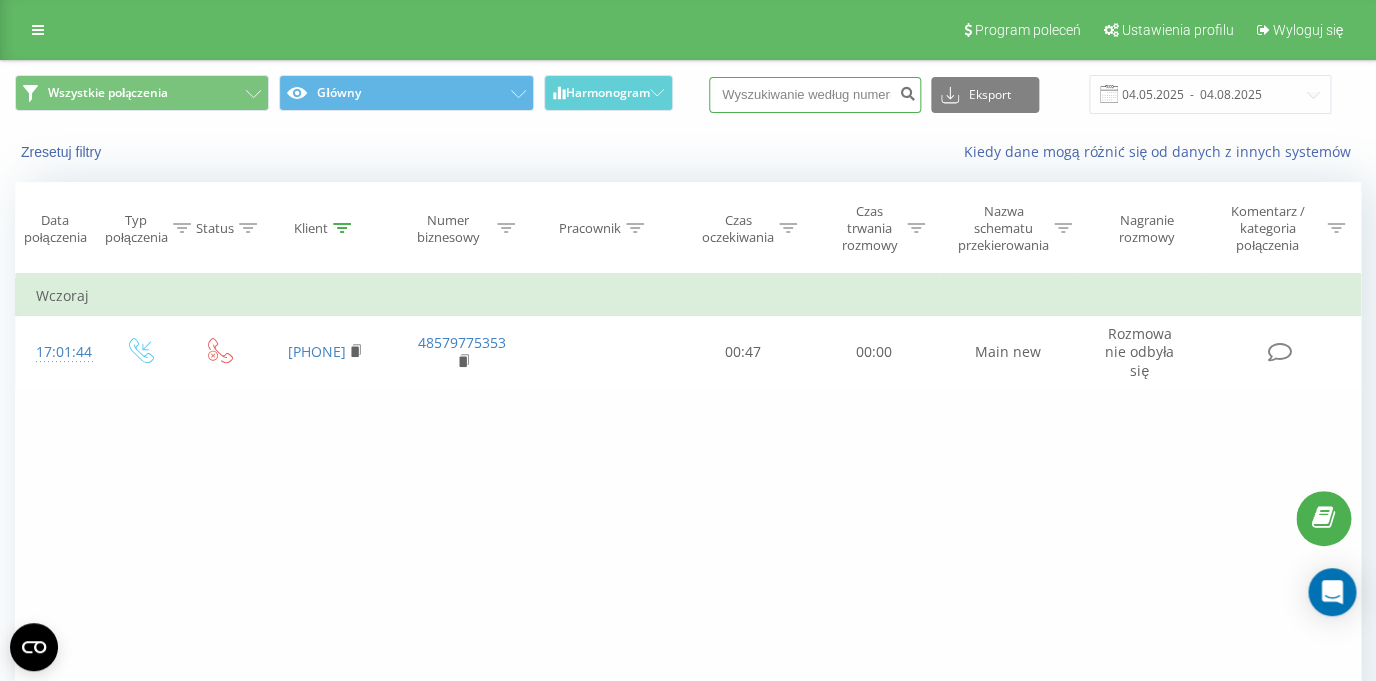 paste on "48888159796" 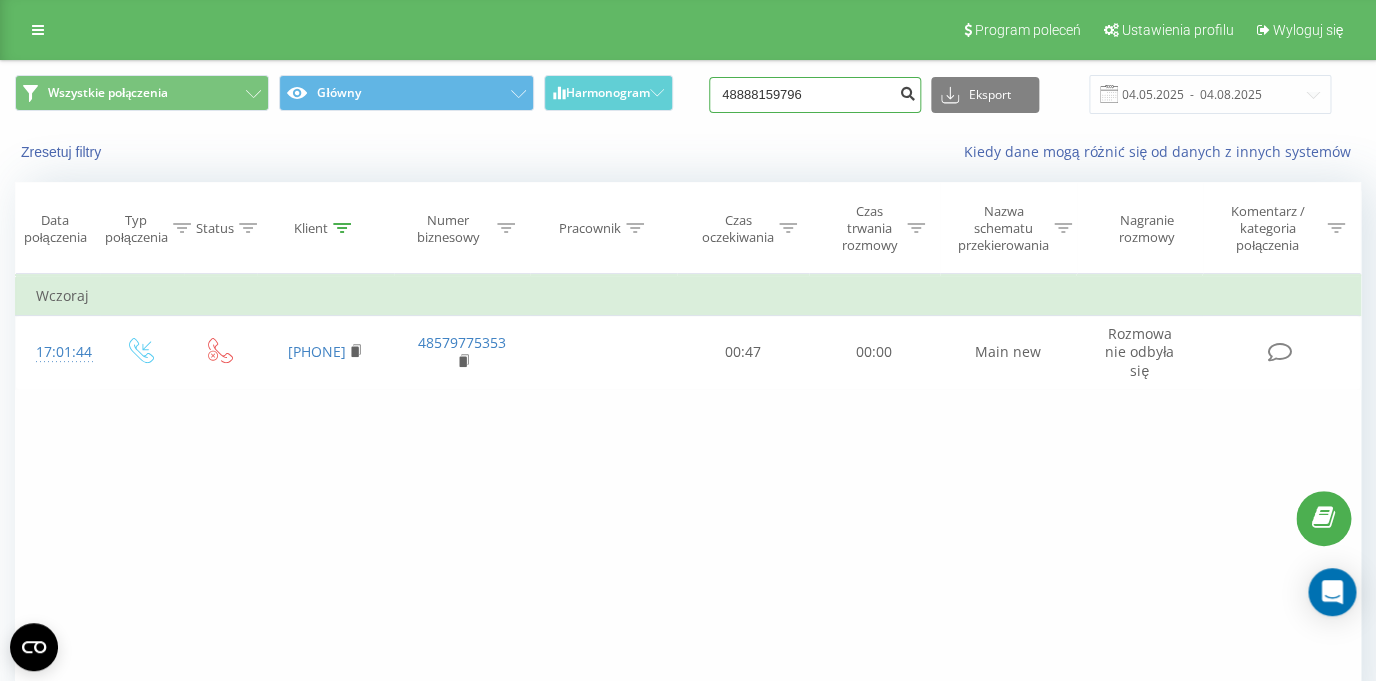type on "48888159796" 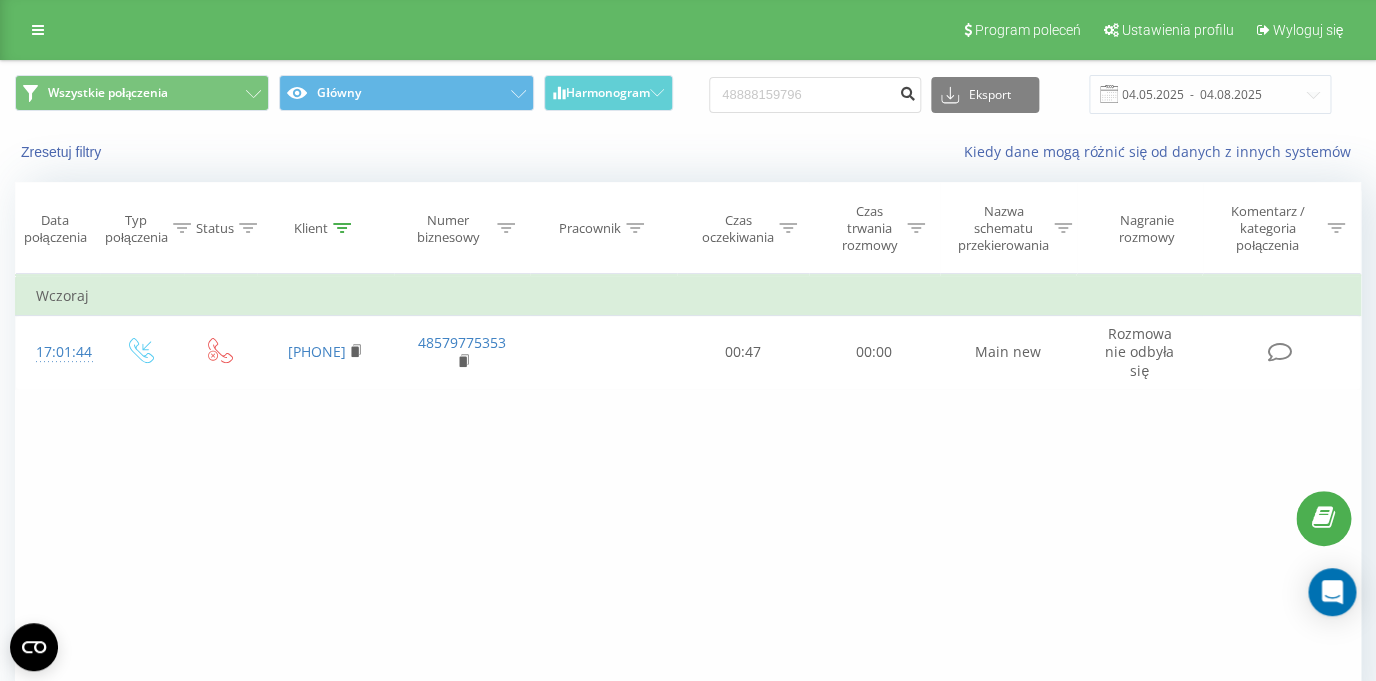 click at bounding box center (907, 91) 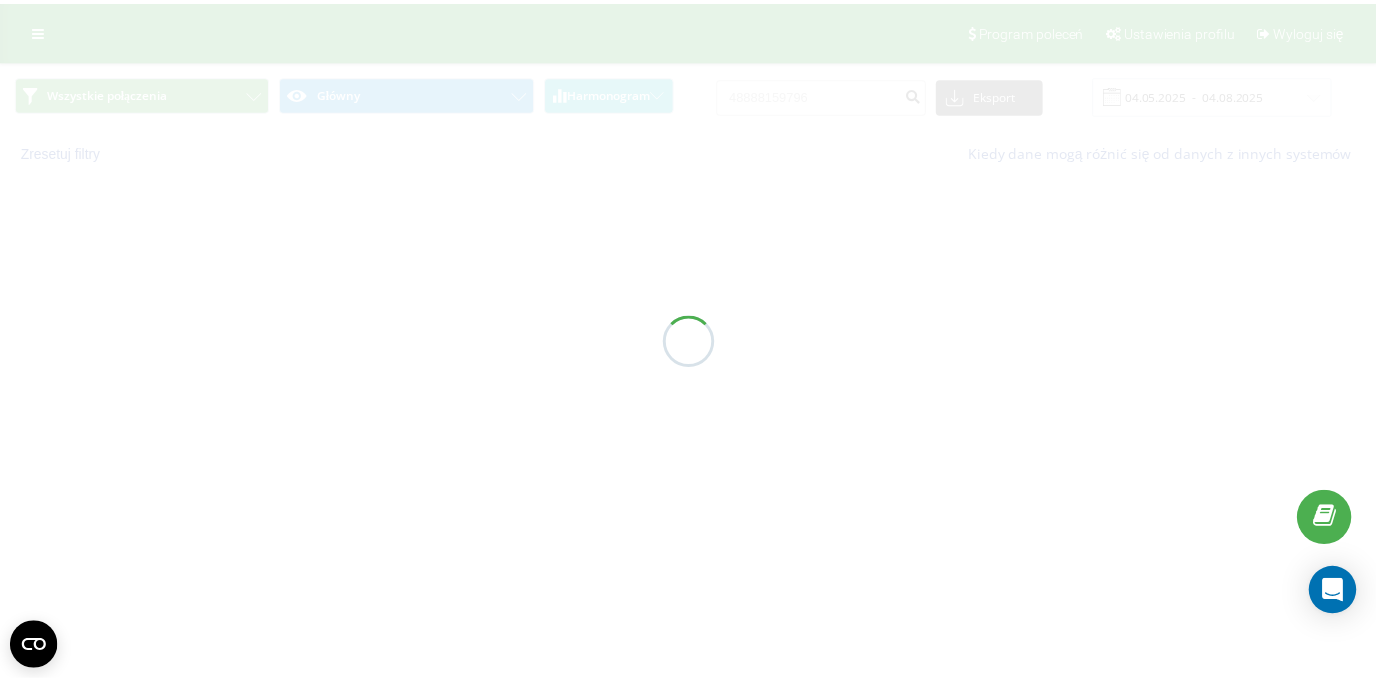 scroll, scrollTop: 0, scrollLeft: 0, axis: both 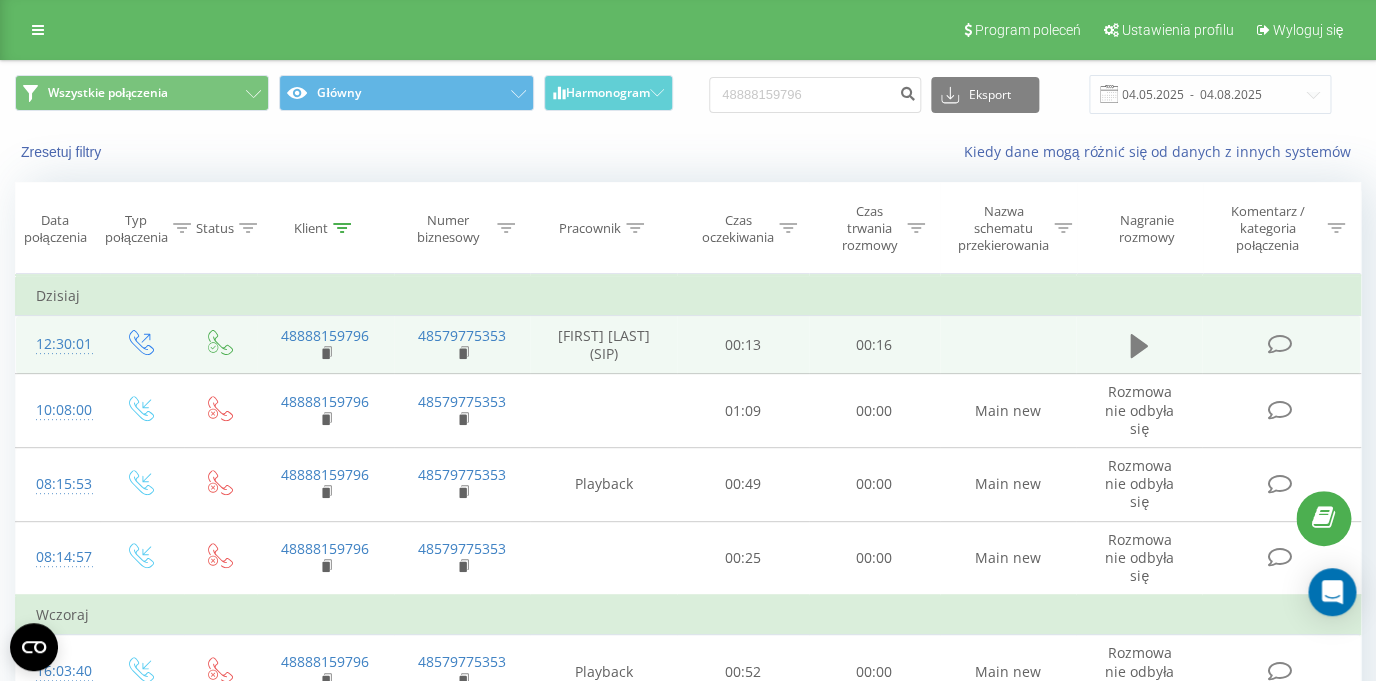 click 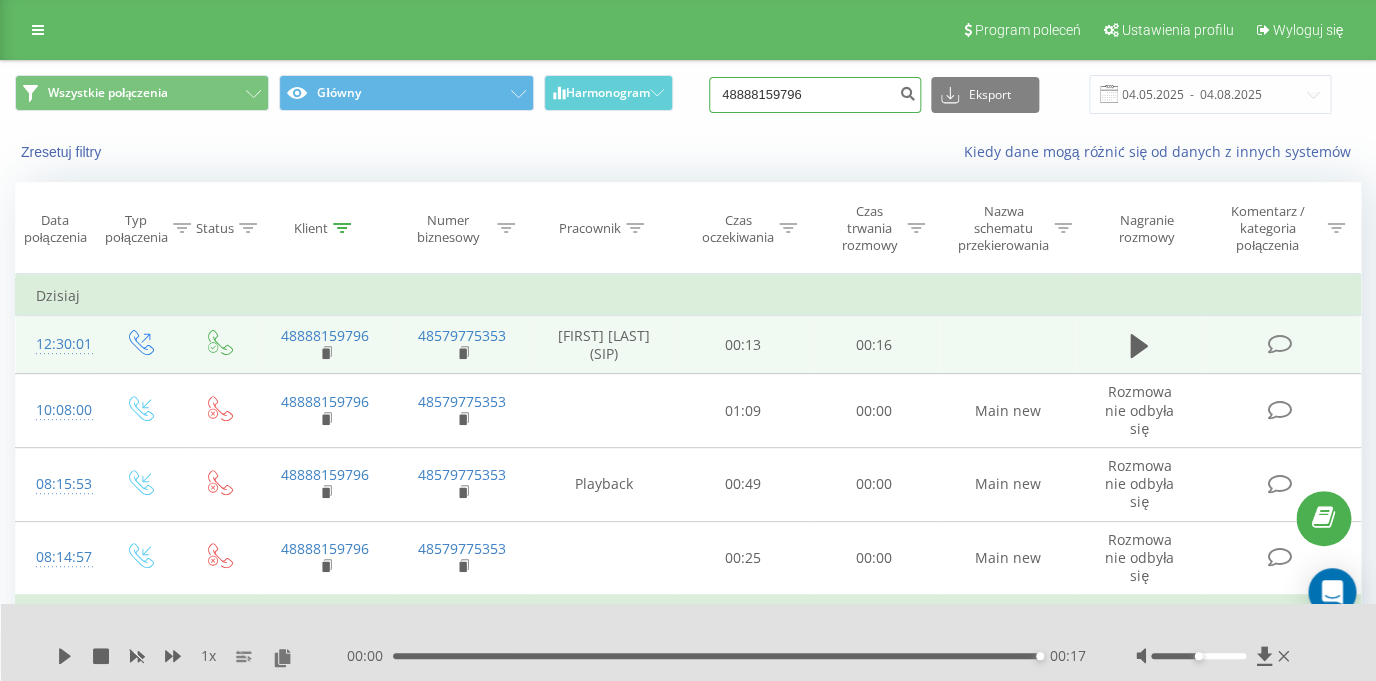 click on "48888159796" at bounding box center (815, 95) 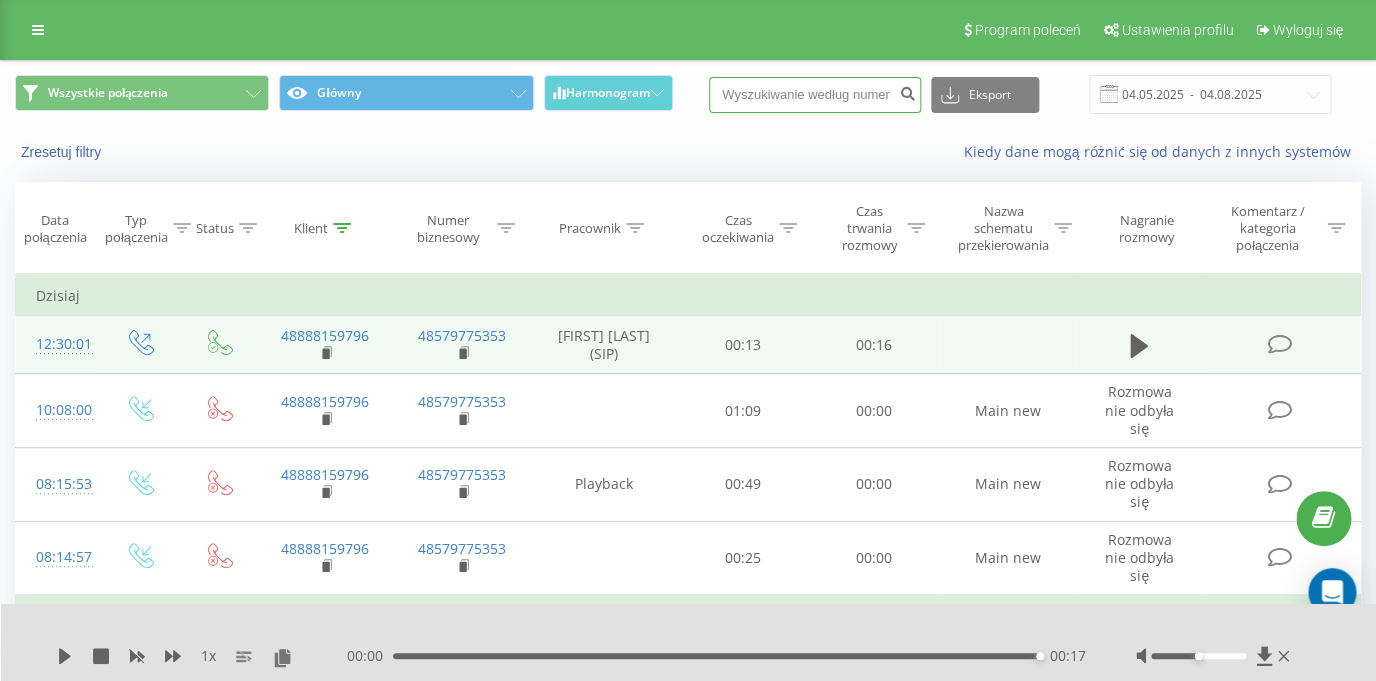 paste on "48603690439" 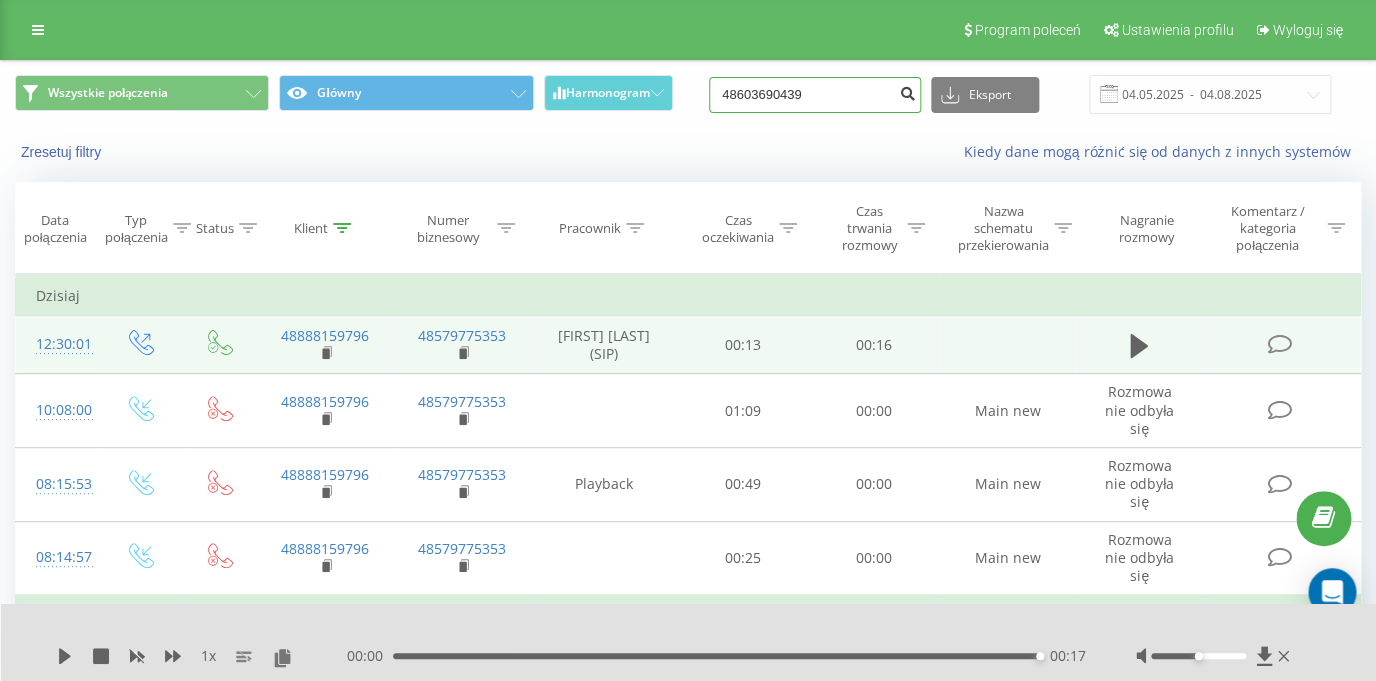 type on "48603690439" 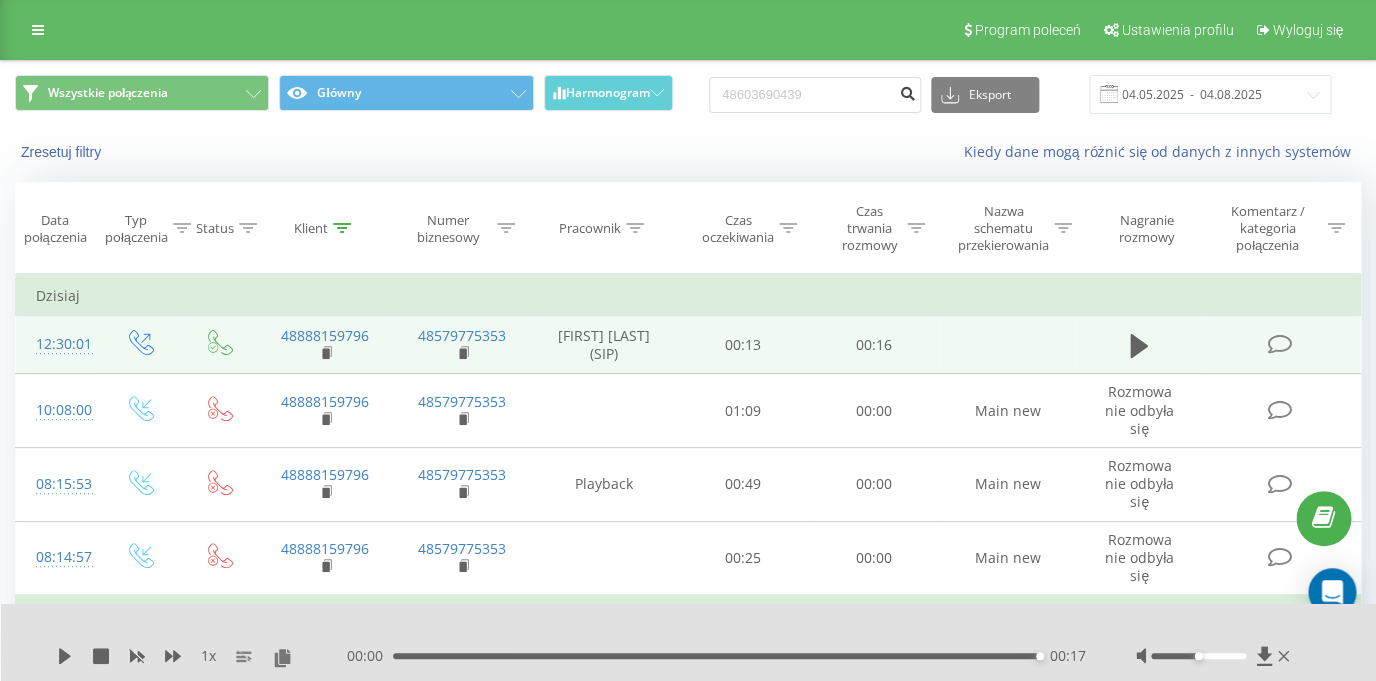 click at bounding box center (907, 91) 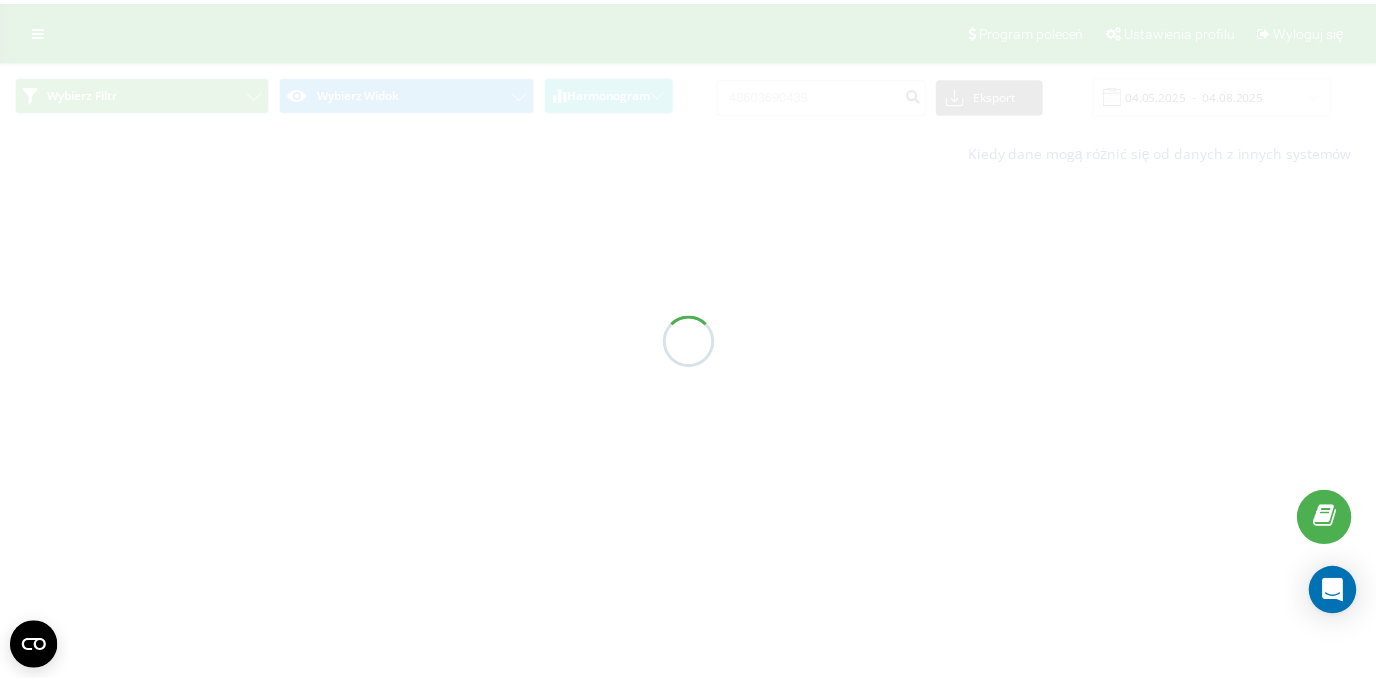 scroll, scrollTop: 0, scrollLeft: 0, axis: both 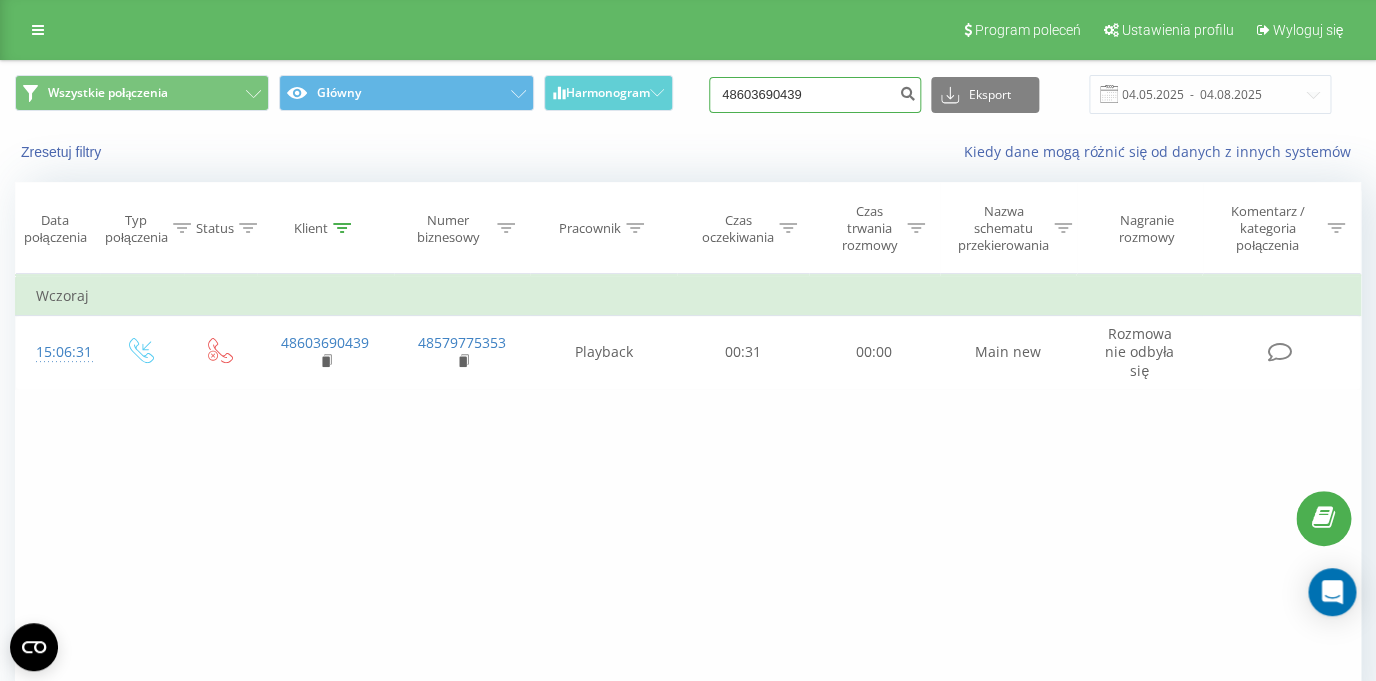 drag, startPoint x: 860, startPoint y: 101, endPoint x: 685, endPoint y: 103, distance: 175.01143 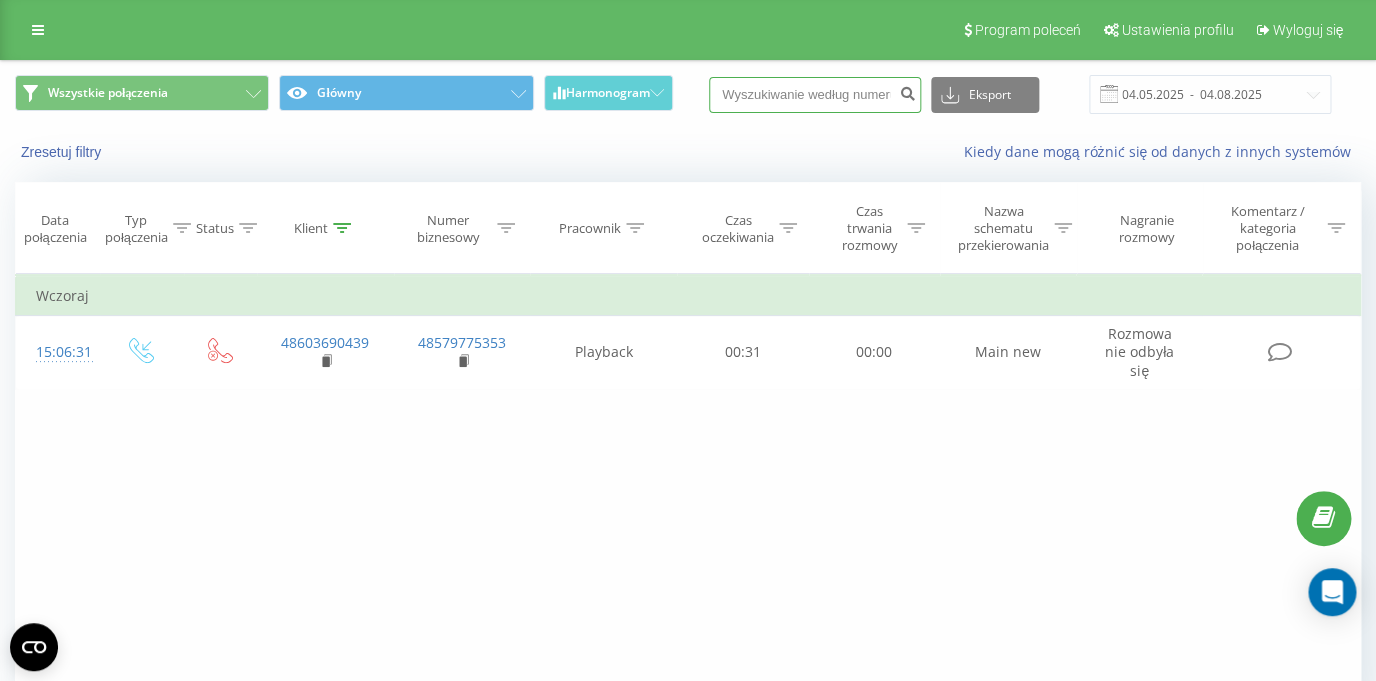 paste on "48501496905" 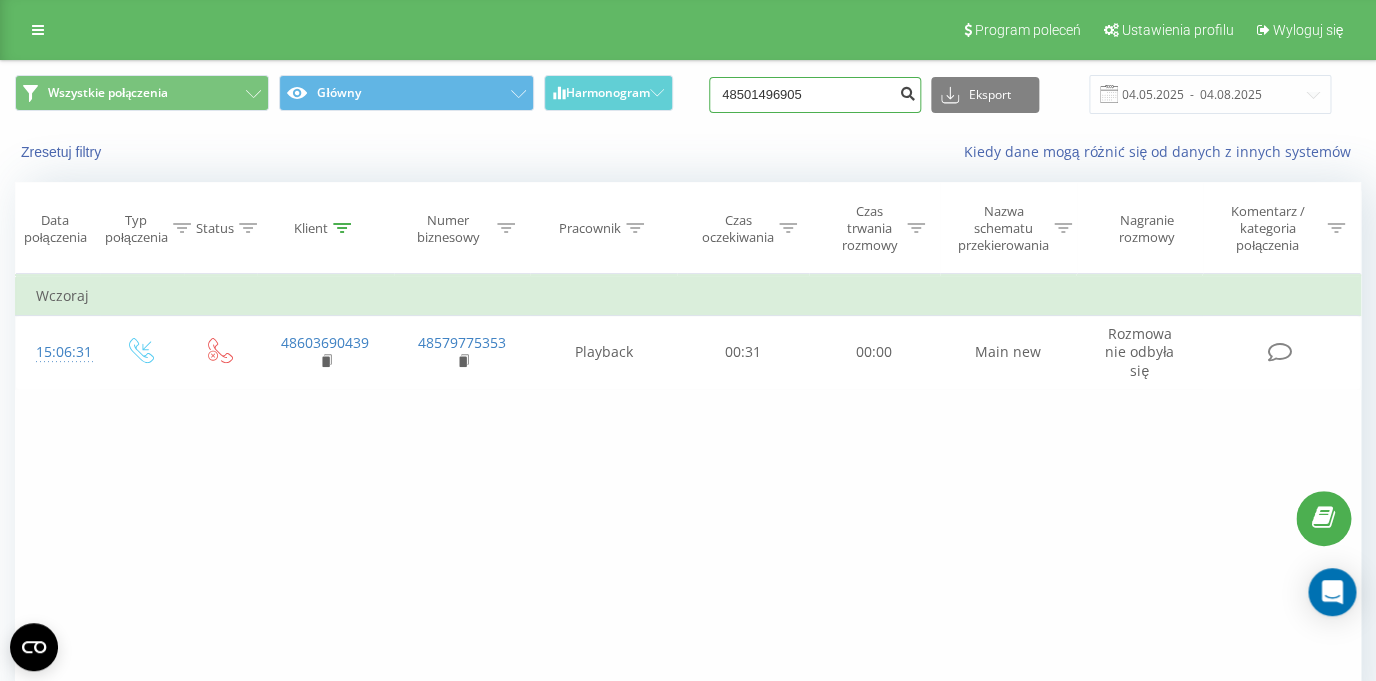 type on "48501496905" 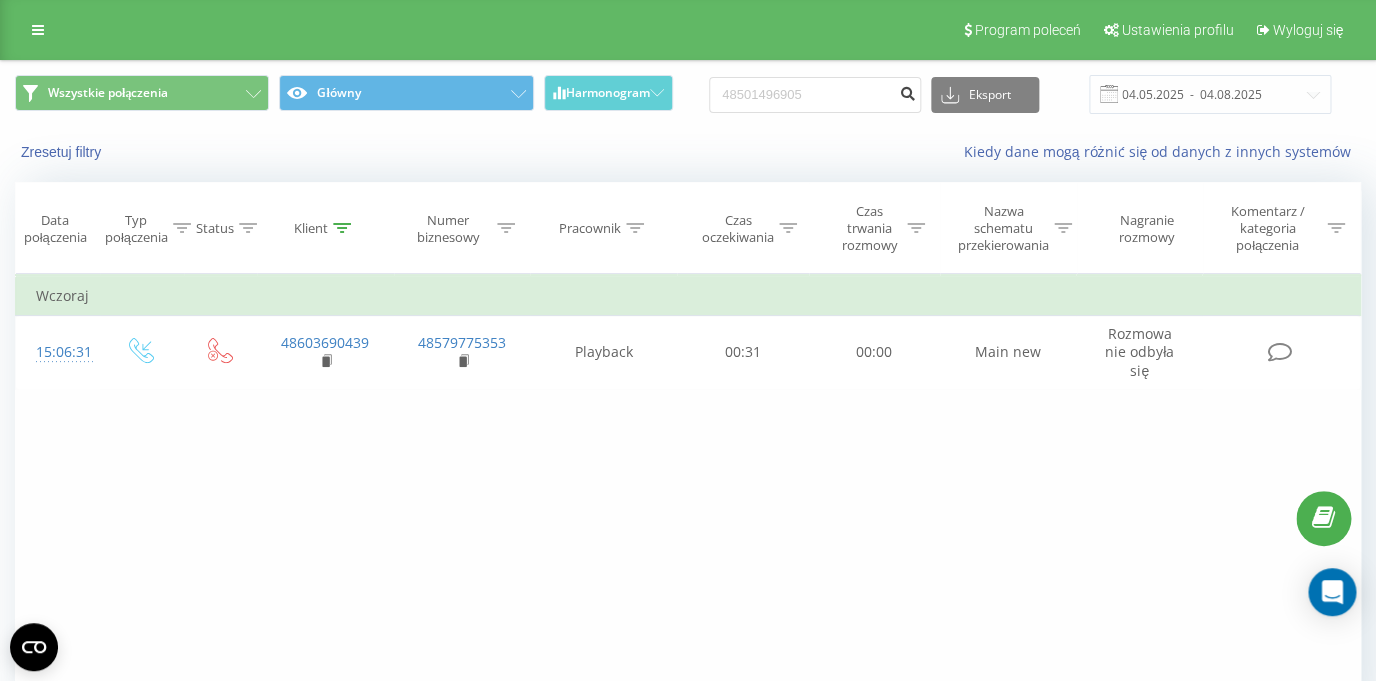 click at bounding box center (907, 91) 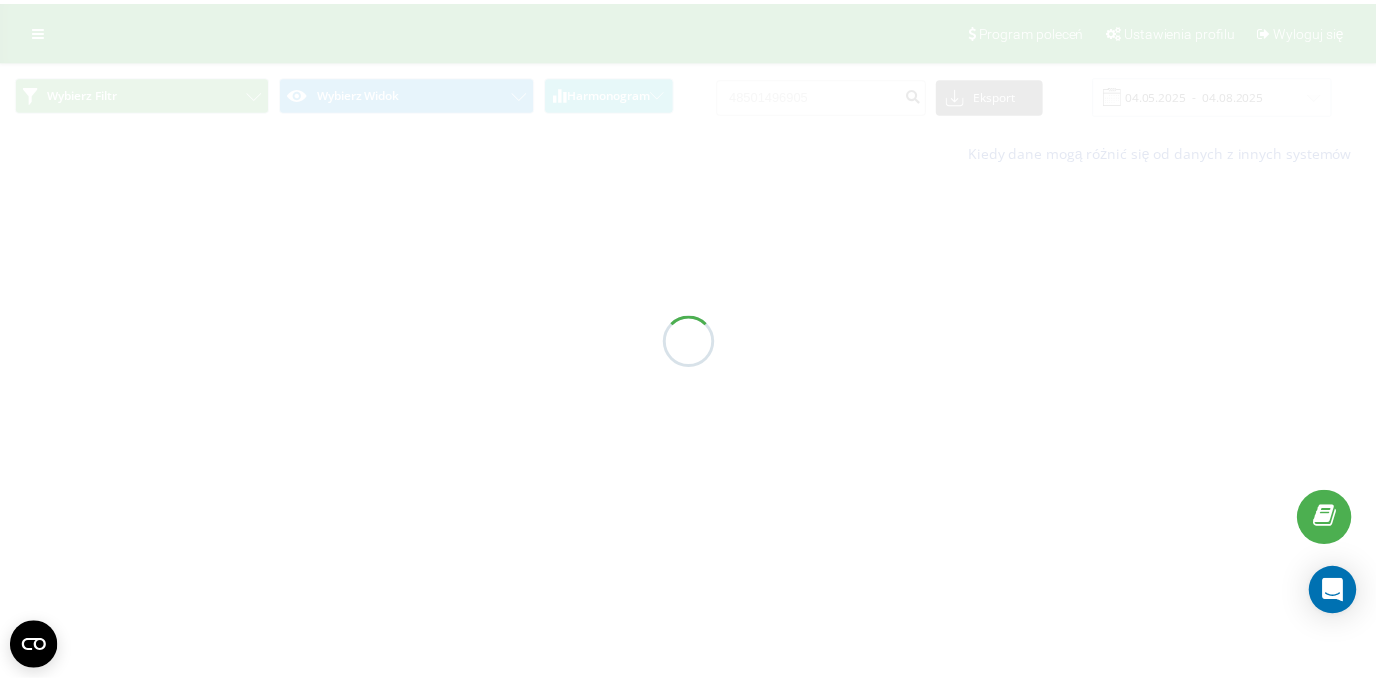 scroll, scrollTop: 0, scrollLeft: 0, axis: both 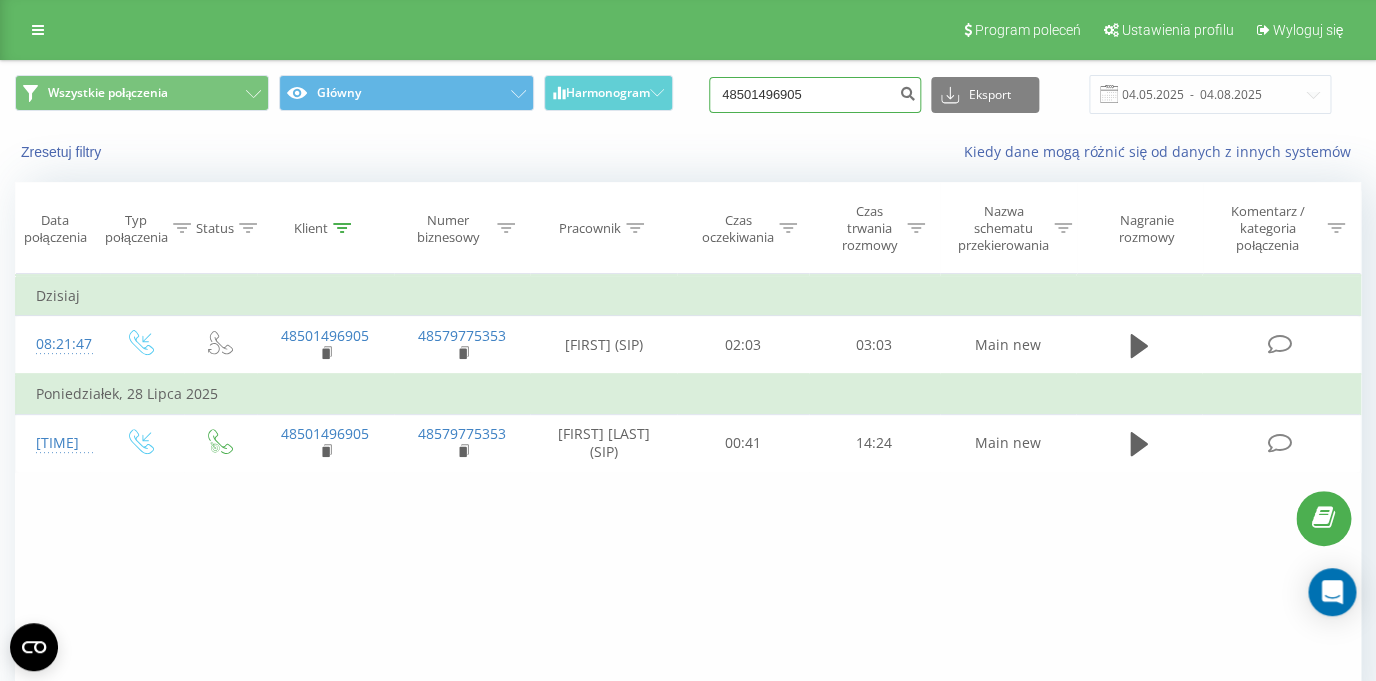 drag, startPoint x: 849, startPoint y: 98, endPoint x: 703, endPoint y: 108, distance: 146.34207 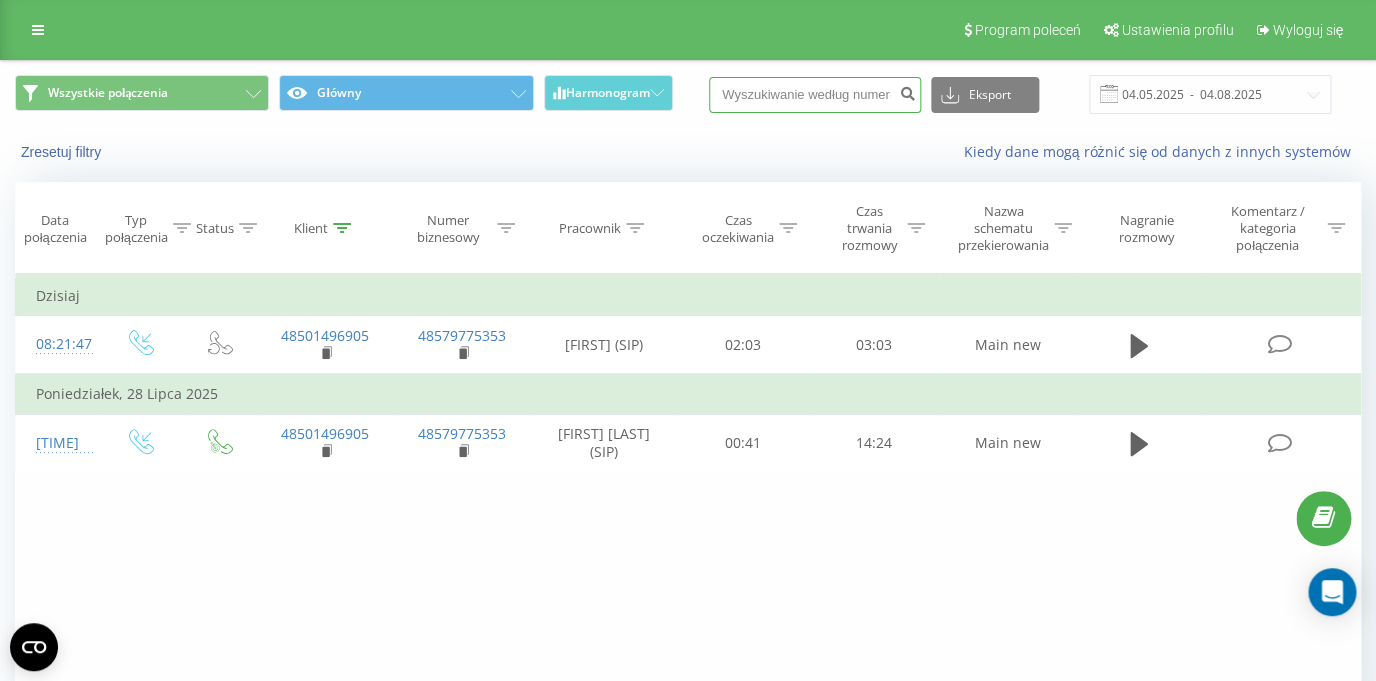 paste on "48507238670" 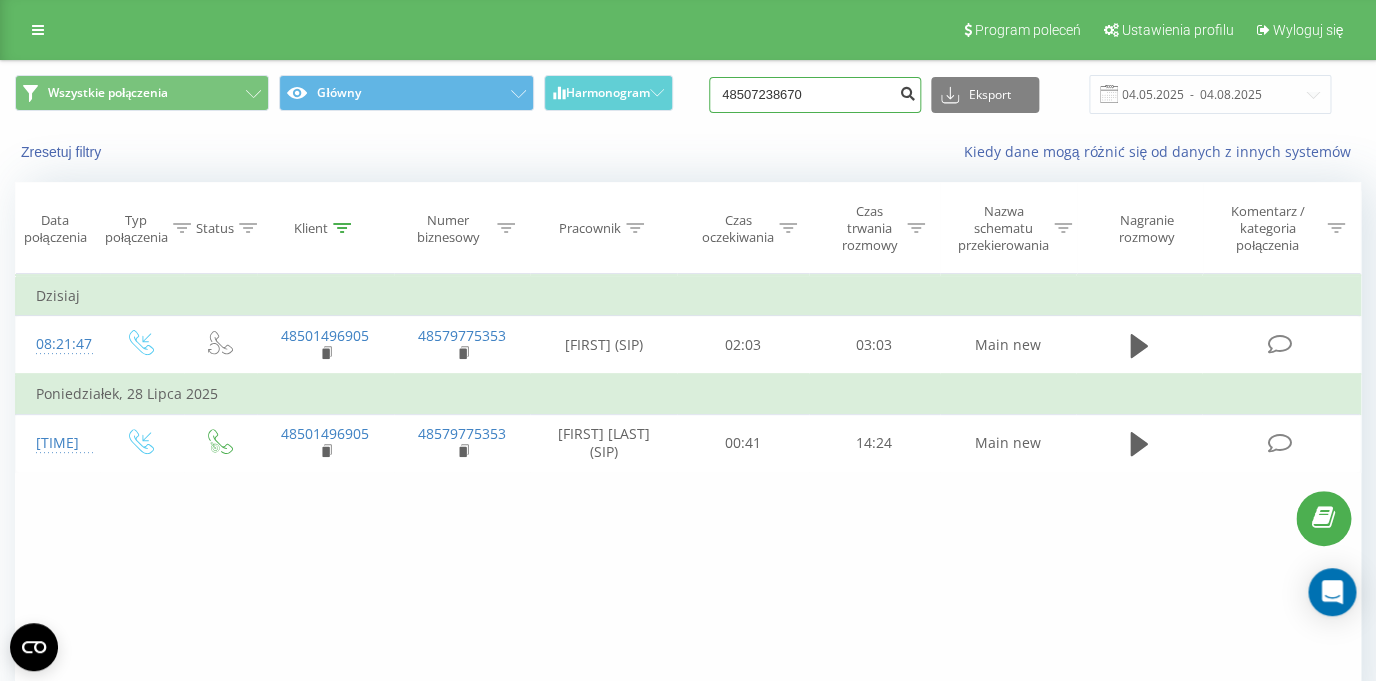 type on "48507238670" 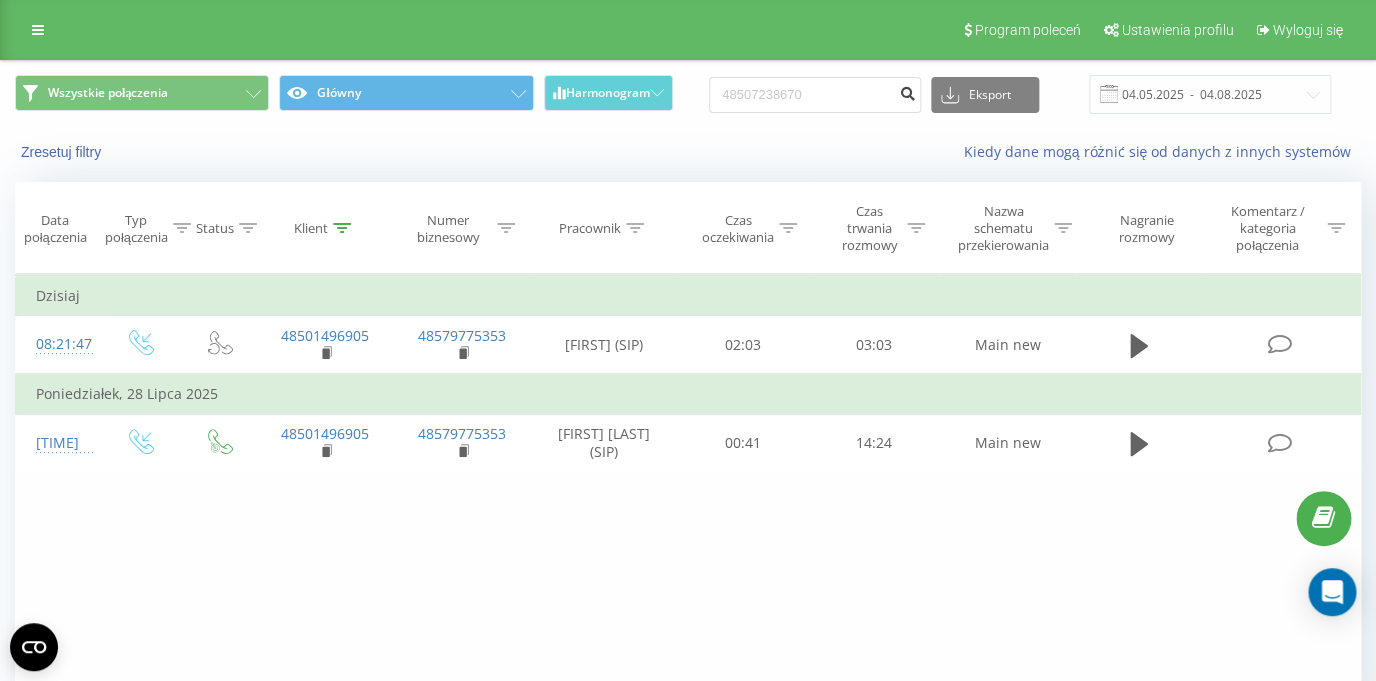 click at bounding box center (907, 91) 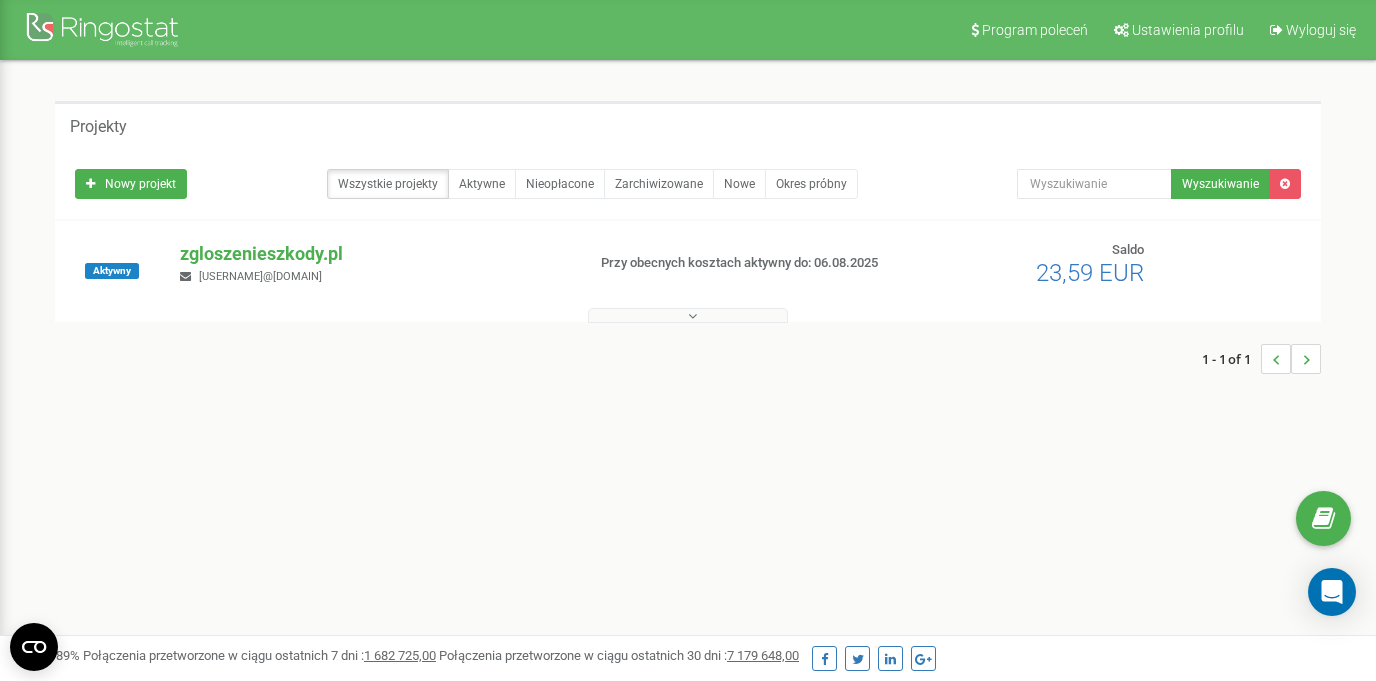 scroll, scrollTop: 0, scrollLeft: 0, axis: both 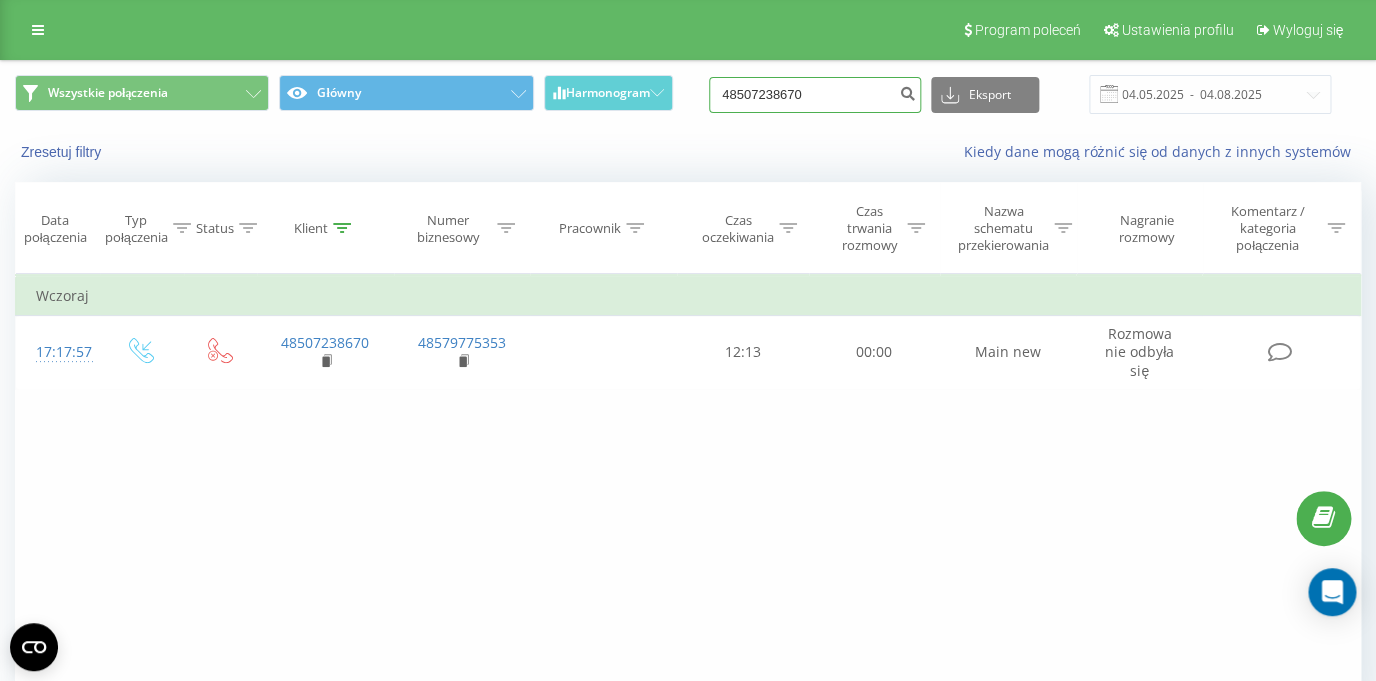 drag, startPoint x: 866, startPoint y: 112, endPoint x: 688, endPoint y: 74, distance: 182.01099 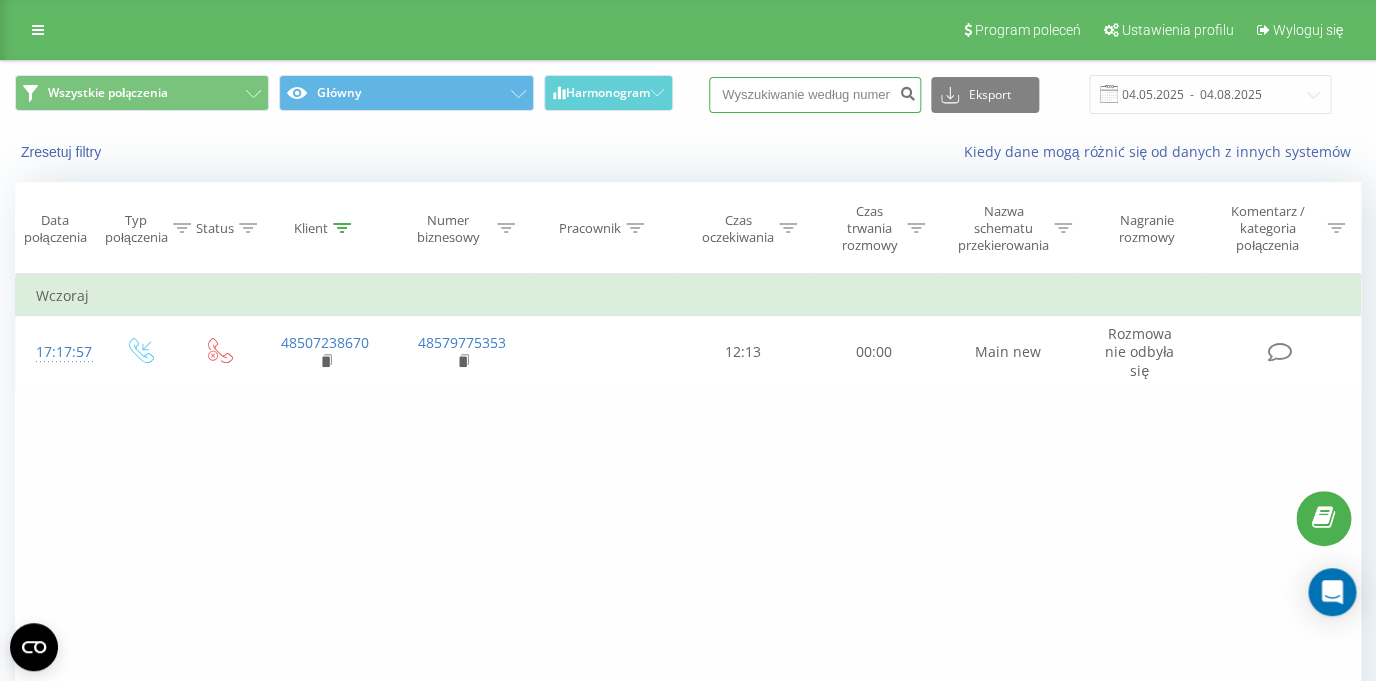 paste on "48533534978" 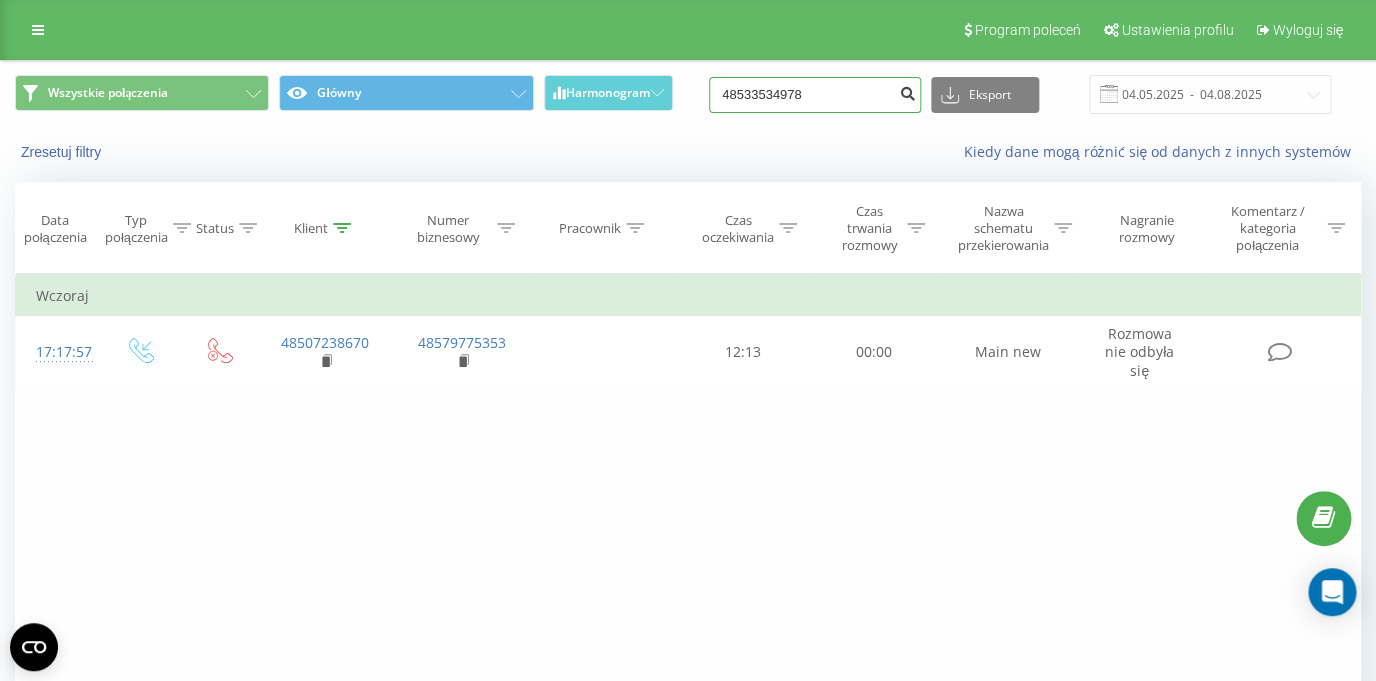 type on "48533534978" 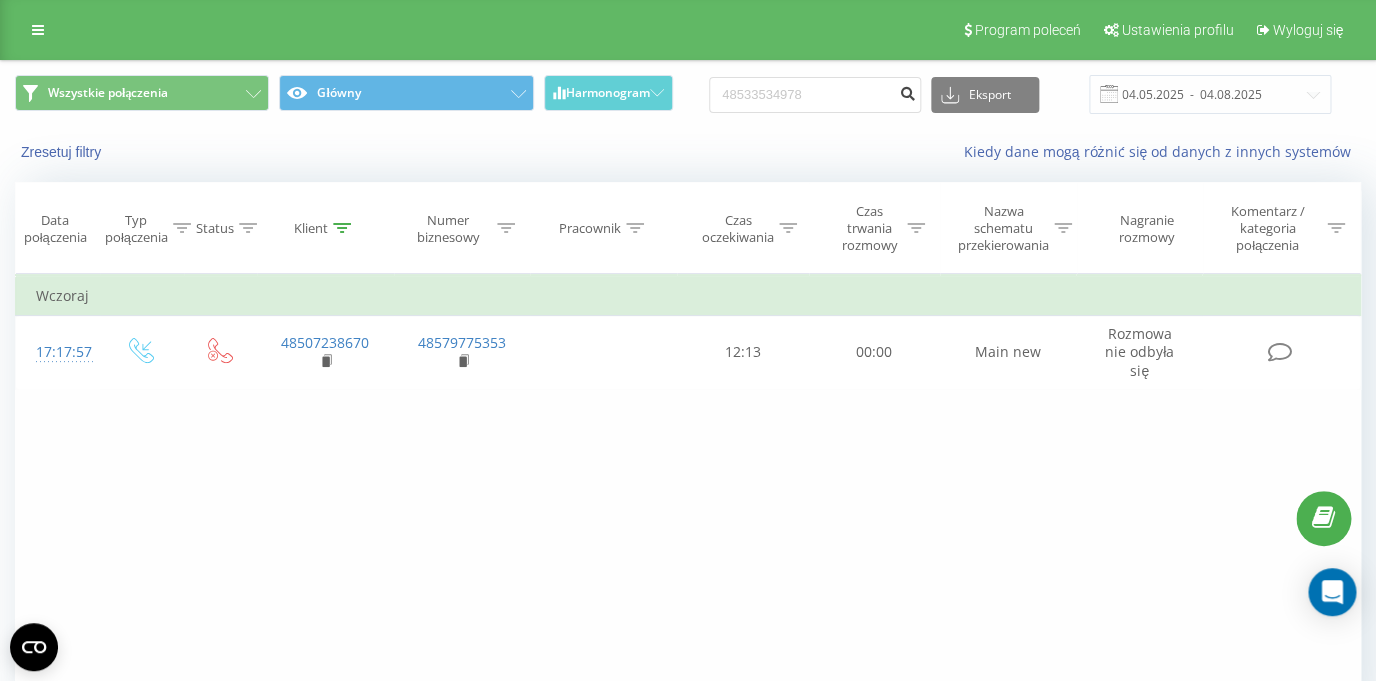click at bounding box center [907, 91] 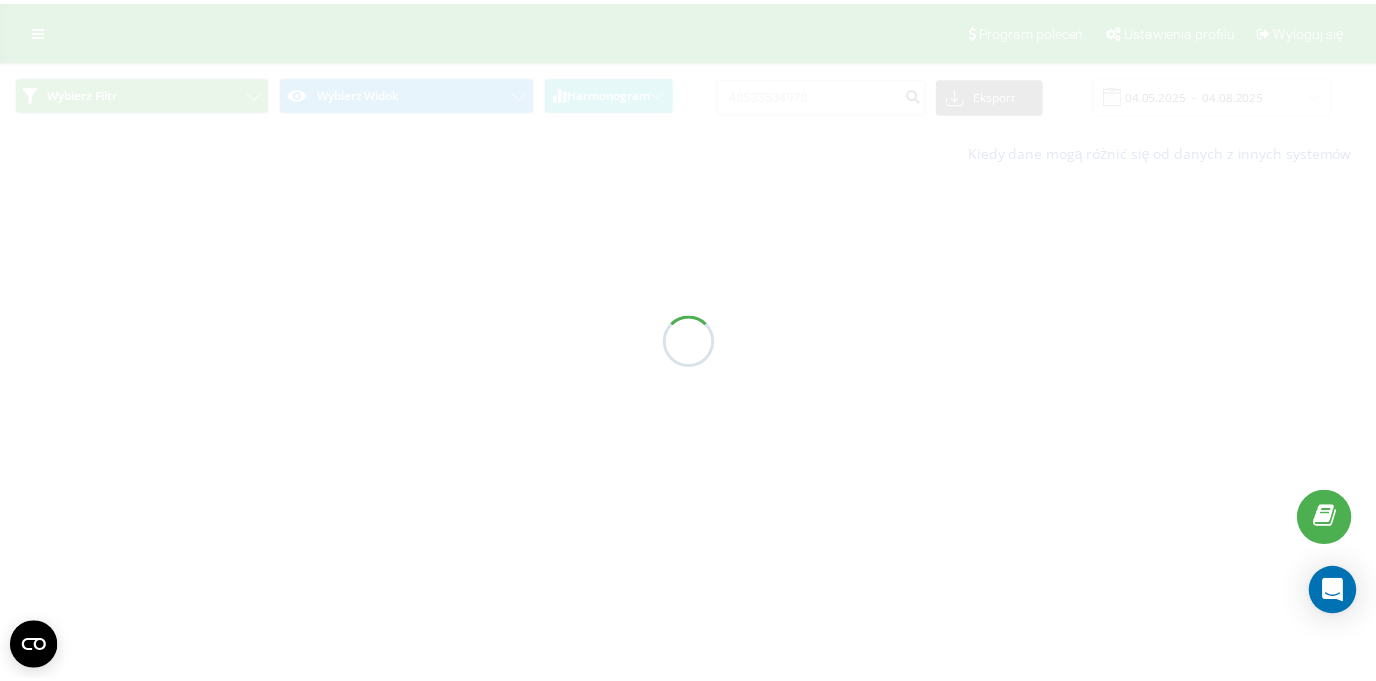 scroll, scrollTop: 0, scrollLeft: 0, axis: both 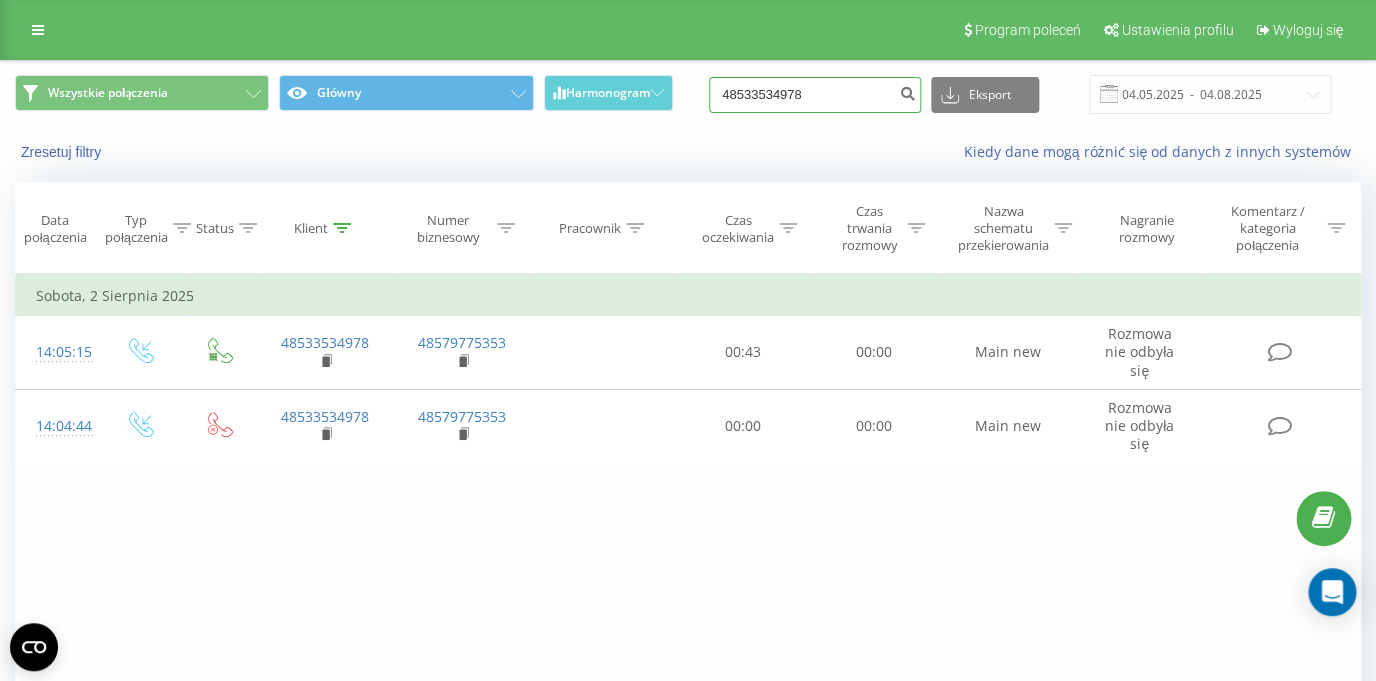drag, startPoint x: 848, startPoint y: 101, endPoint x: 682, endPoint y: 104, distance: 166.0271 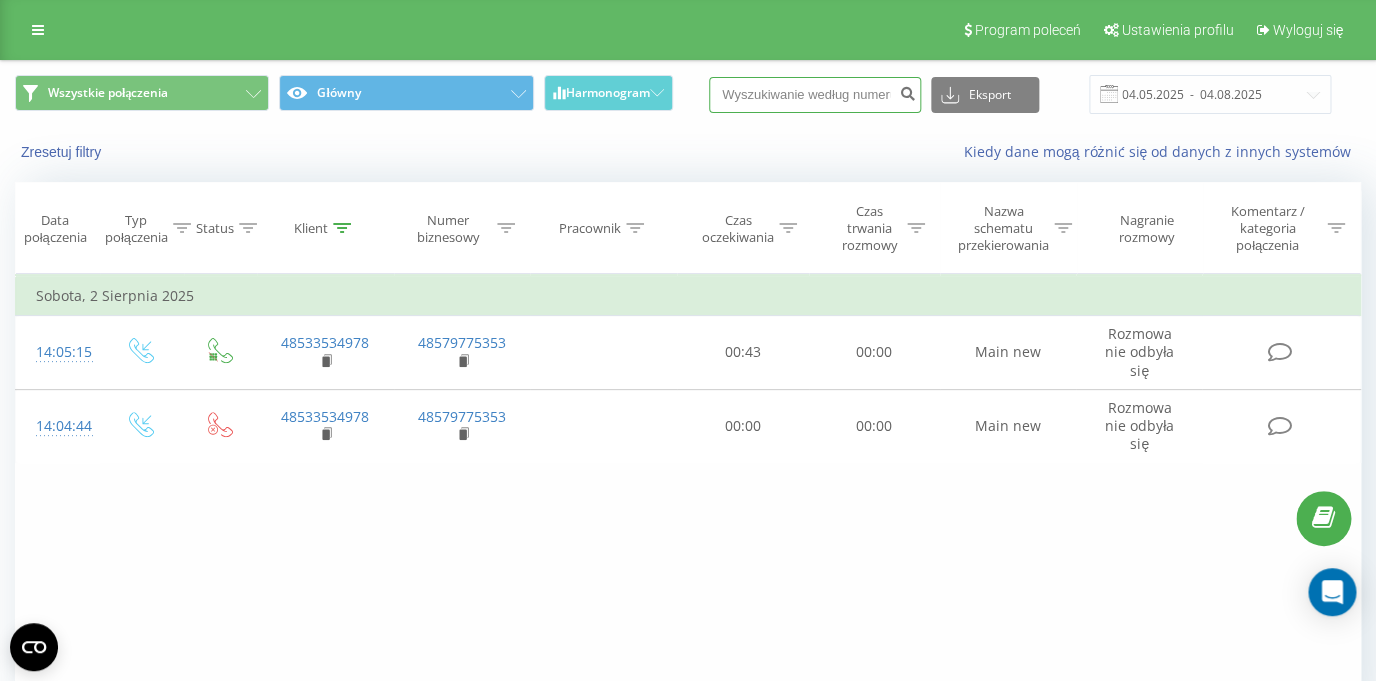 paste on "48724001490" 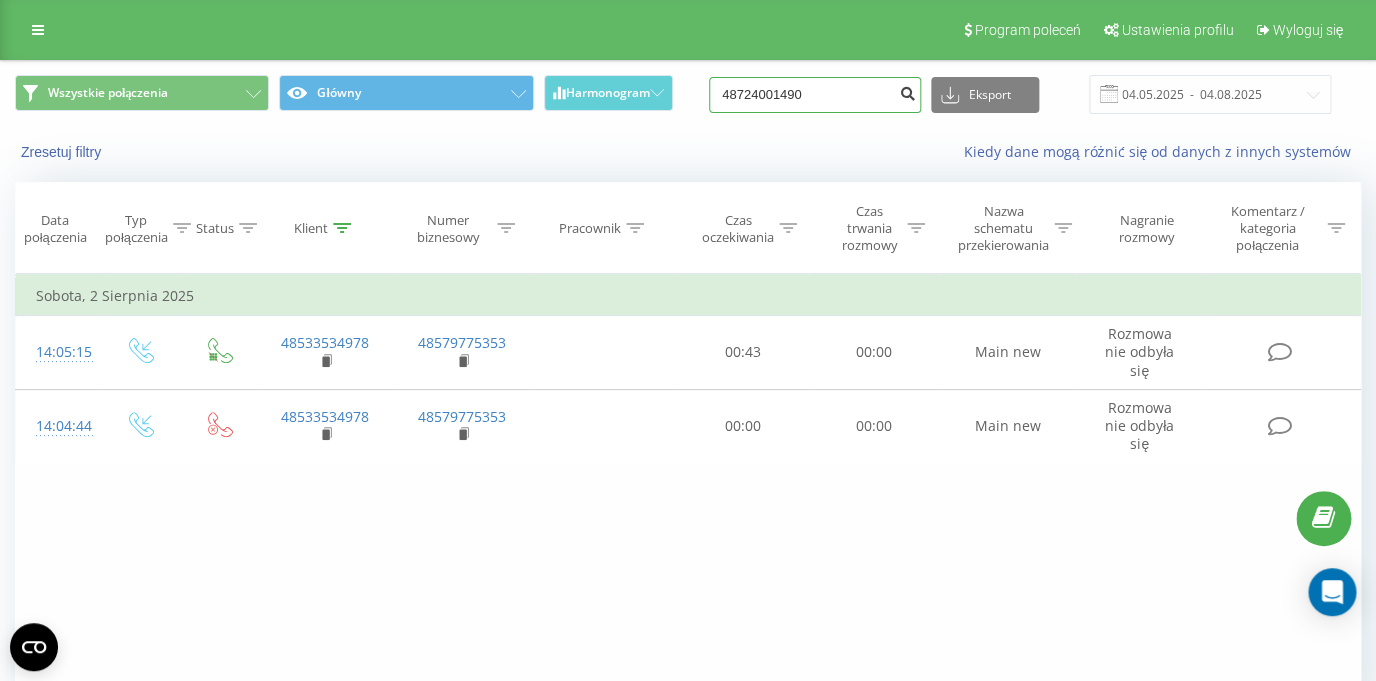 type on "48724001490" 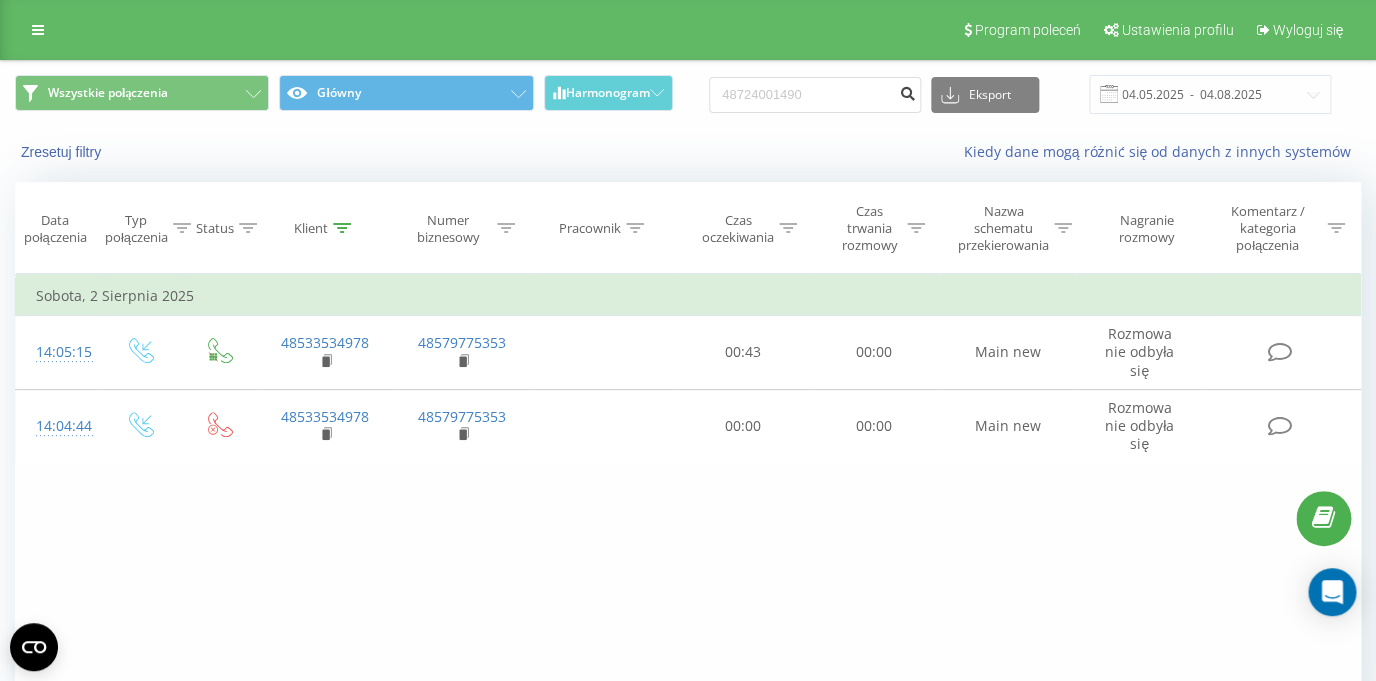 click at bounding box center [907, 91] 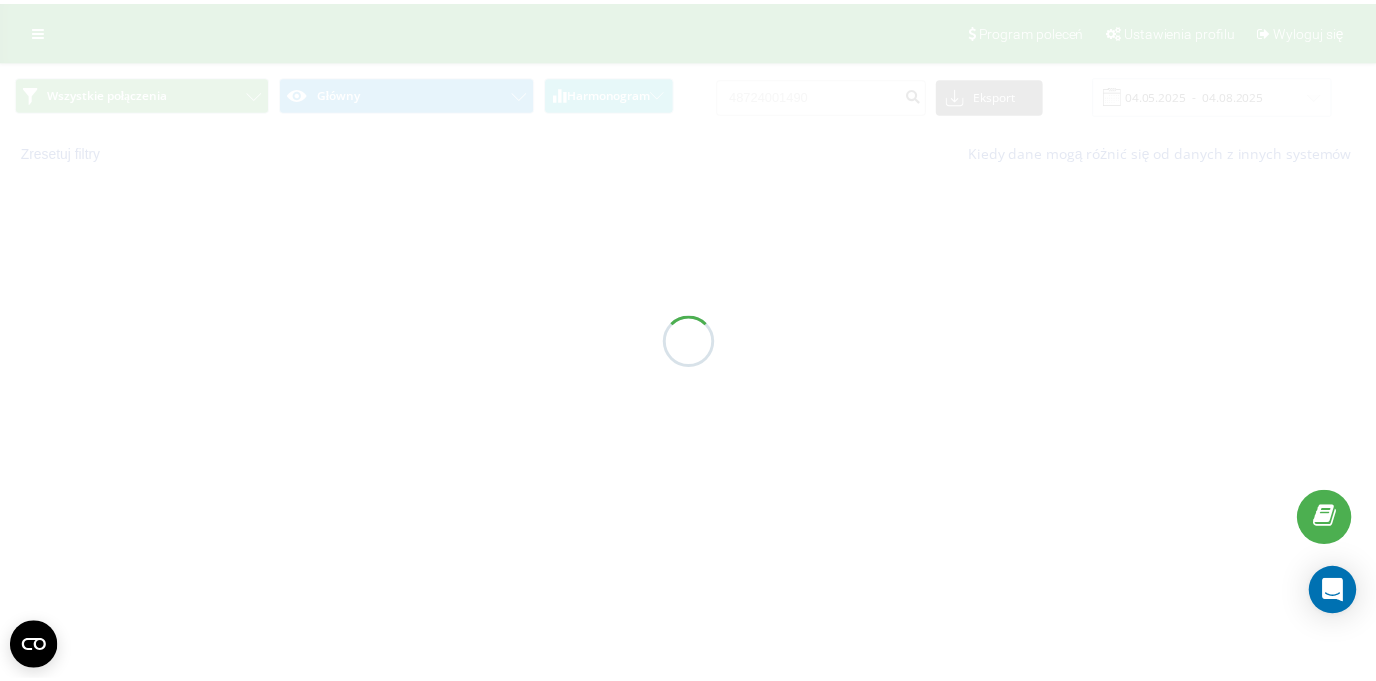 scroll, scrollTop: 0, scrollLeft: 0, axis: both 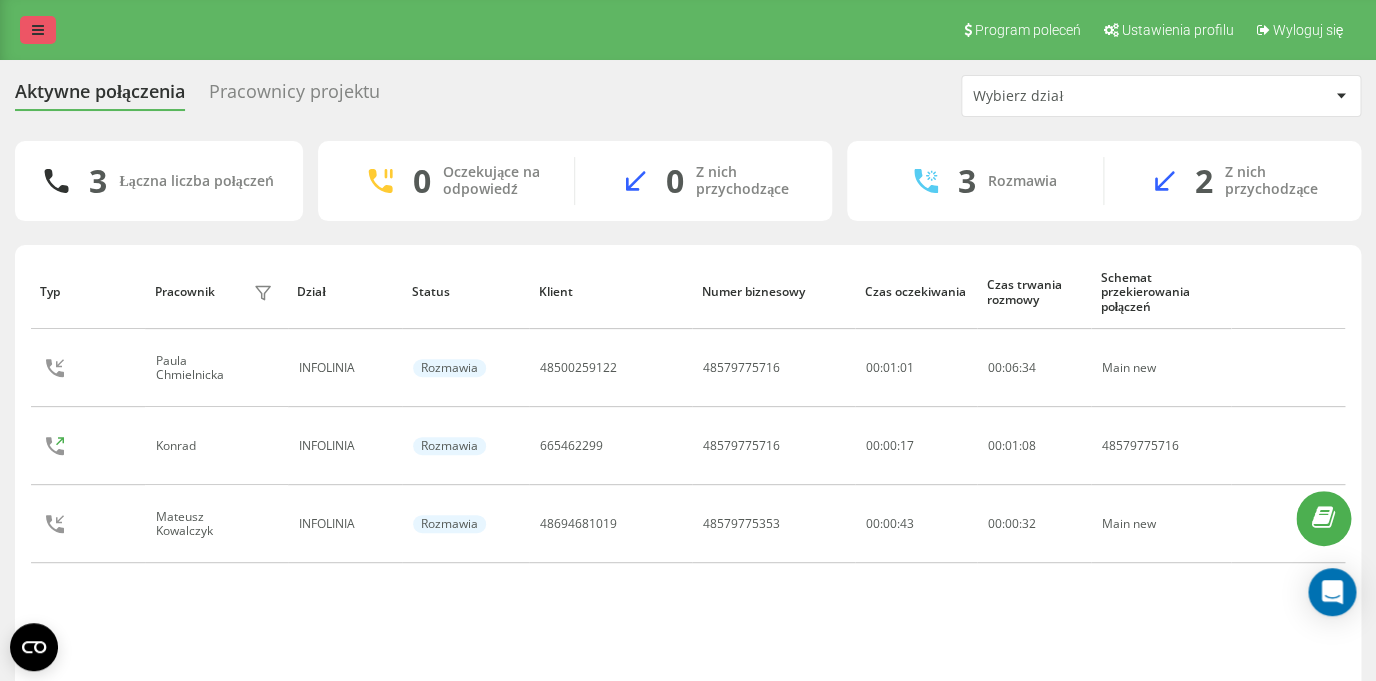click at bounding box center [38, 30] 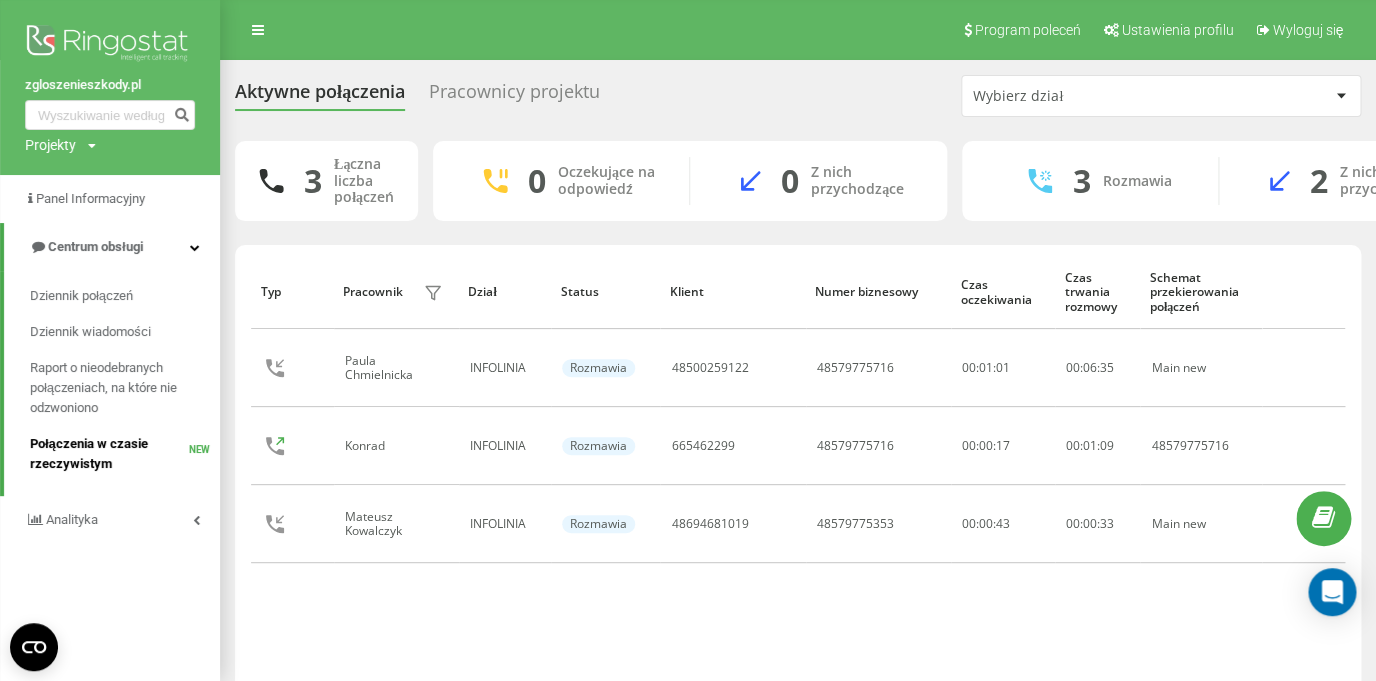 click on "Połączenia w czasie rzeczywistym" at bounding box center (109, 454) 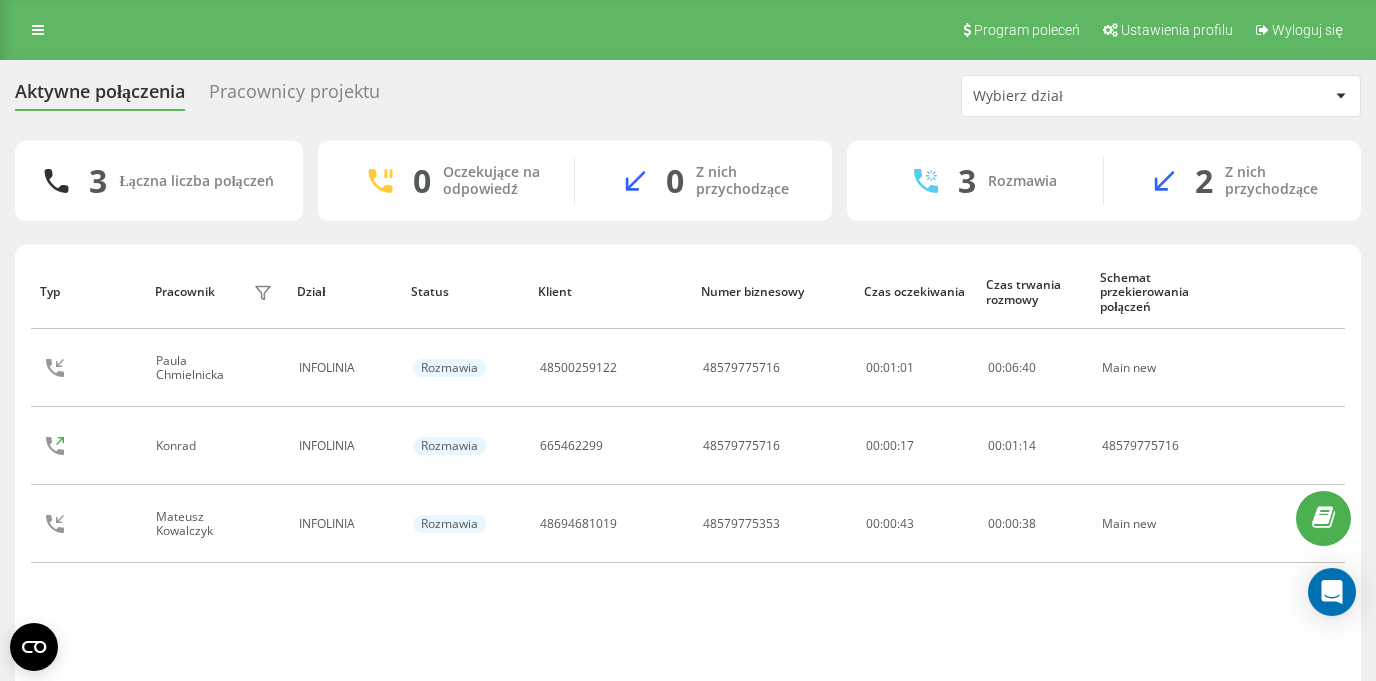 scroll, scrollTop: 0, scrollLeft: 0, axis: both 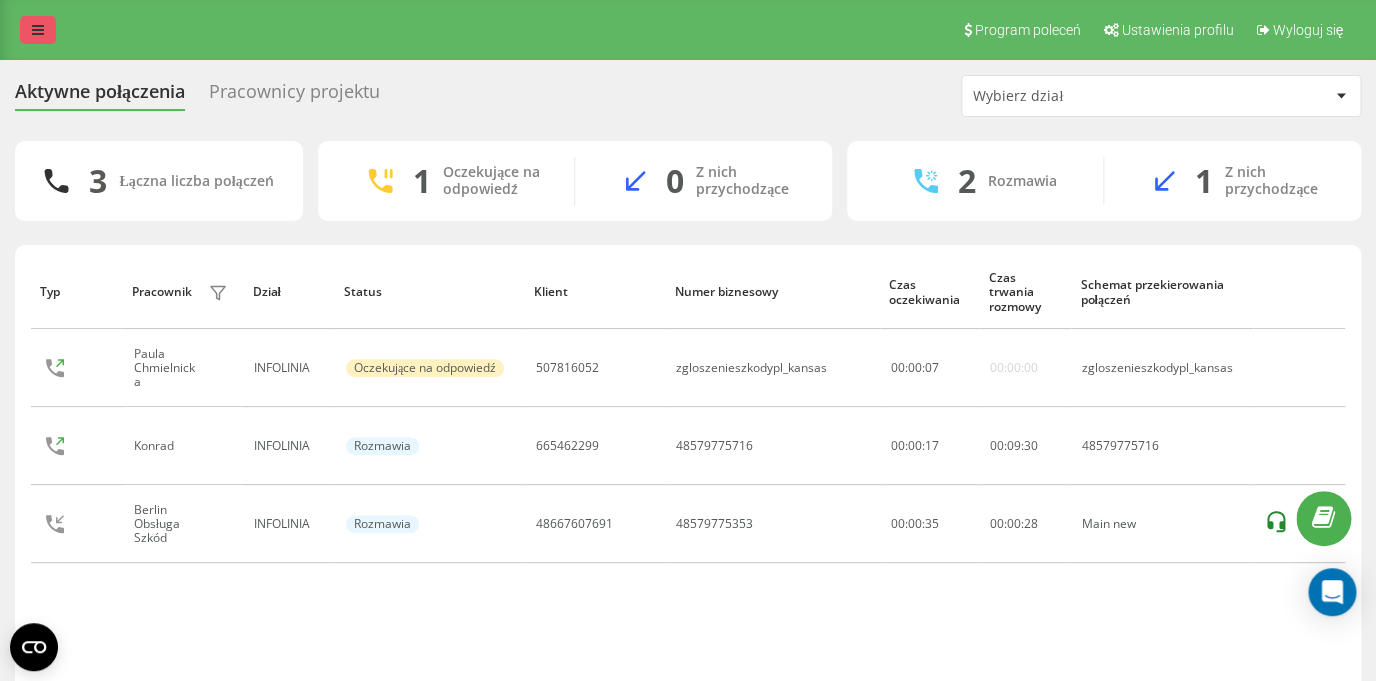 click at bounding box center [38, 30] 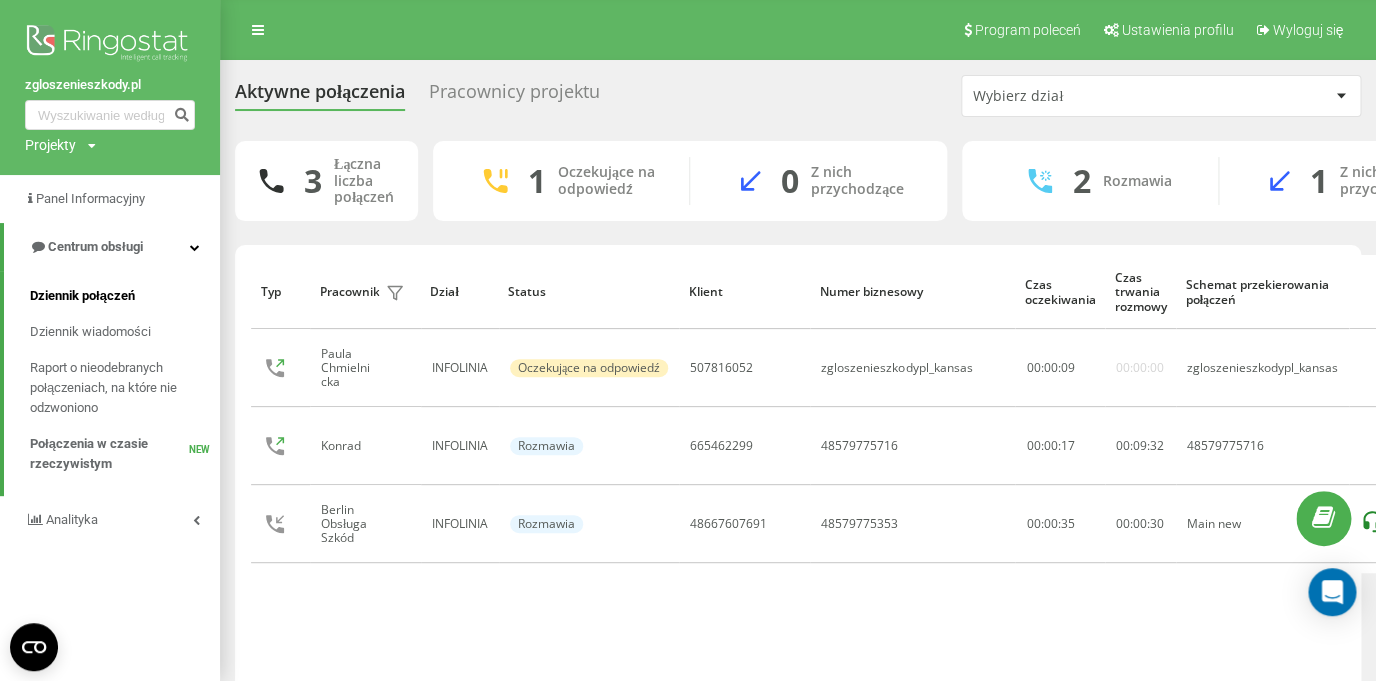 click on "Dziennik połączeń" at bounding box center [82, 296] 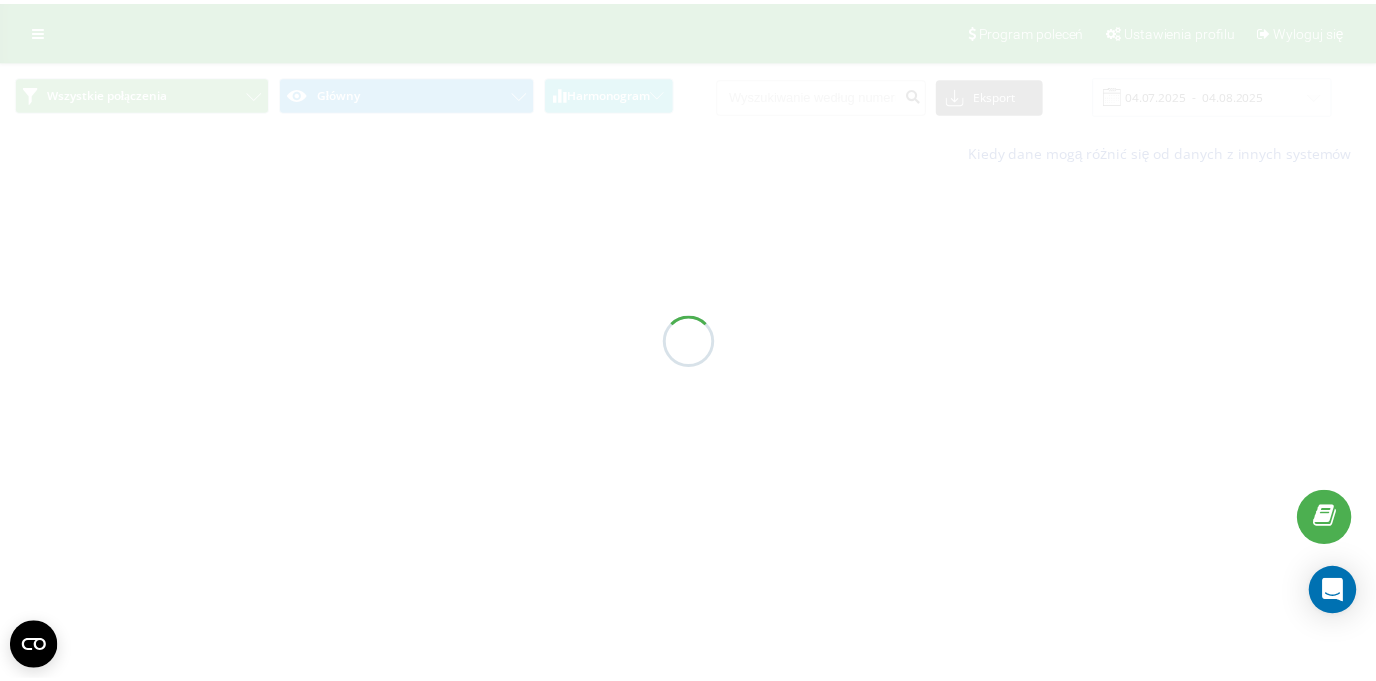scroll, scrollTop: 0, scrollLeft: 0, axis: both 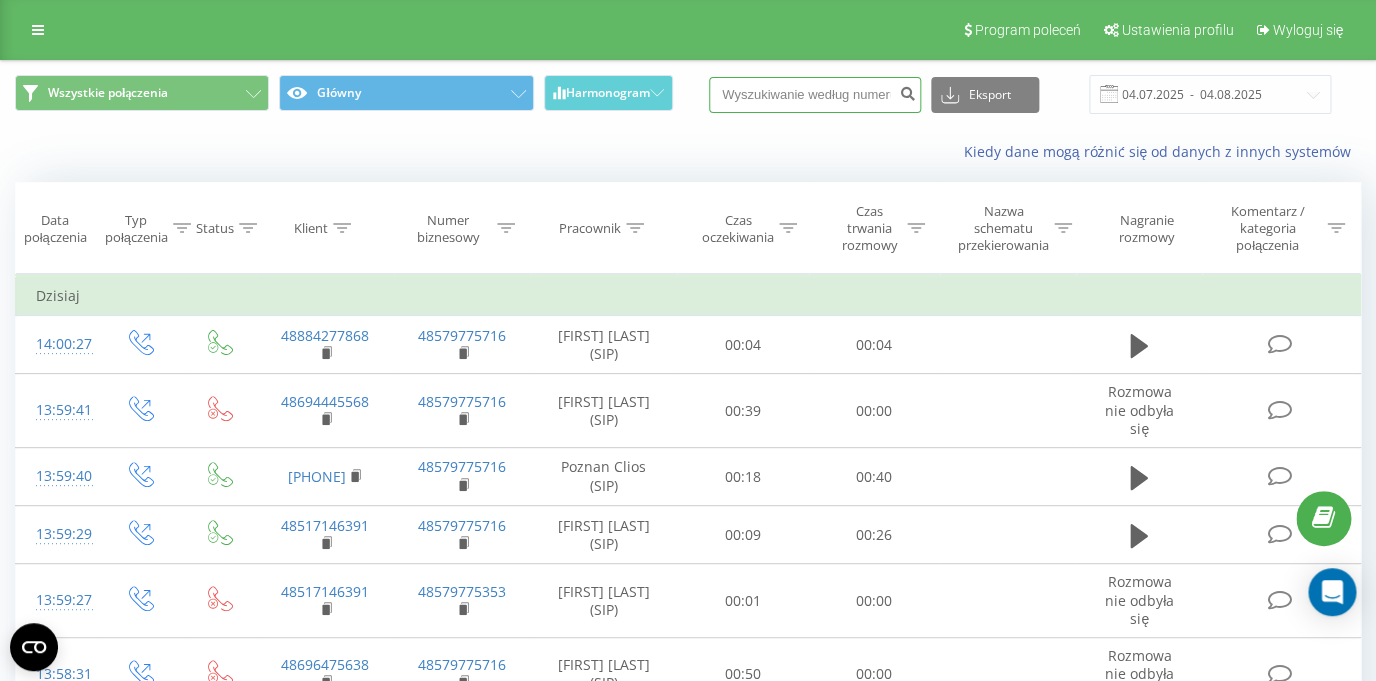 click at bounding box center (815, 95) 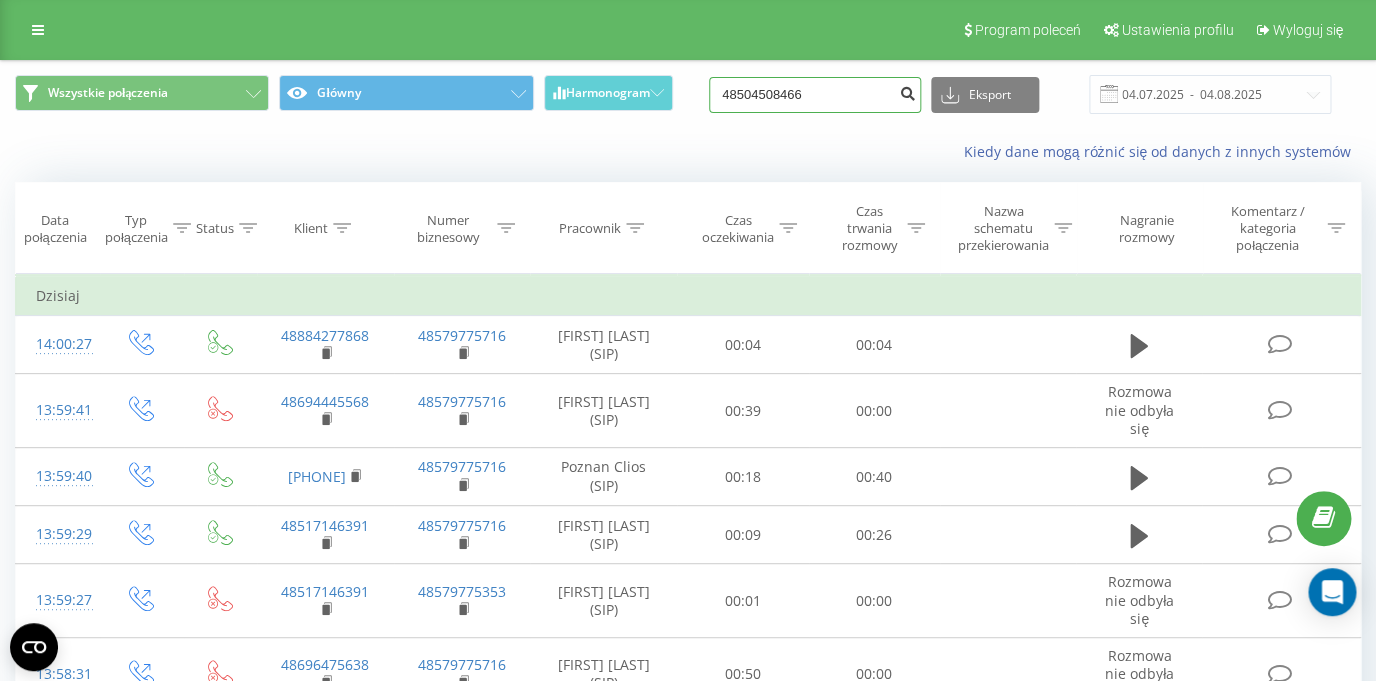 type on "48504508466" 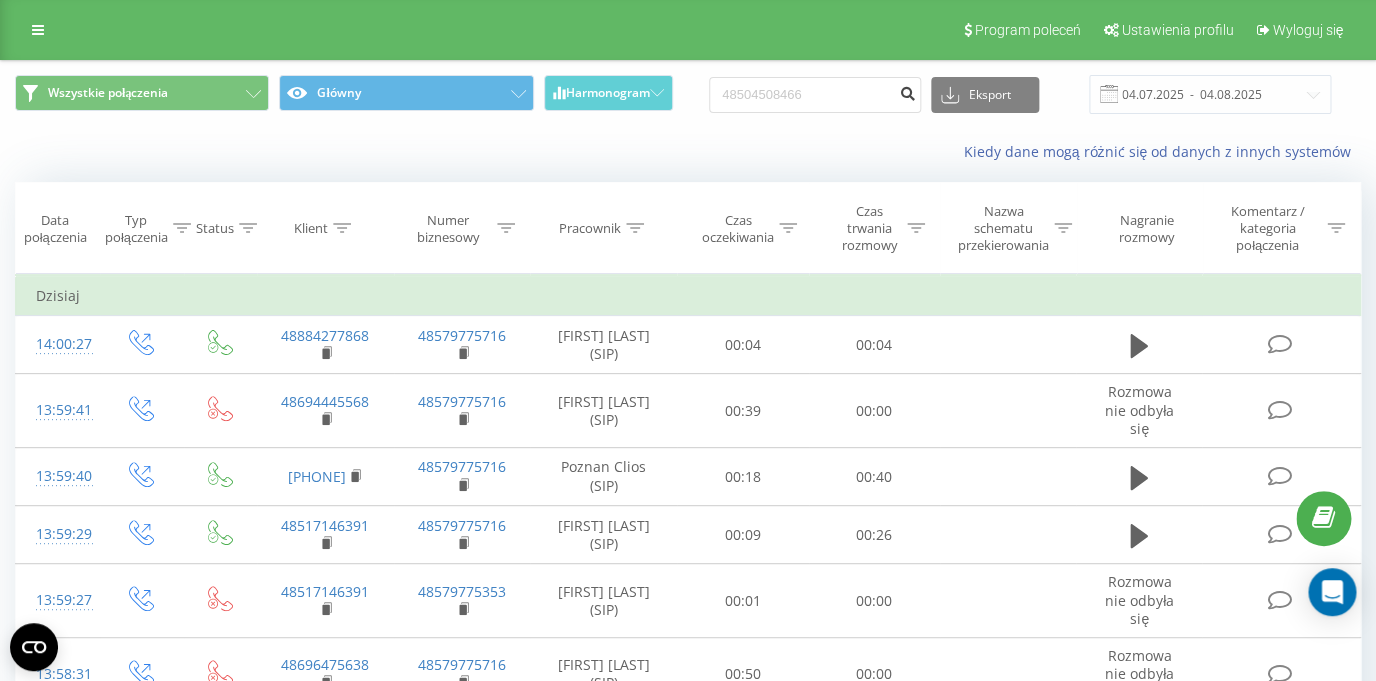 click at bounding box center [907, 91] 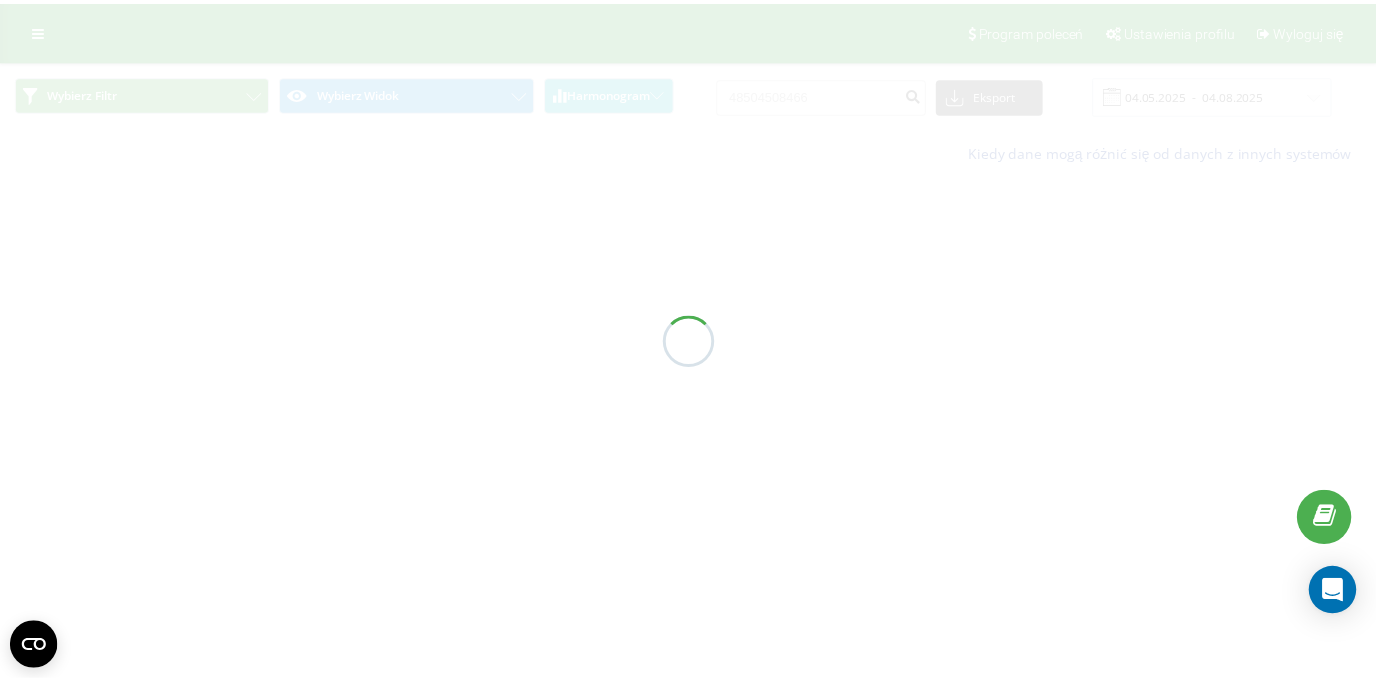 scroll, scrollTop: 0, scrollLeft: 0, axis: both 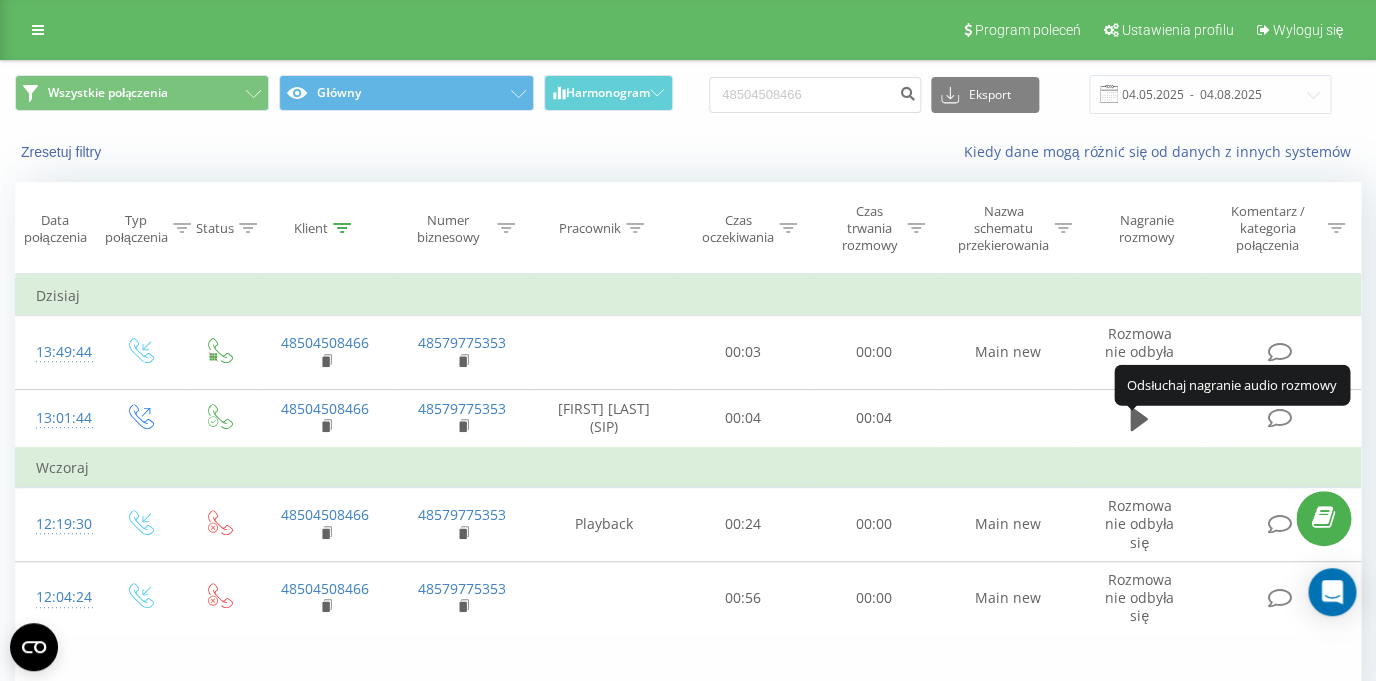 click 